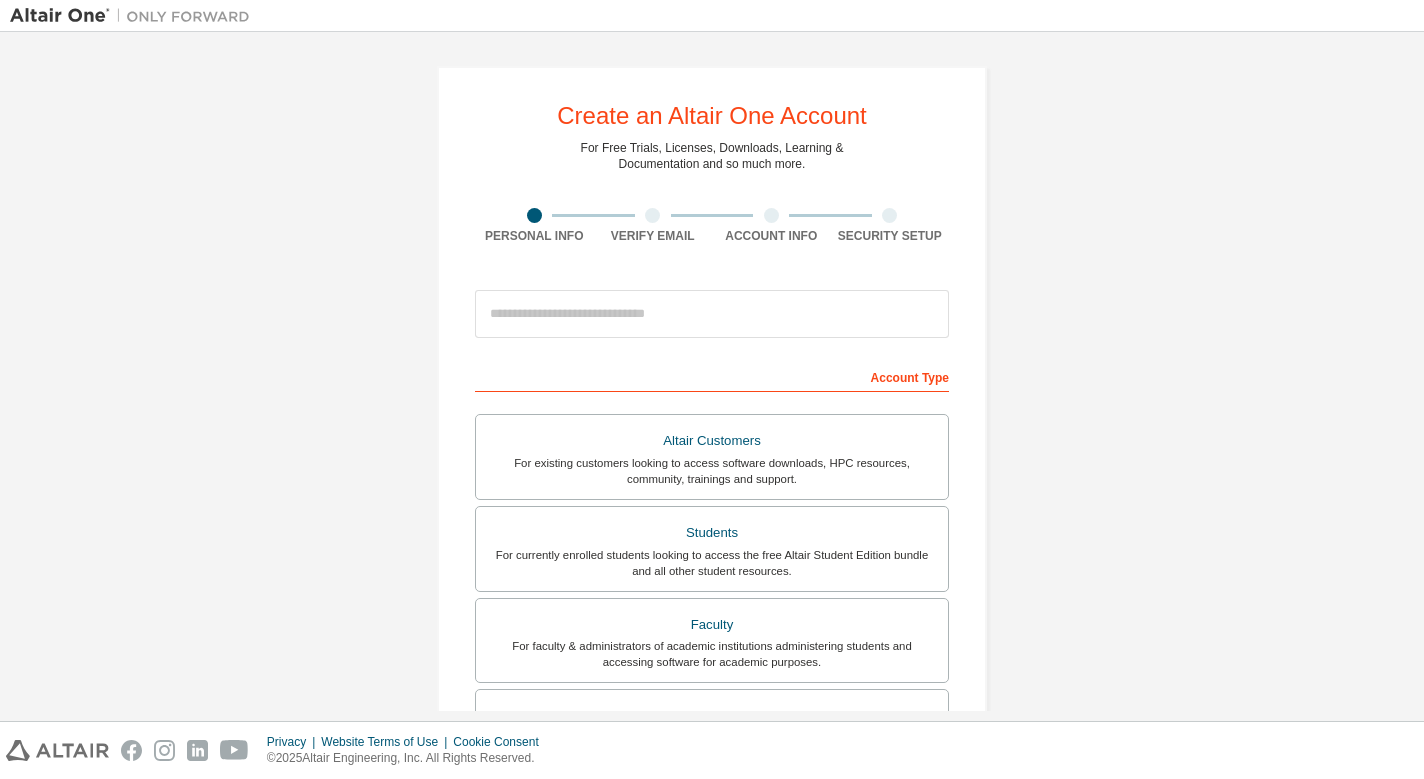 scroll, scrollTop: 0, scrollLeft: 0, axis: both 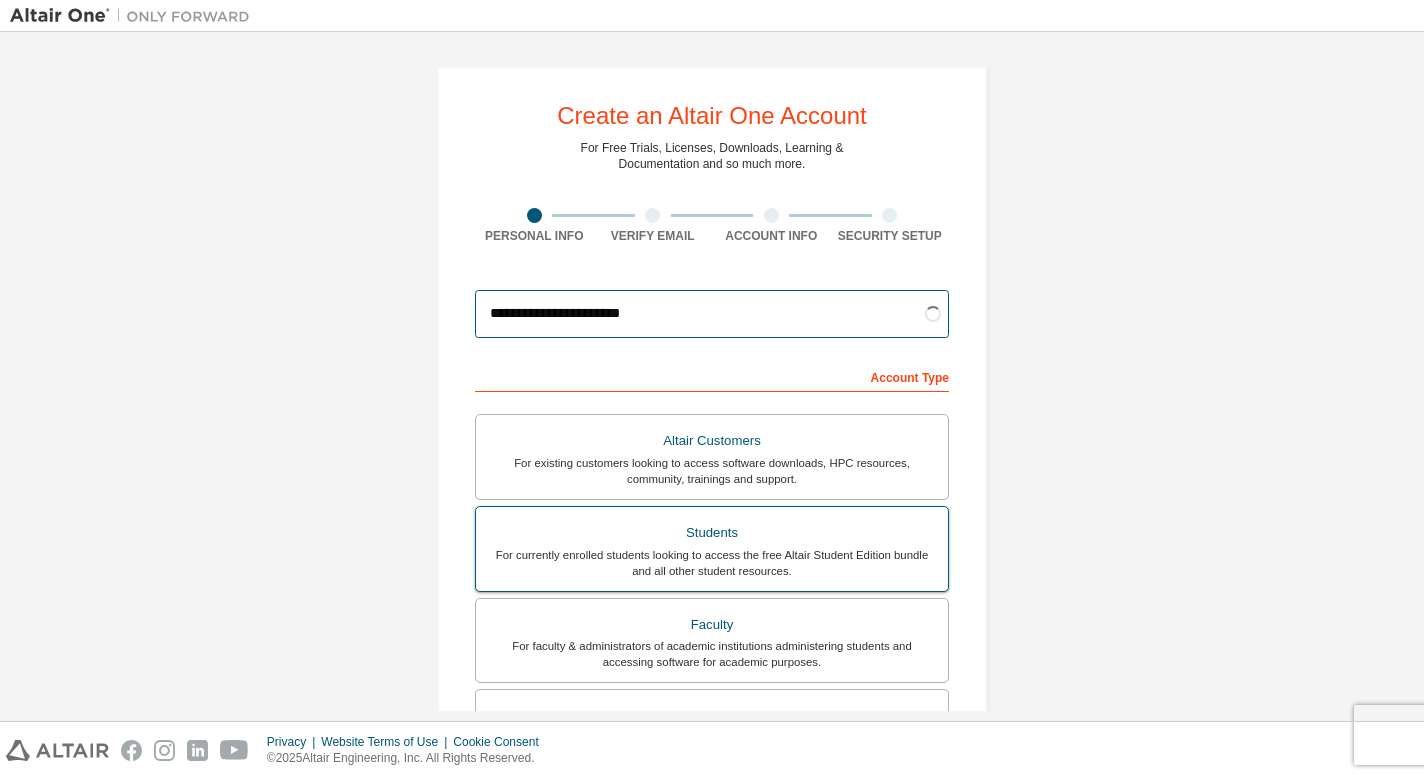 type on "**********" 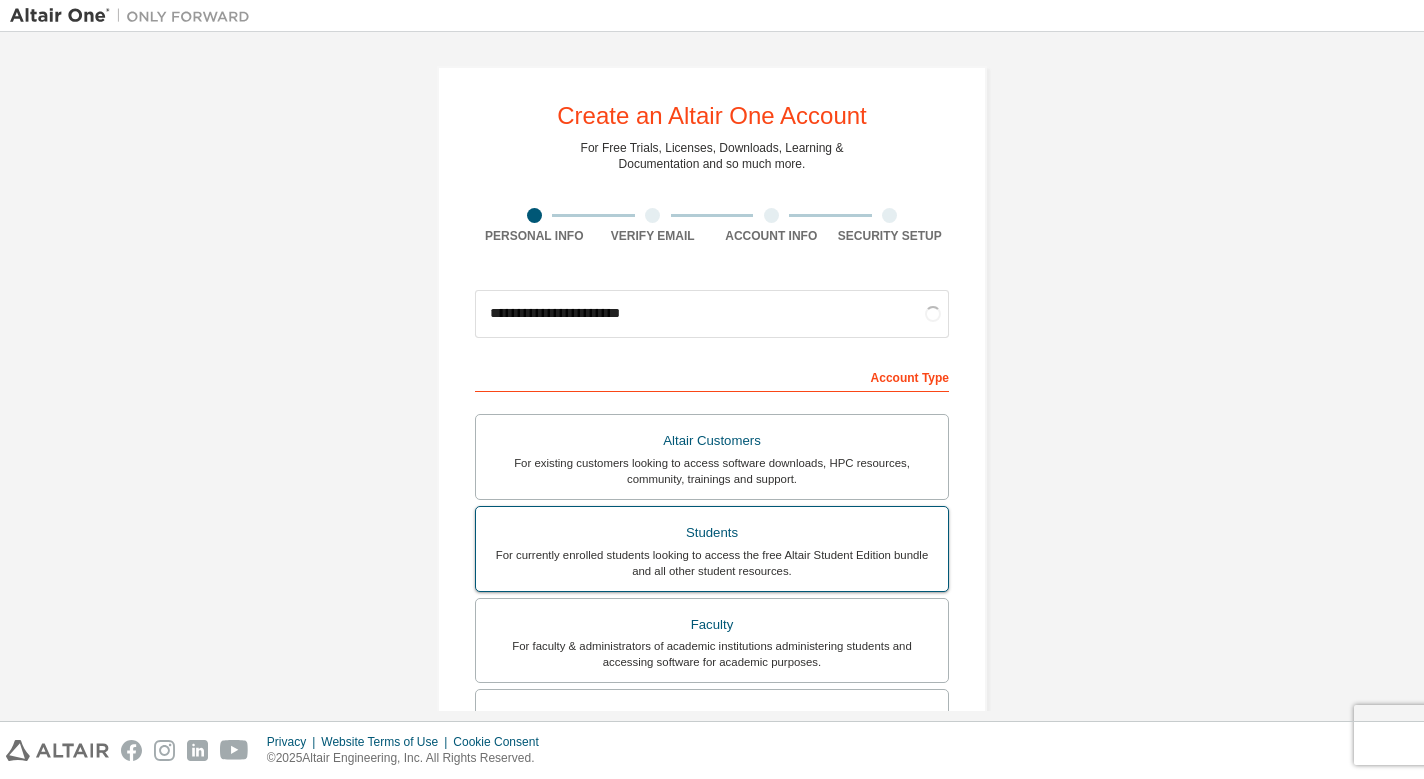 click on "Students" at bounding box center [712, 533] 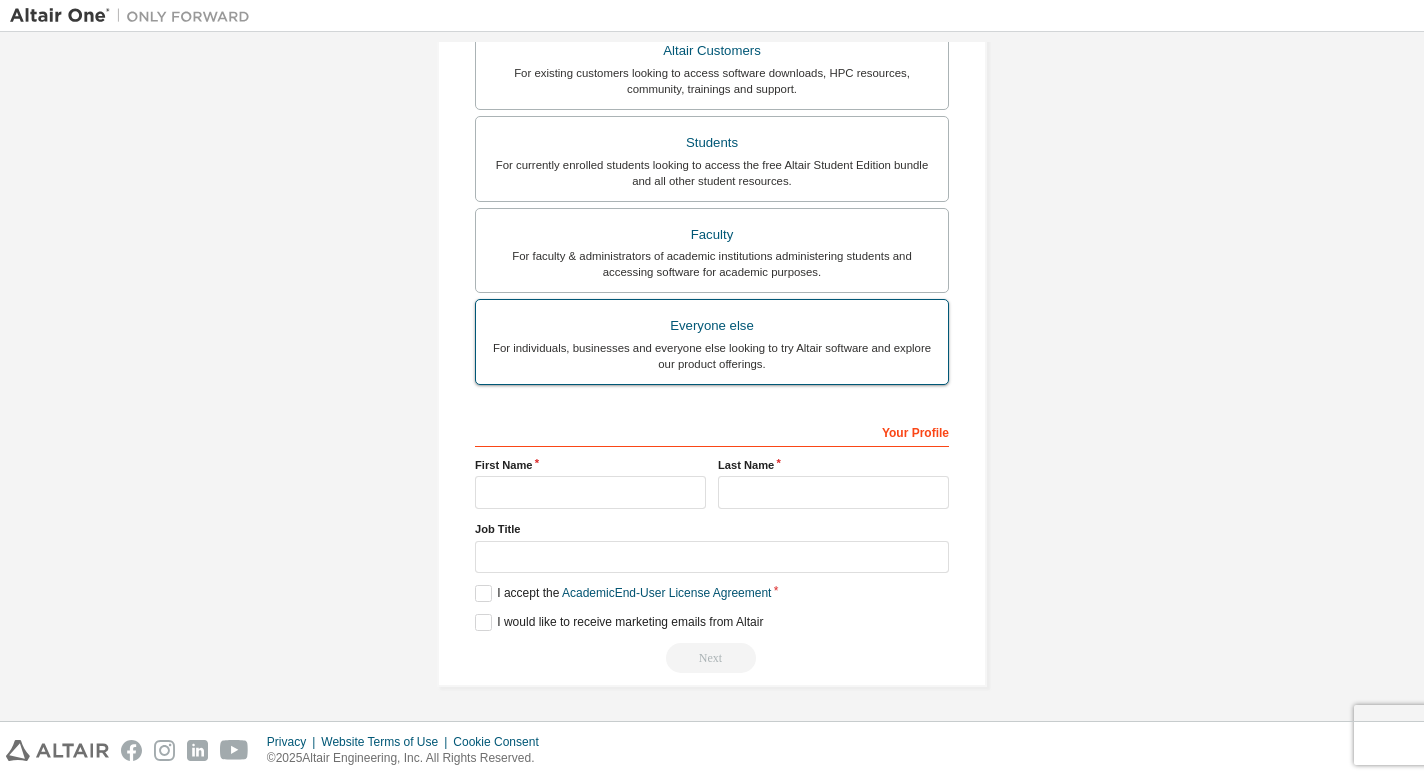 scroll, scrollTop: 396, scrollLeft: 0, axis: vertical 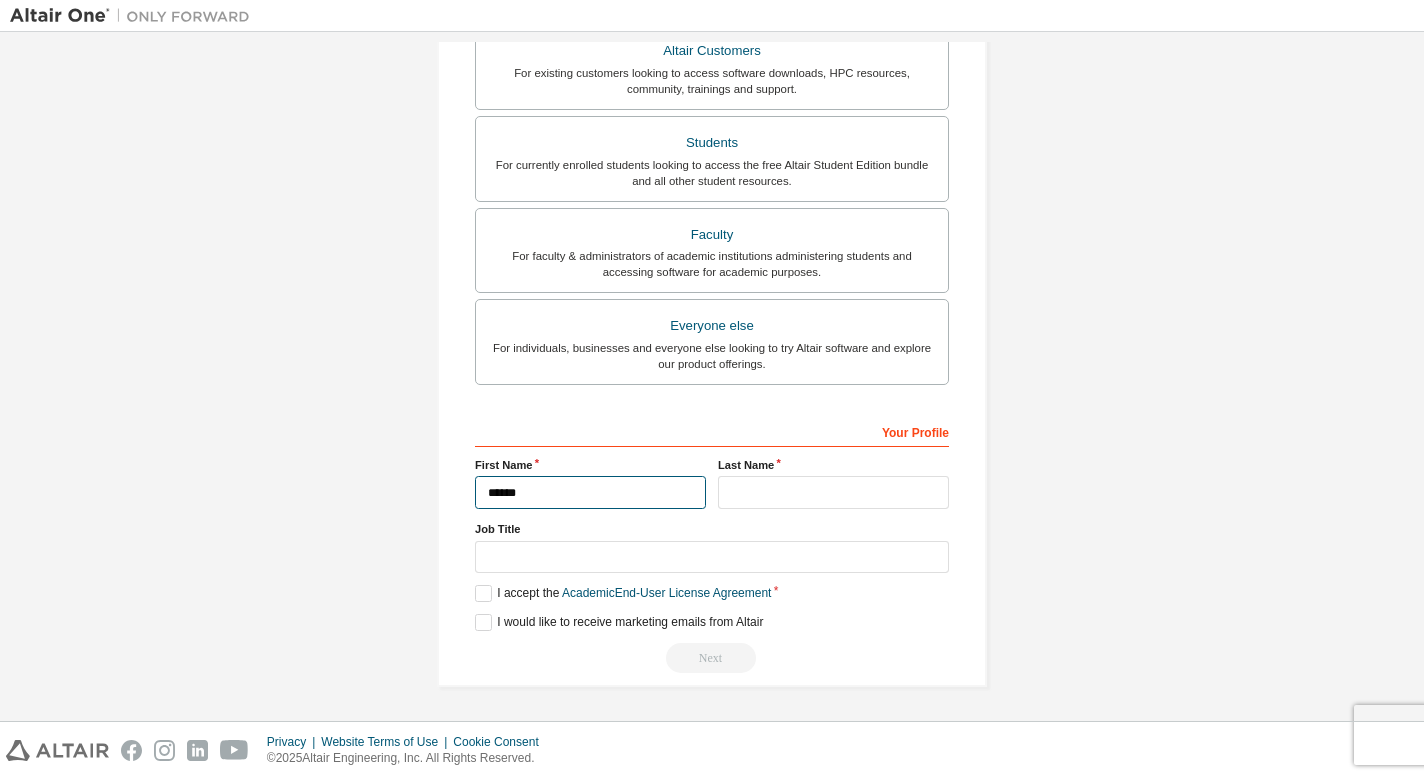 type on "*****" 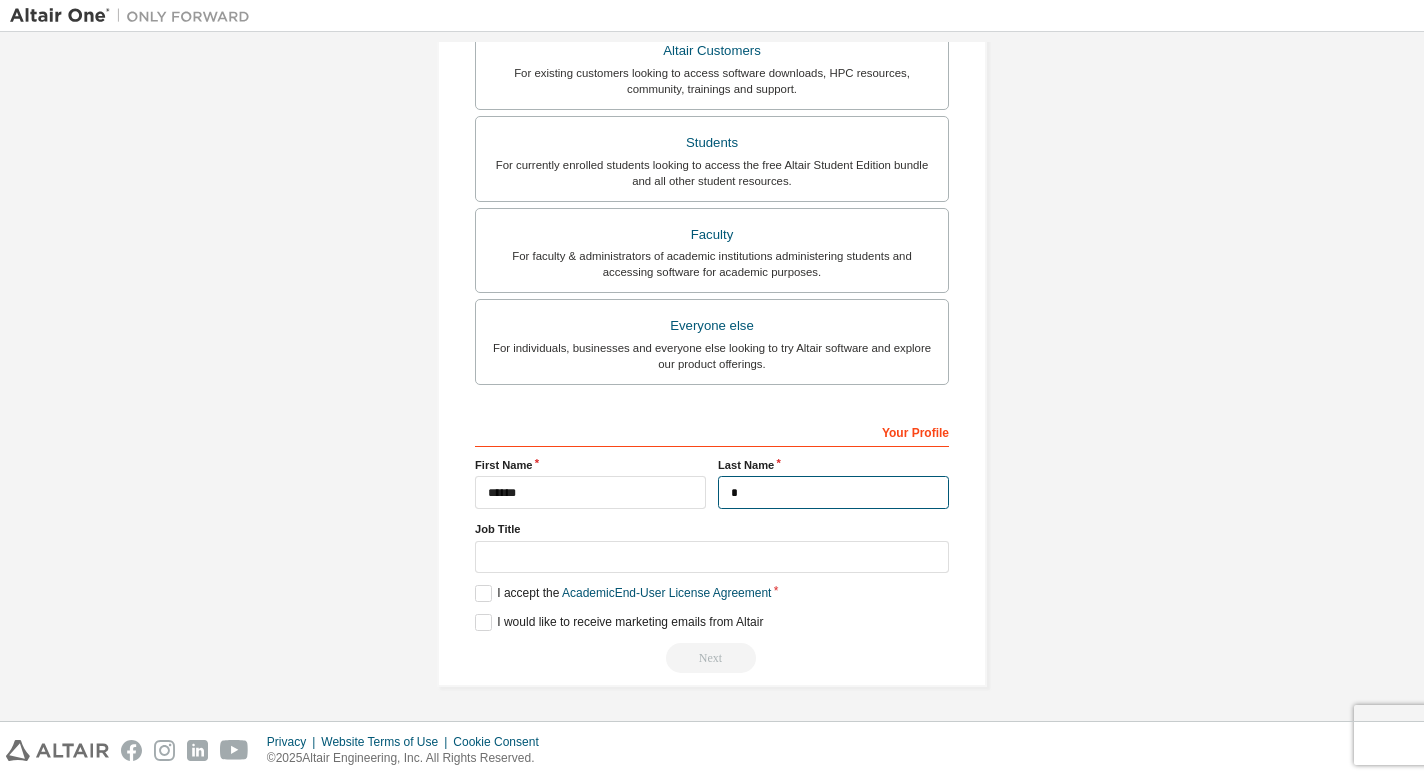 scroll, scrollTop: 392, scrollLeft: 0, axis: vertical 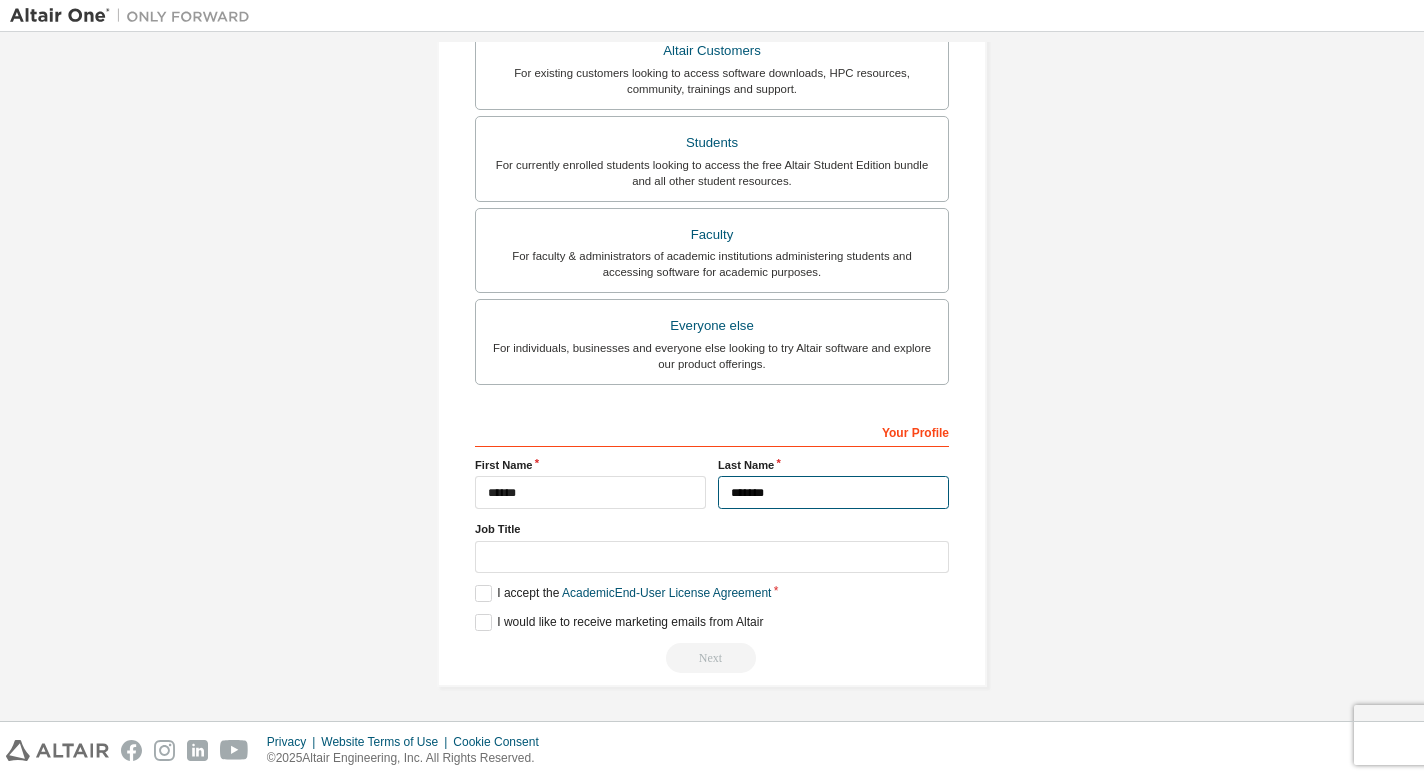 type on "******" 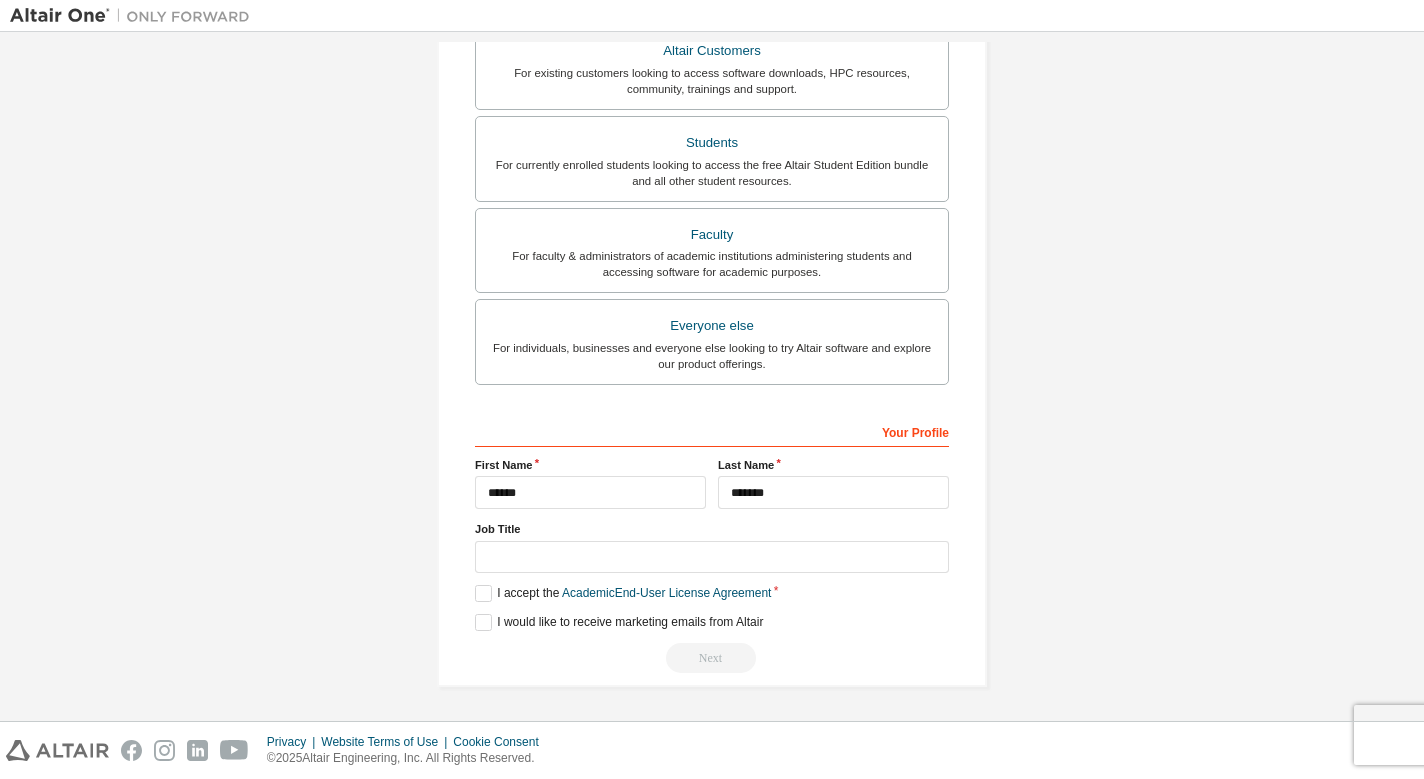 click on "I accept the   Academic   End-User License Agreement" at bounding box center (712, 593) 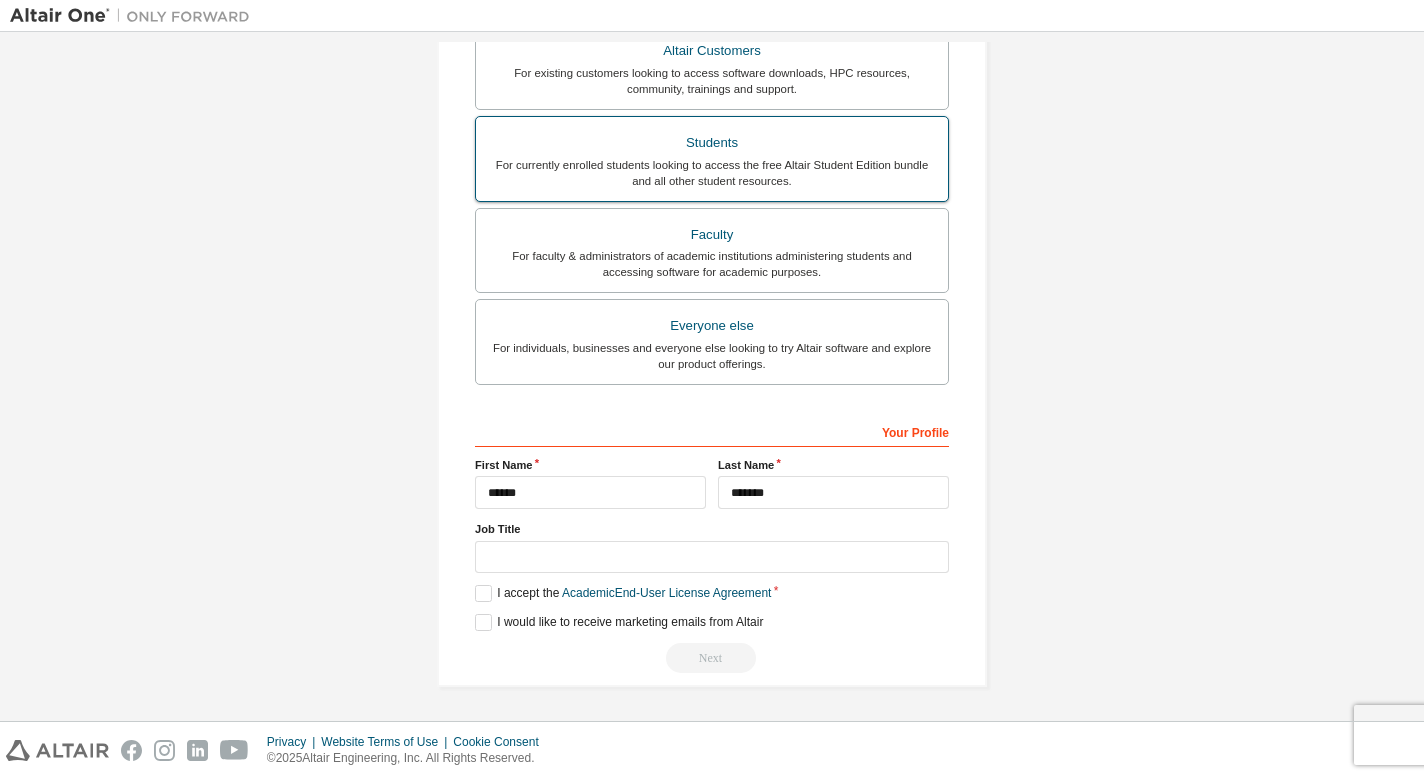 scroll, scrollTop: 392, scrollLeft: 0, axis: vertical 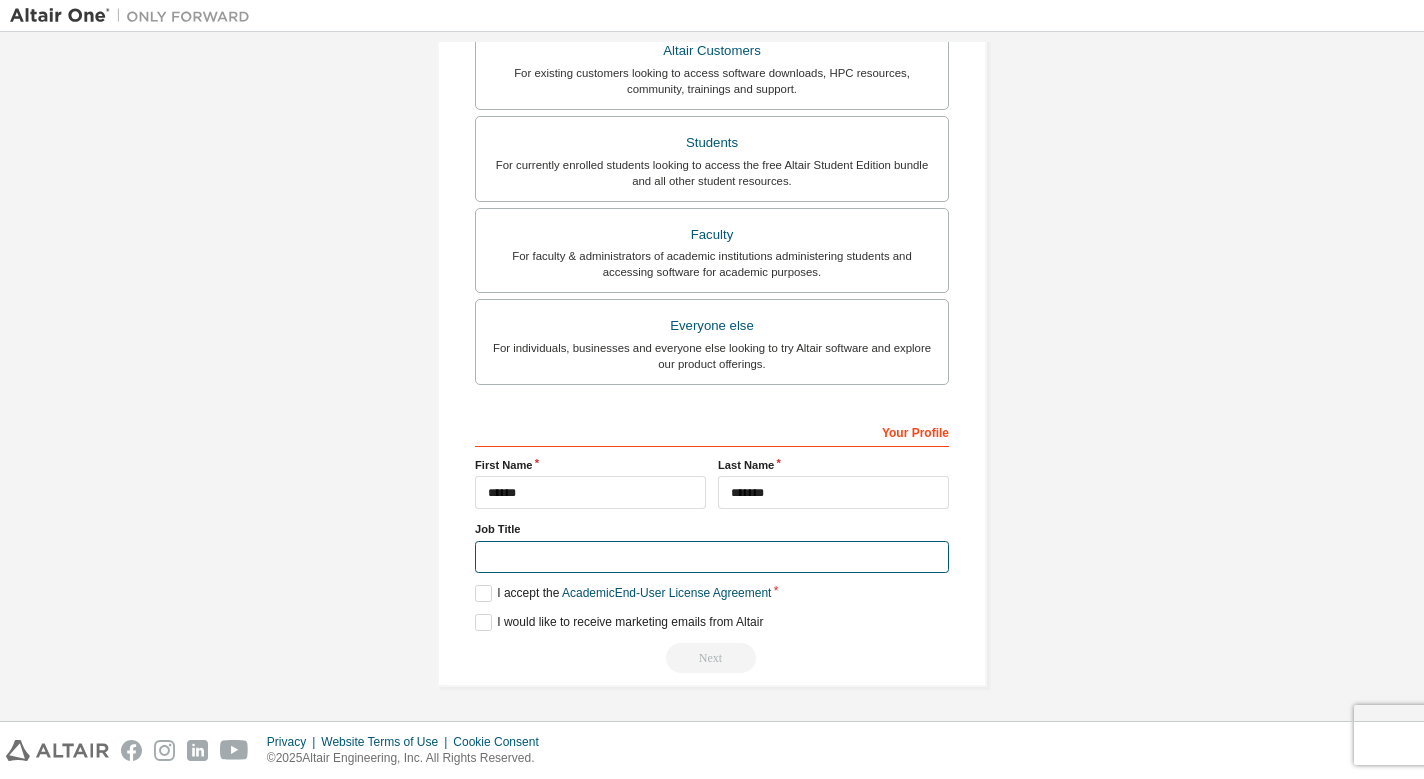 click at bounding box center [712, 557] 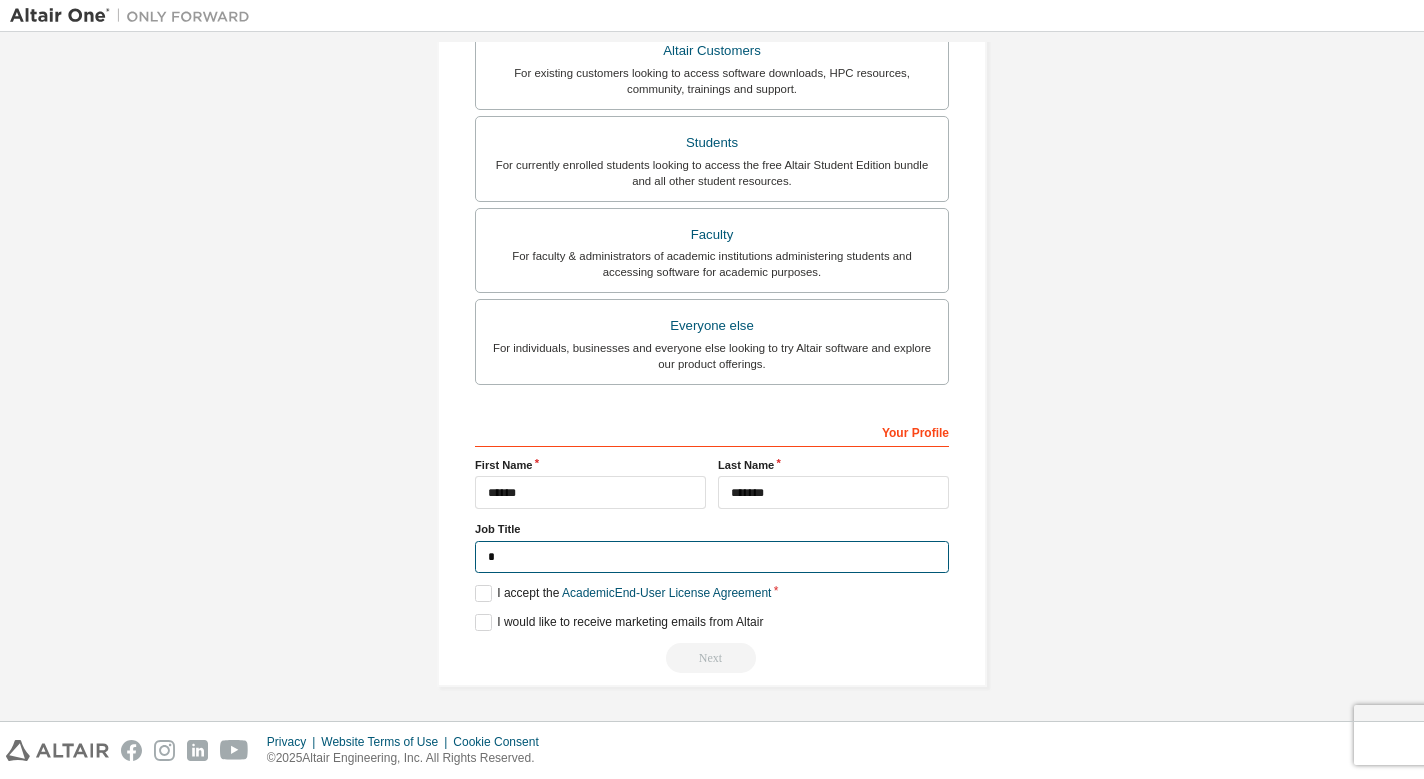 scroll, scrollTop: 388, scrollLeft: 0, axis: vertical 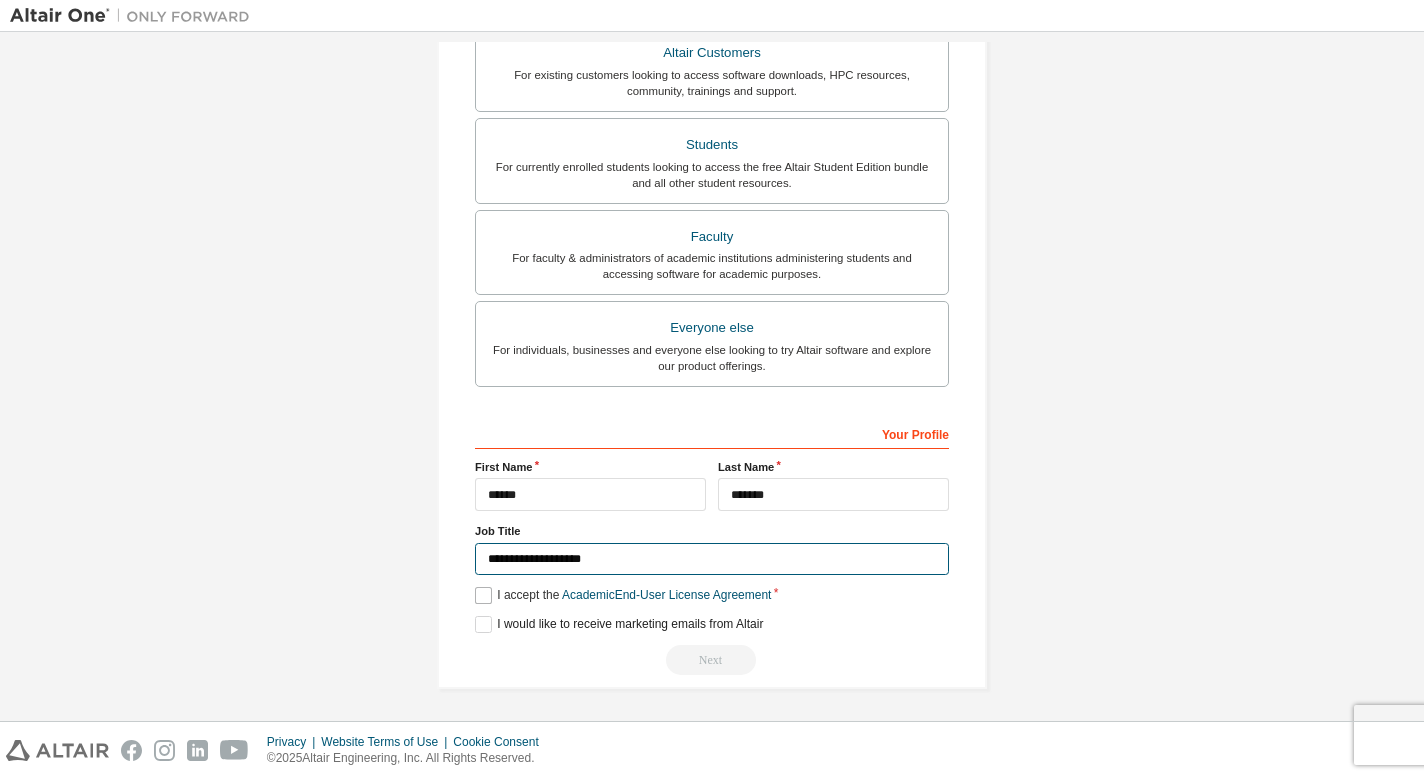 type on "**********" 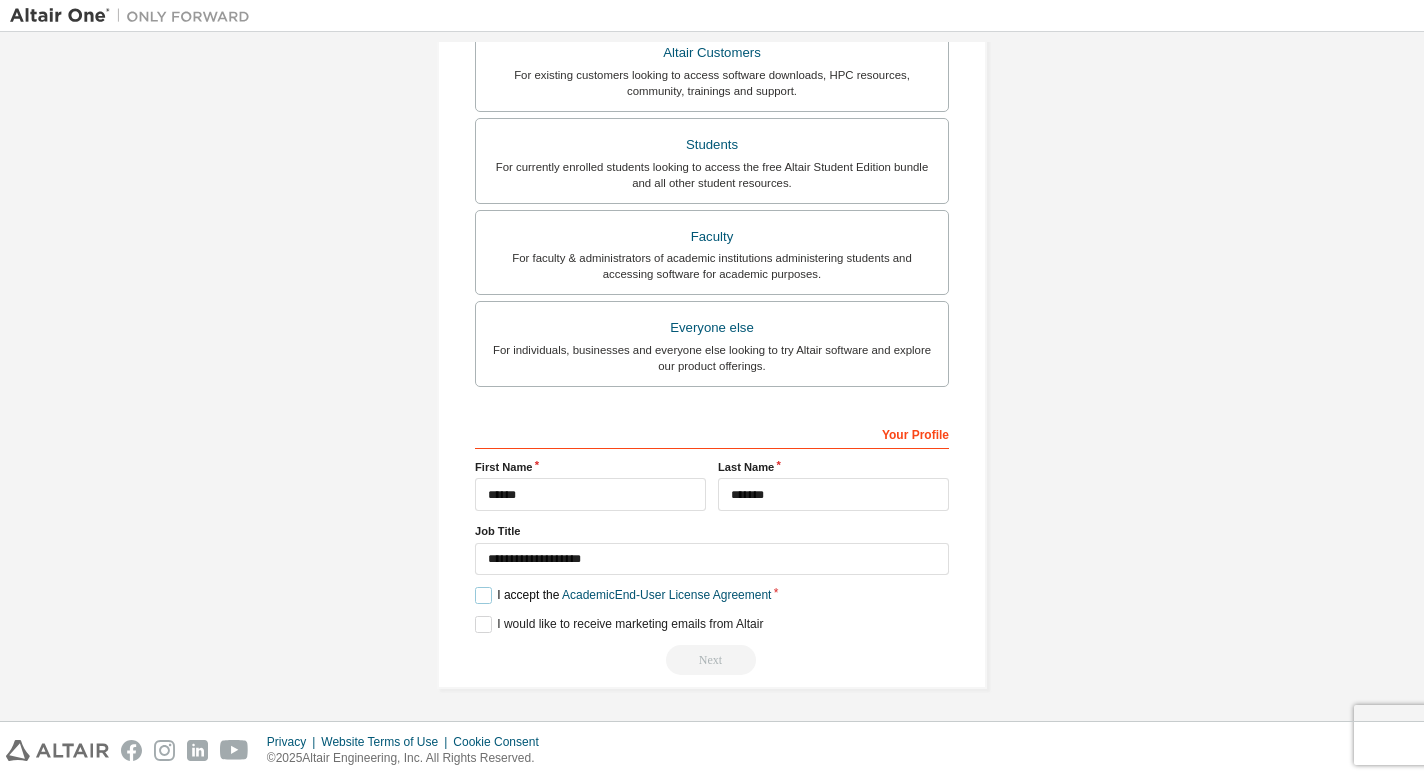 click on "I accept the   Academic   End-User License Agreement" at bounding box center [623, 595] 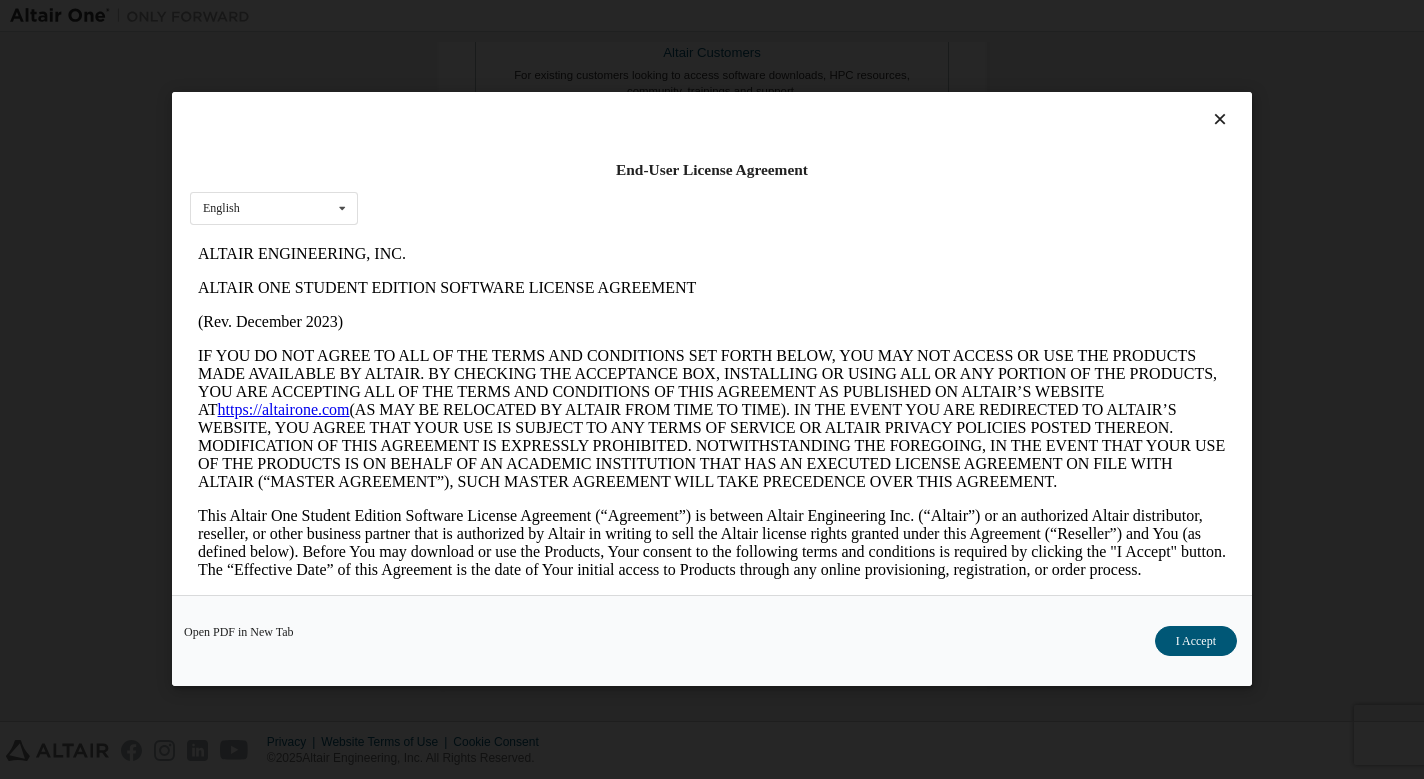 scroll, scrollTop: 0, scrollLeft: 0, axis: both 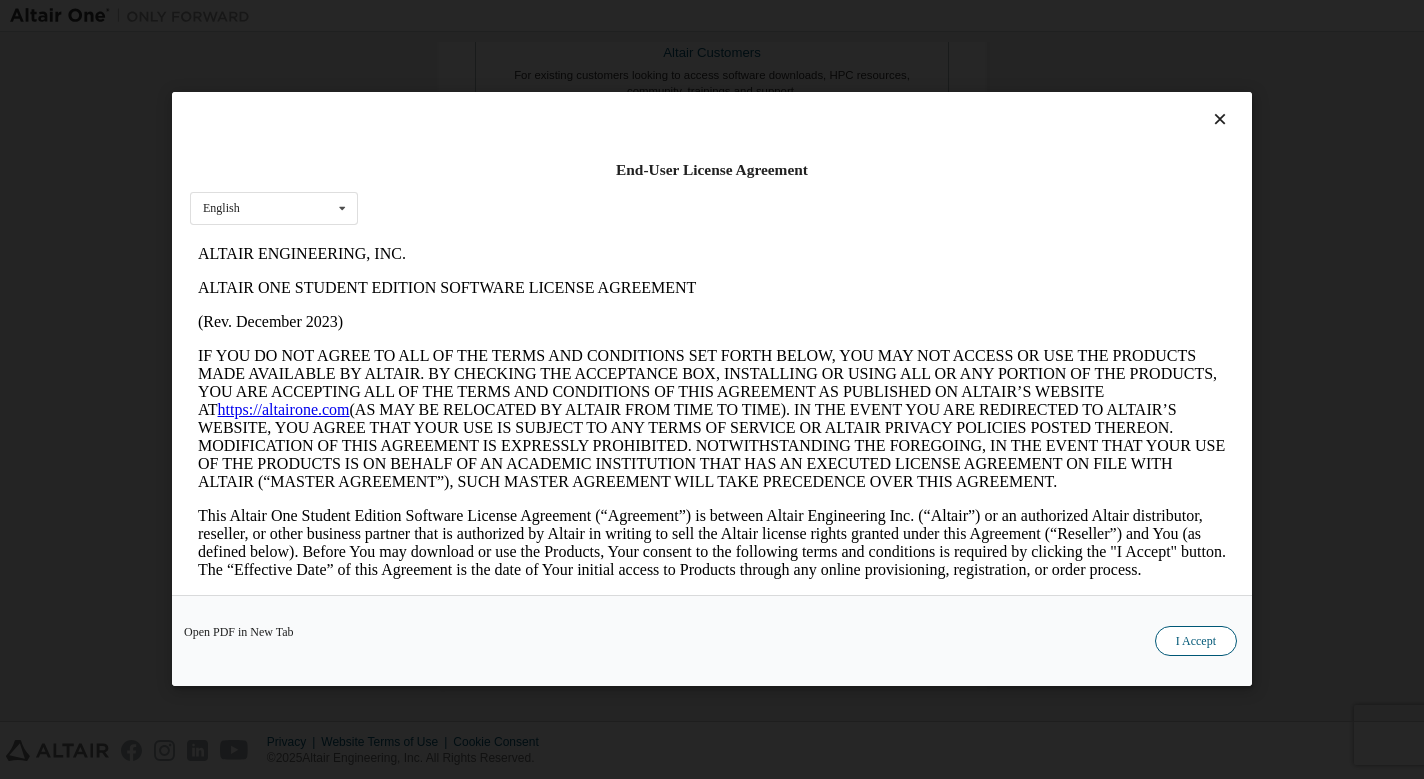 click on "I Accept" at bounding box center (1196, 642) 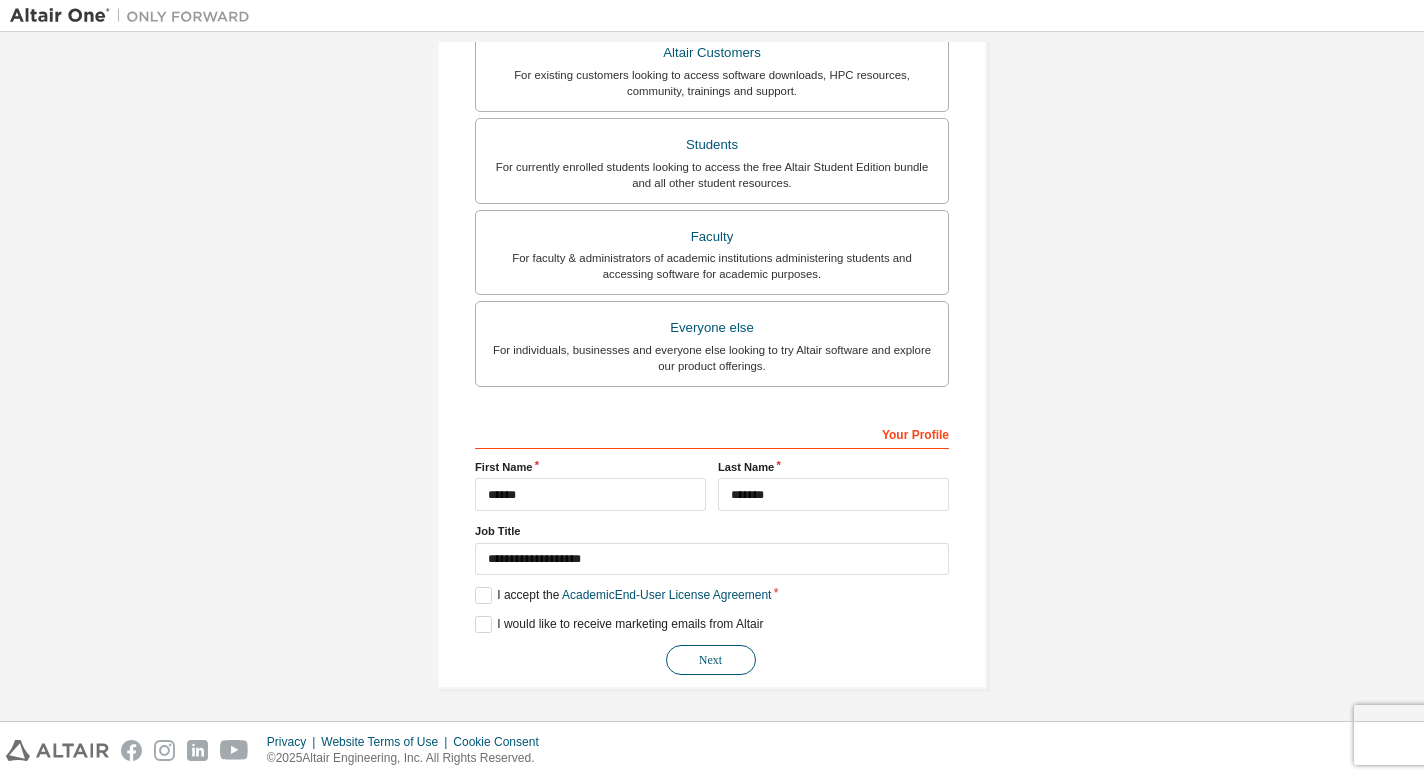 click on "Next" at bounding box center (711, 660) 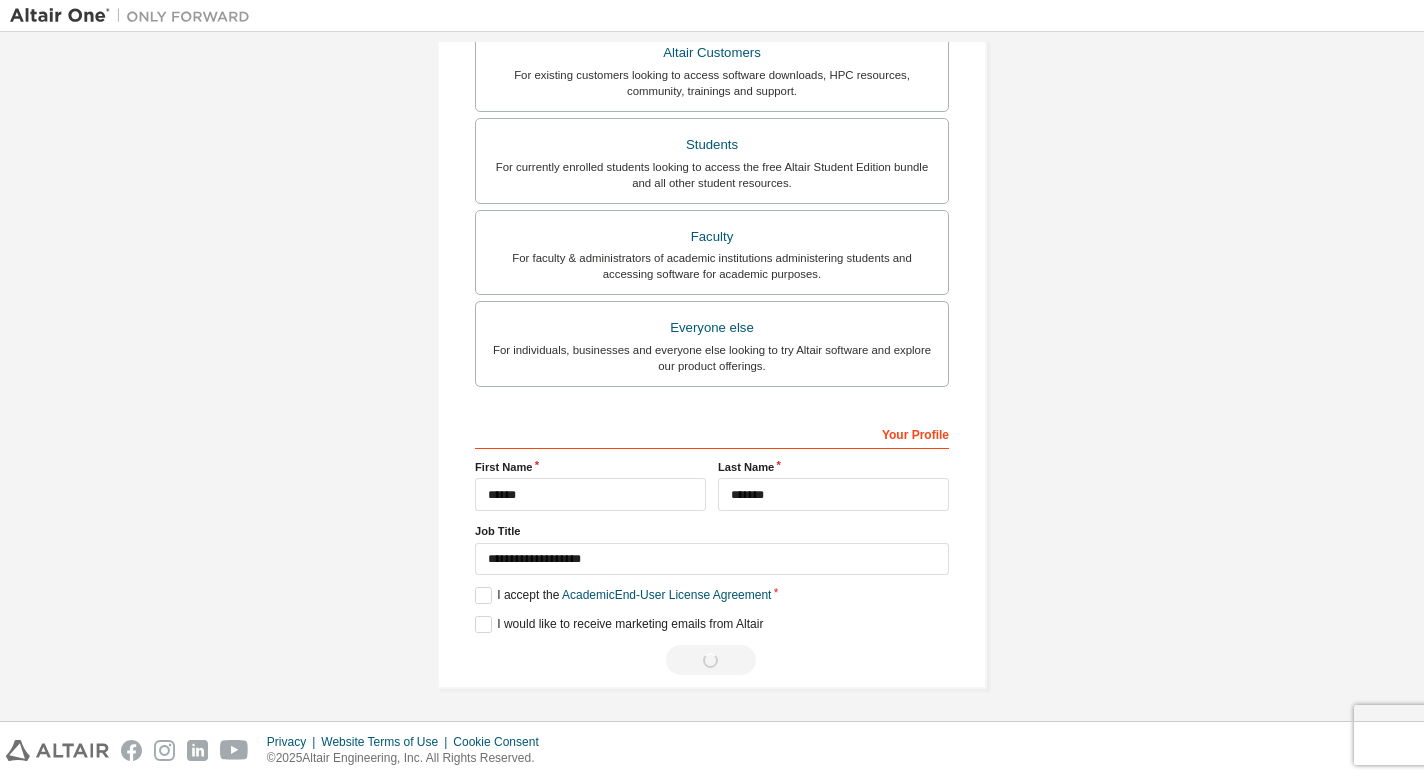 scroll, scrollTop: 0, scrollLeft: 0, axis: both 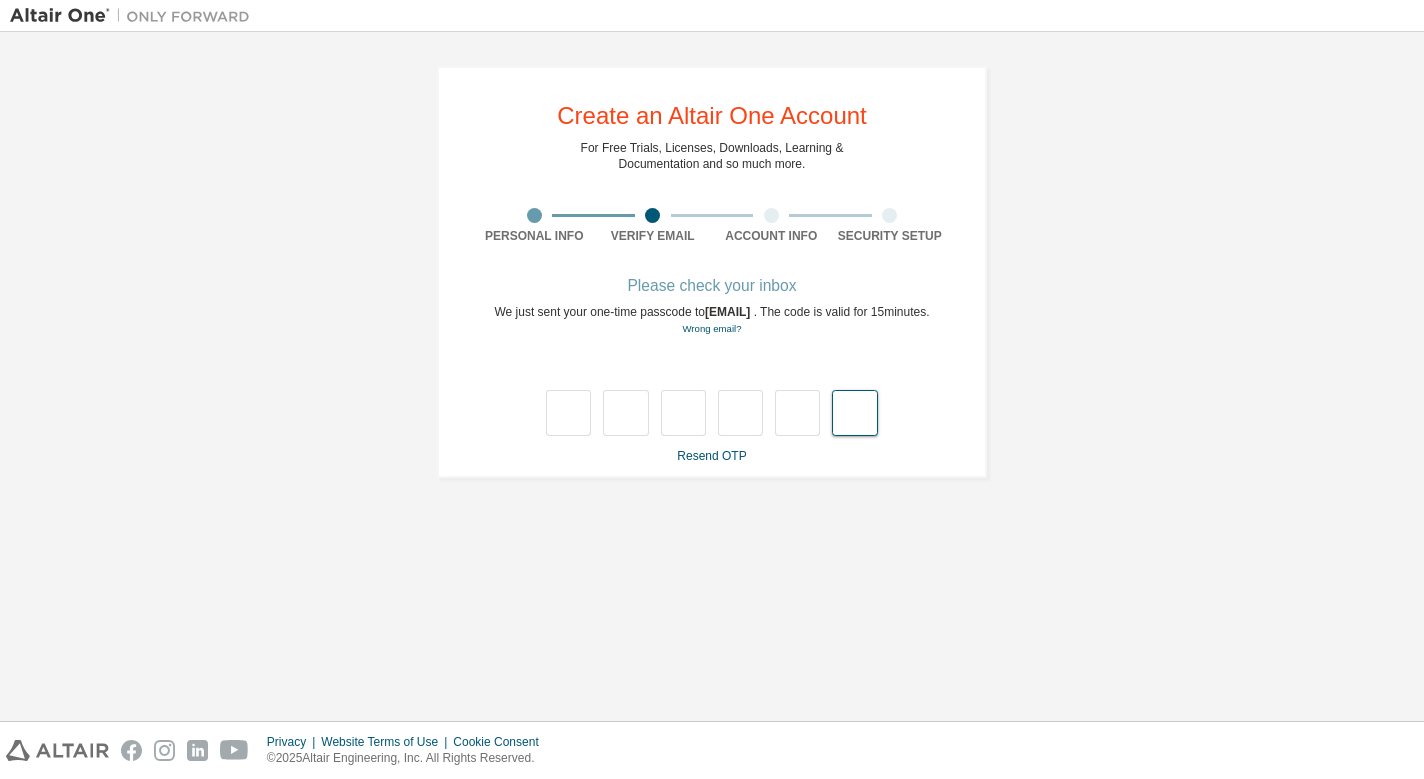 paste on "*" 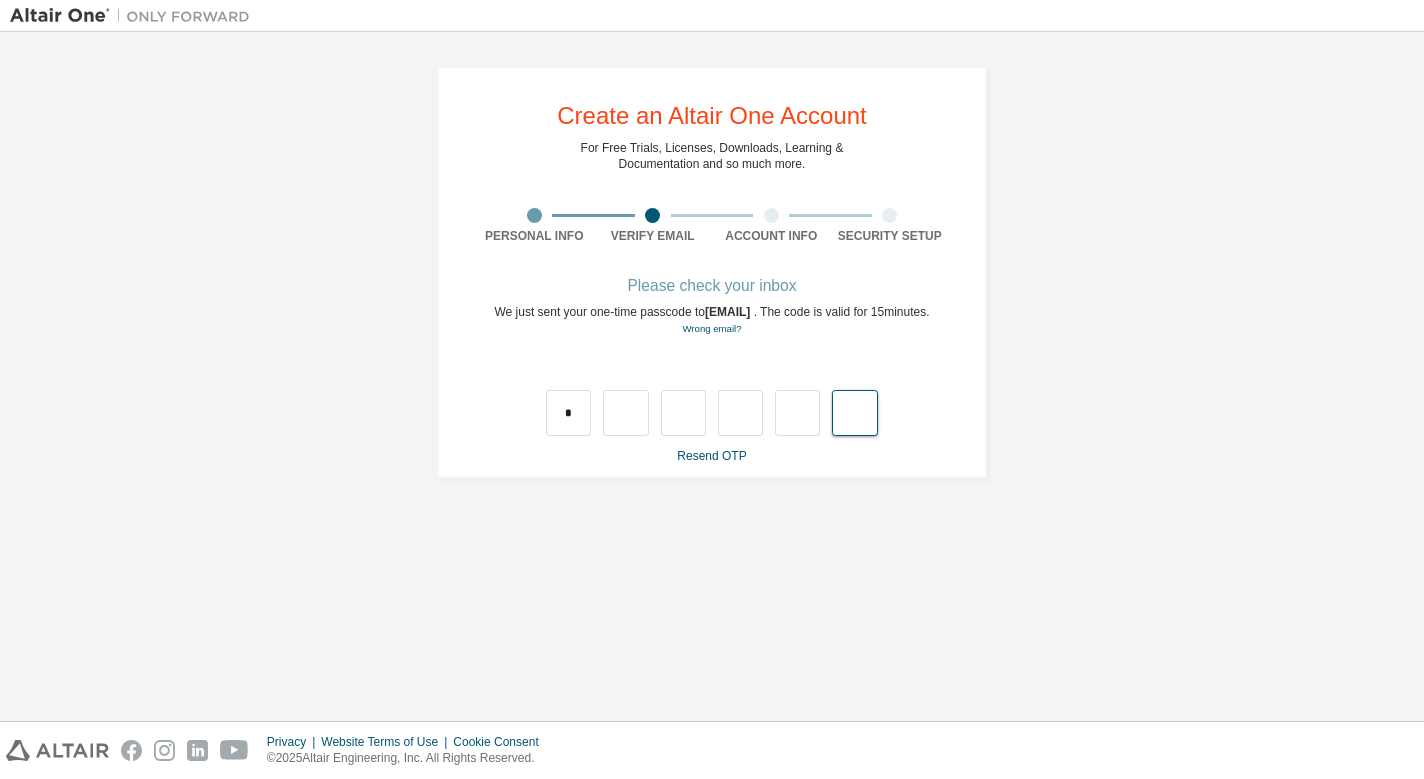 type on "*" 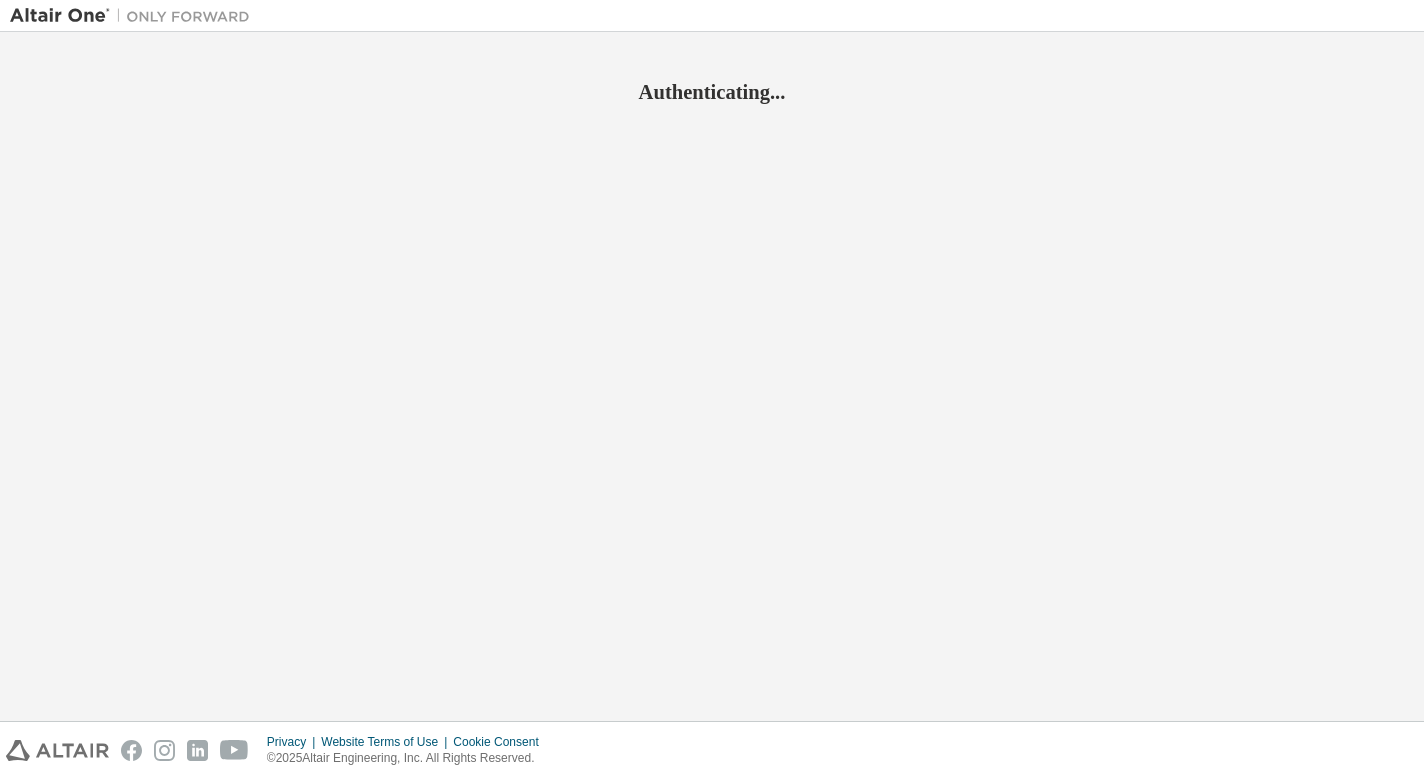 scroll, scrollTop: 0, scrollLeft: 0, axis: both 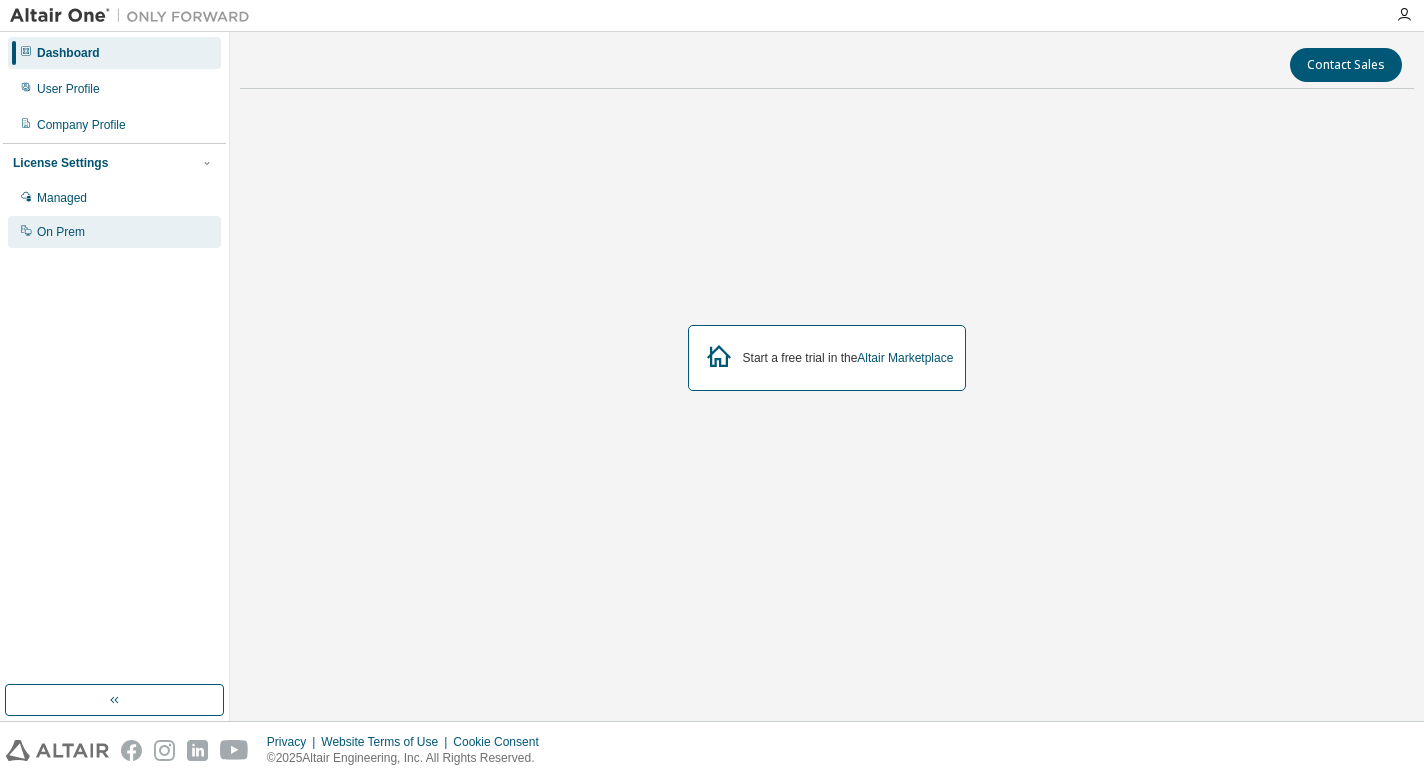 click on "On Prem" at bounding box center [61, 232] 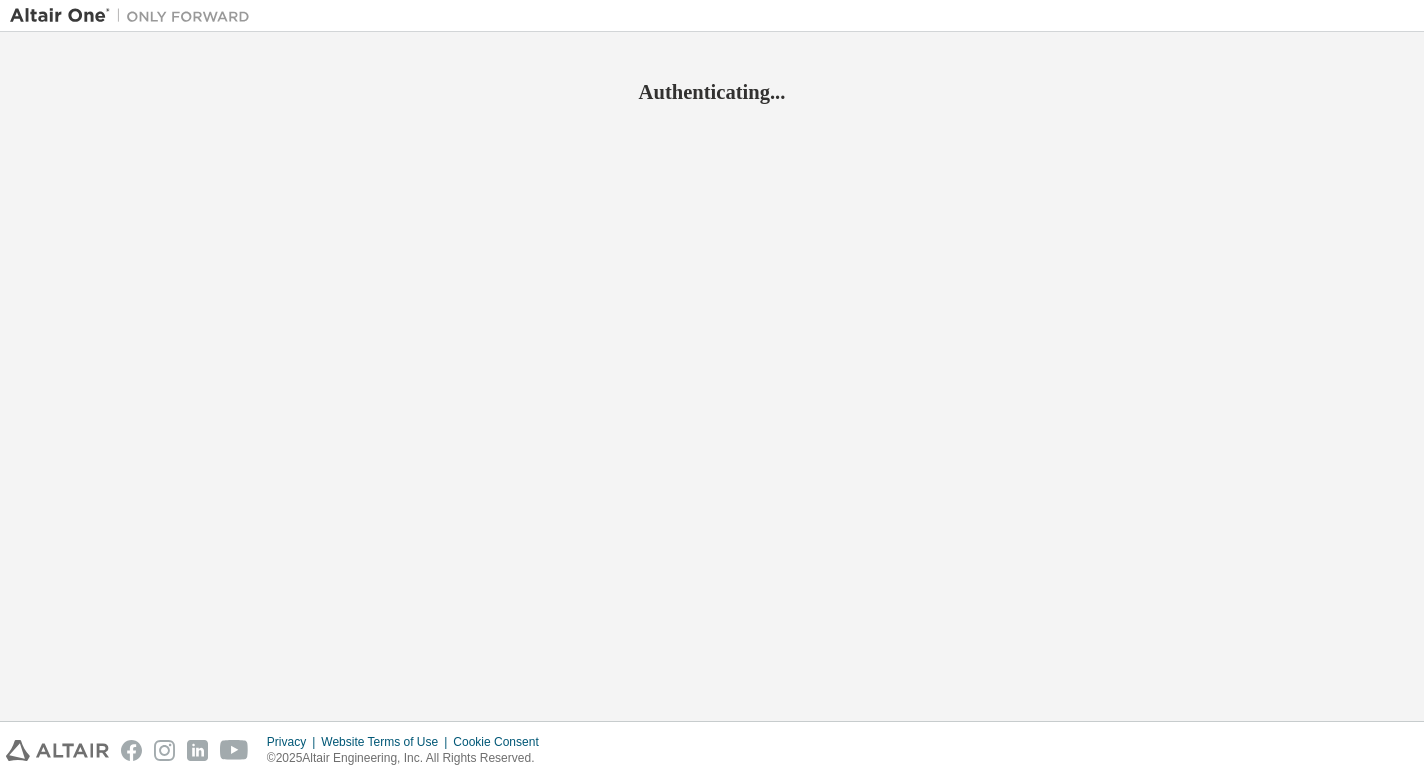 scroll, scrollTop: 0, scrollLeft: 0, axis: both 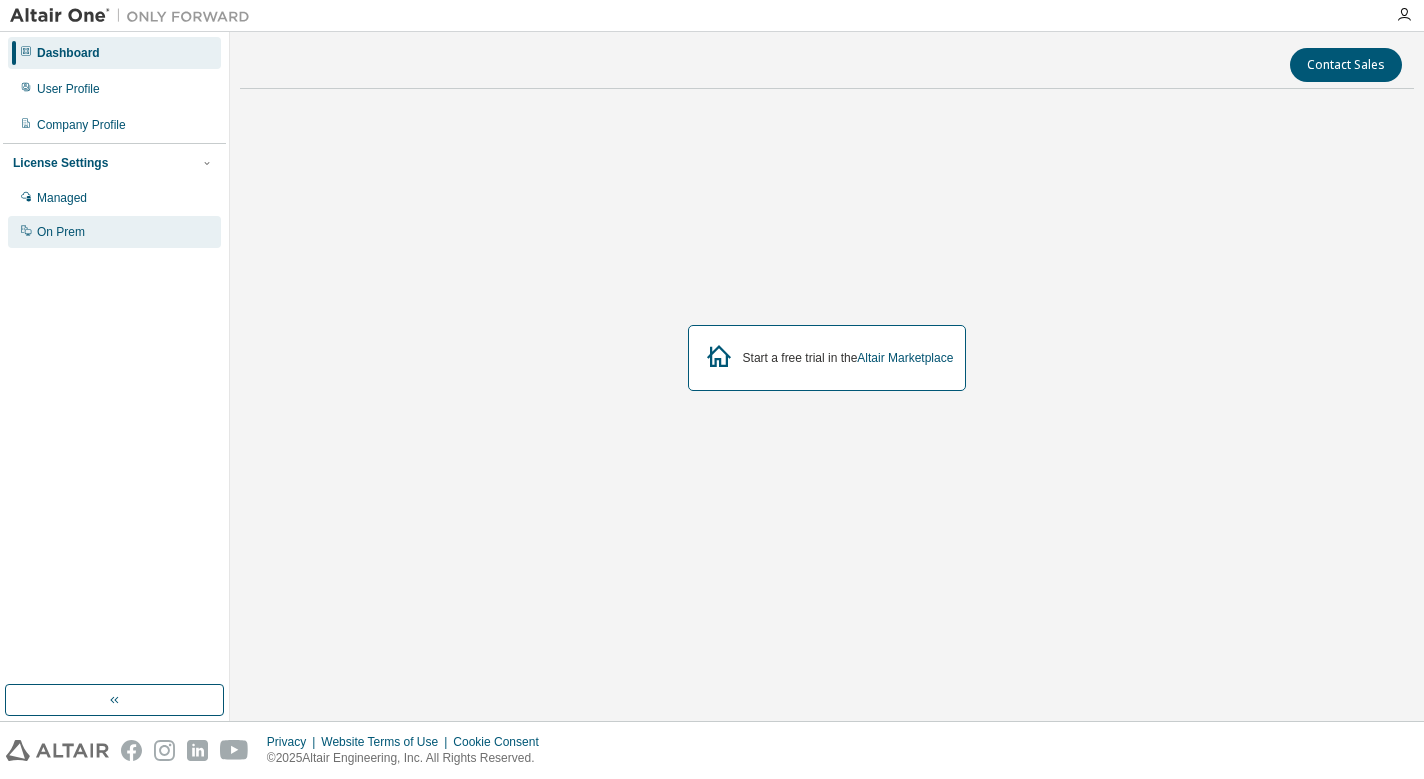 click on "On Prem" at bounding box center [114, 232] 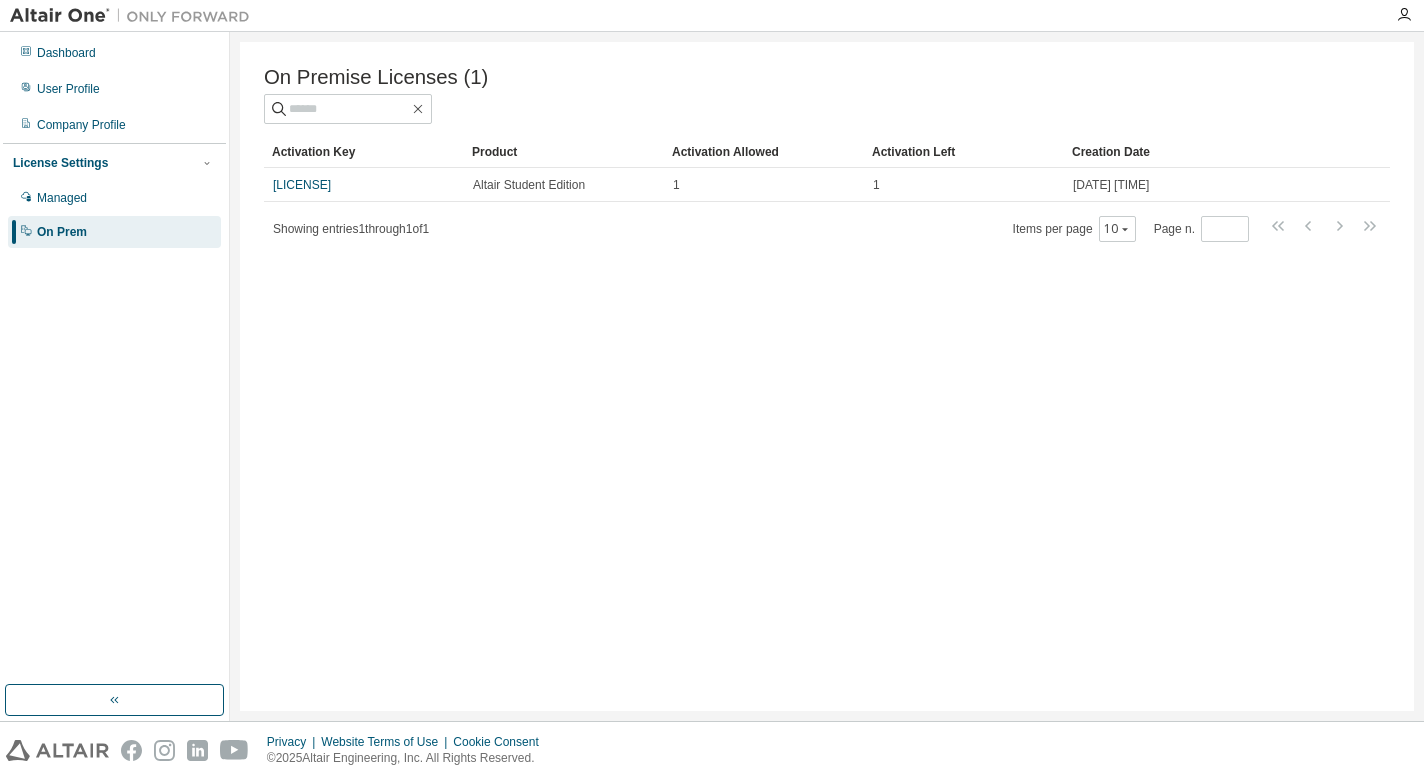 click on "On Premise Licenses (1) Clear Load Save Save As Field Operator Value Select filter Select operand Add criteria Search Activation Key Product Activation Allowed Activation Left Creation Date [LICENSE] Altair Student Edition 1 1 [DATE] [TIME] Showing entries  1  through  1  of  1 Items per page 10 Page n. *" at bounding box center [827, 376] 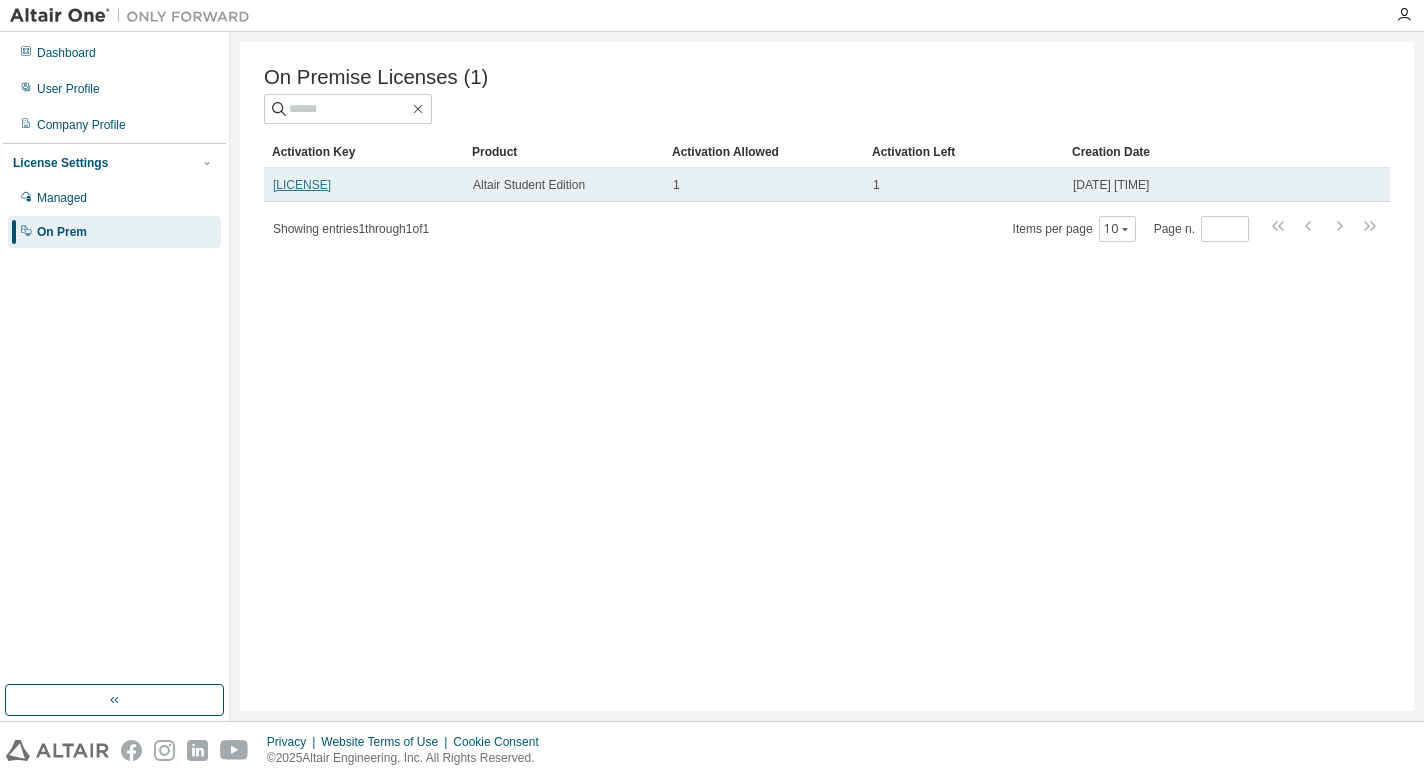 click on "[LICENSE]" at bounding box center [302, 185] 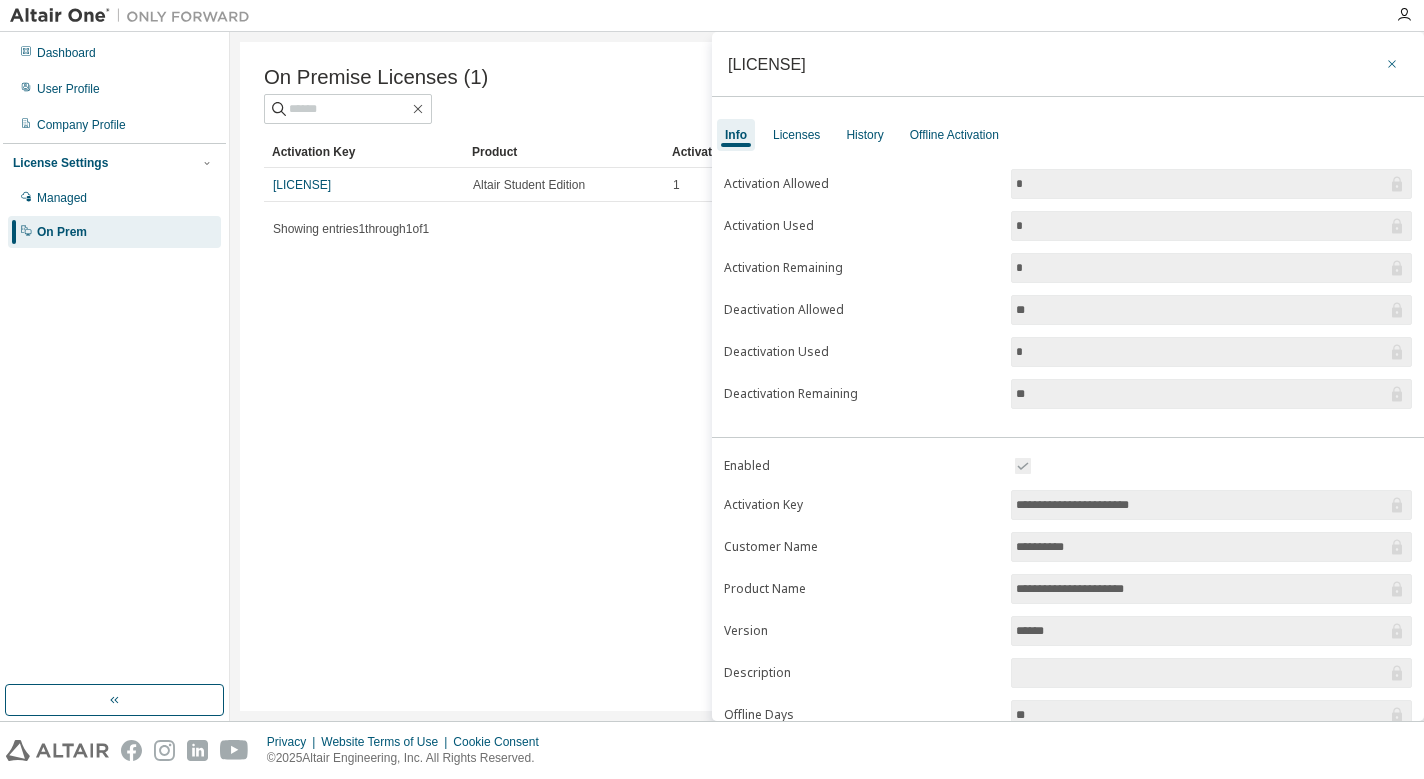 scroll, scrollTop: 0, scrollLeft: 0, axis: both 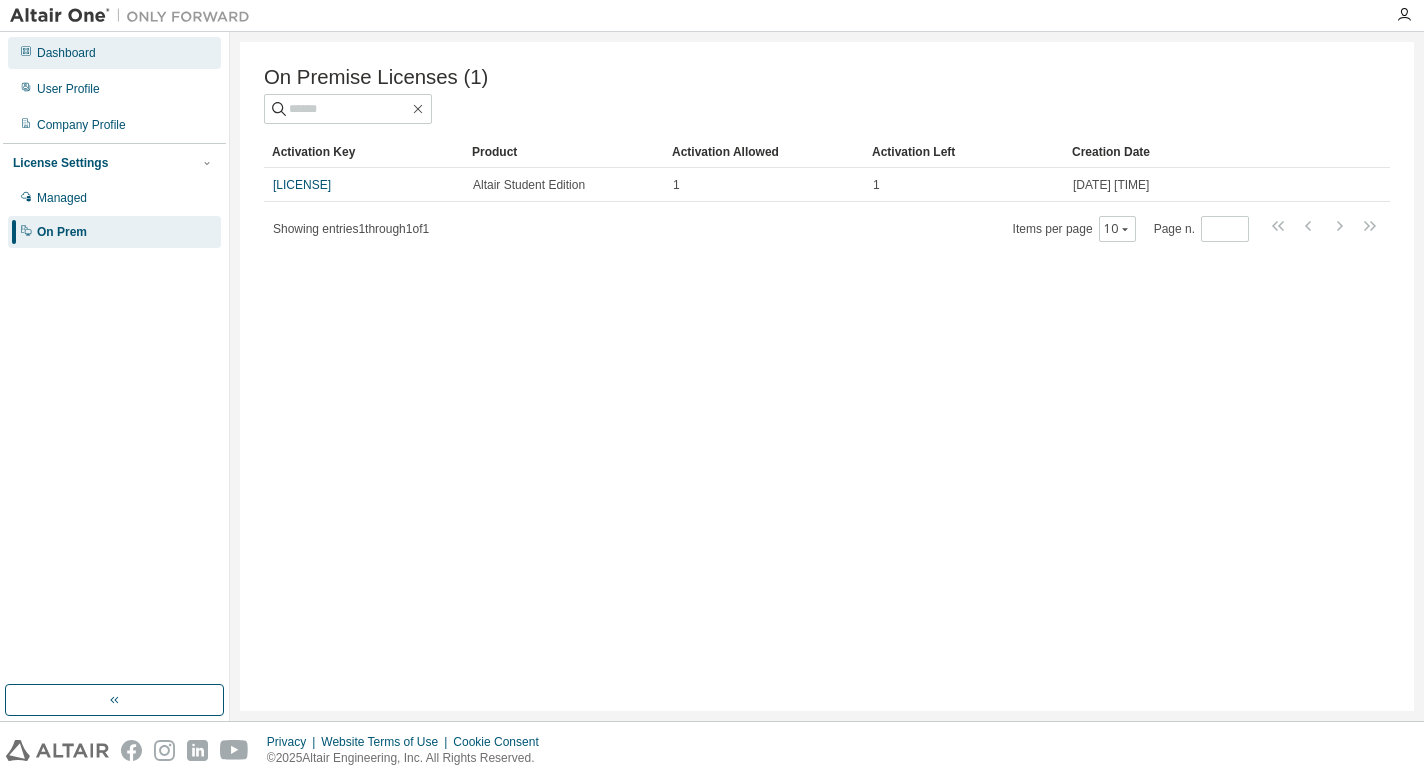 click on "Dashboard" at bounding box center (66, 53) 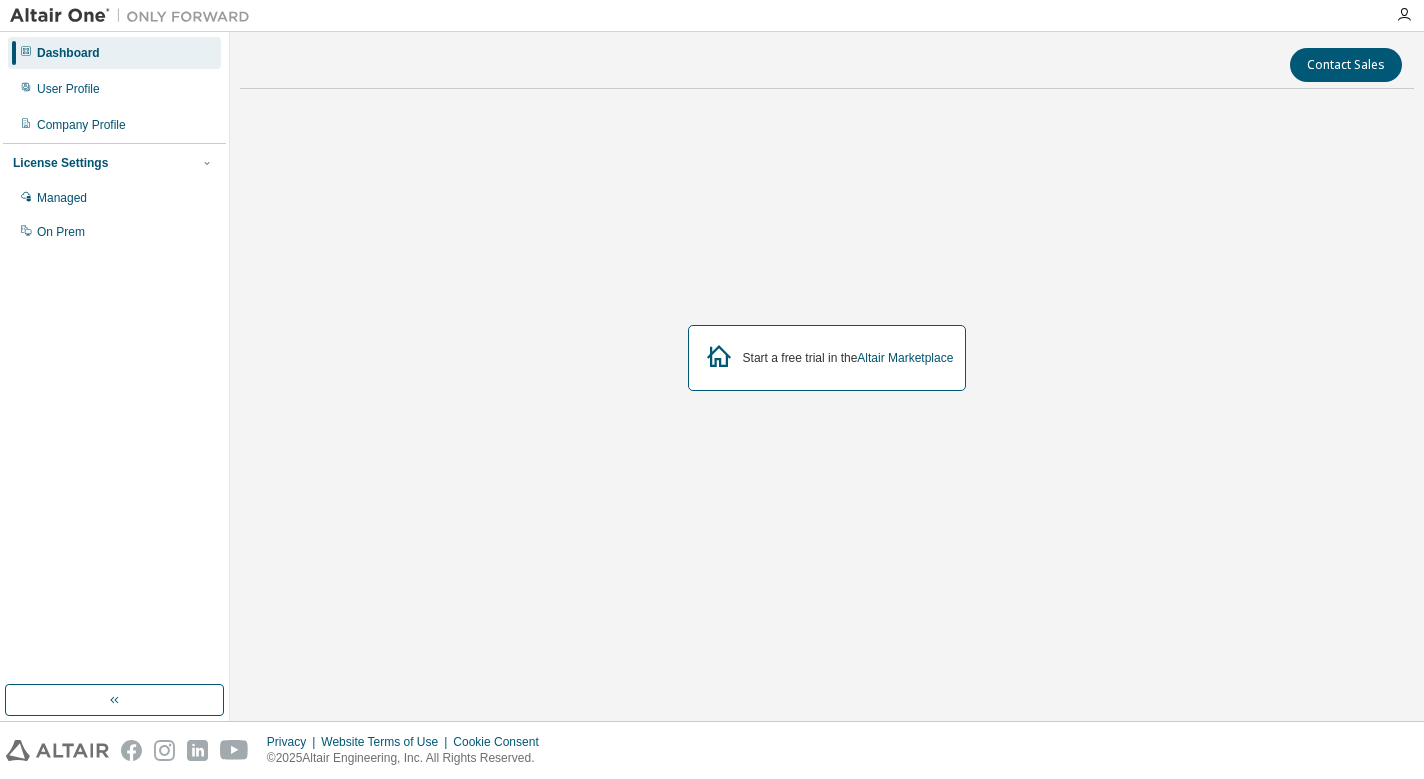 click at bounding box center (135, 16) 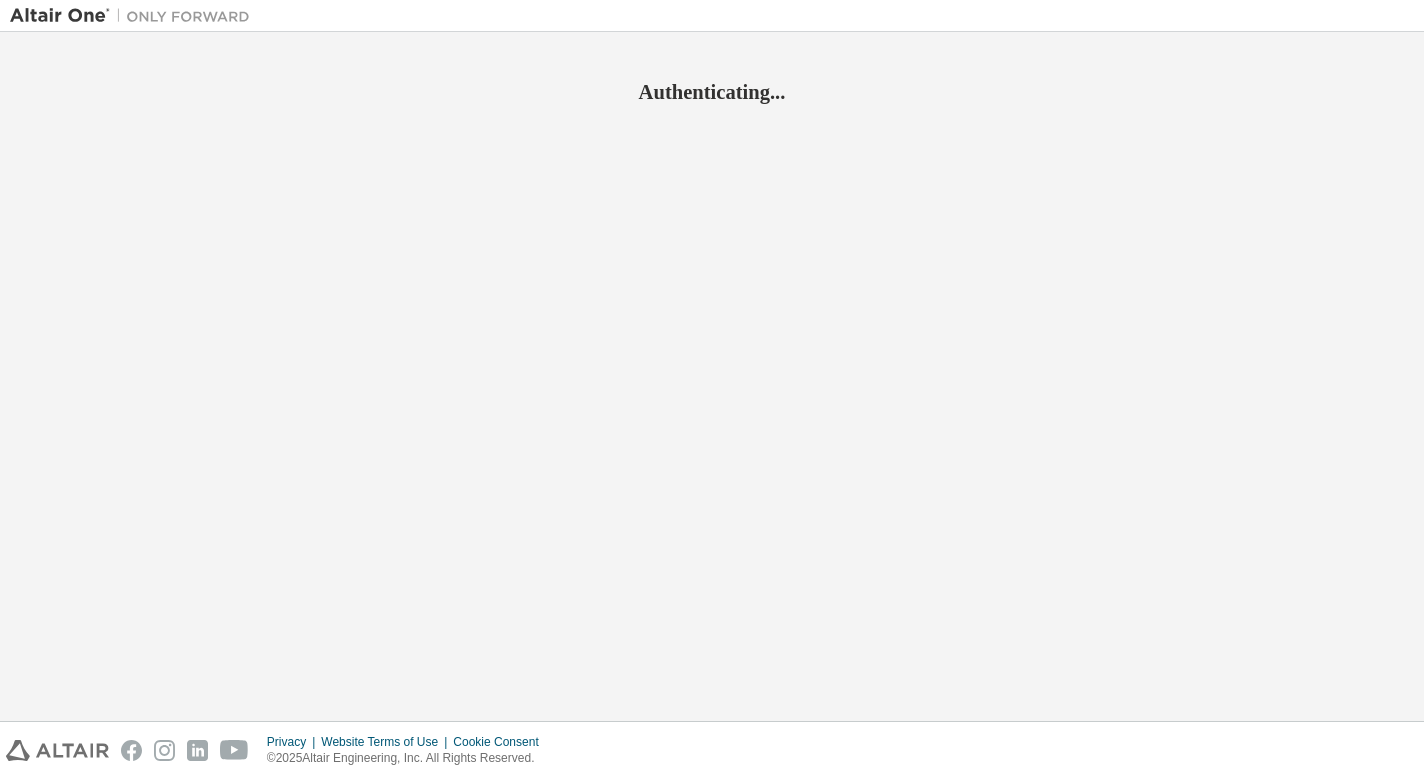 scroll, scrollTop: 0, scrollLeft: 0, axis: both 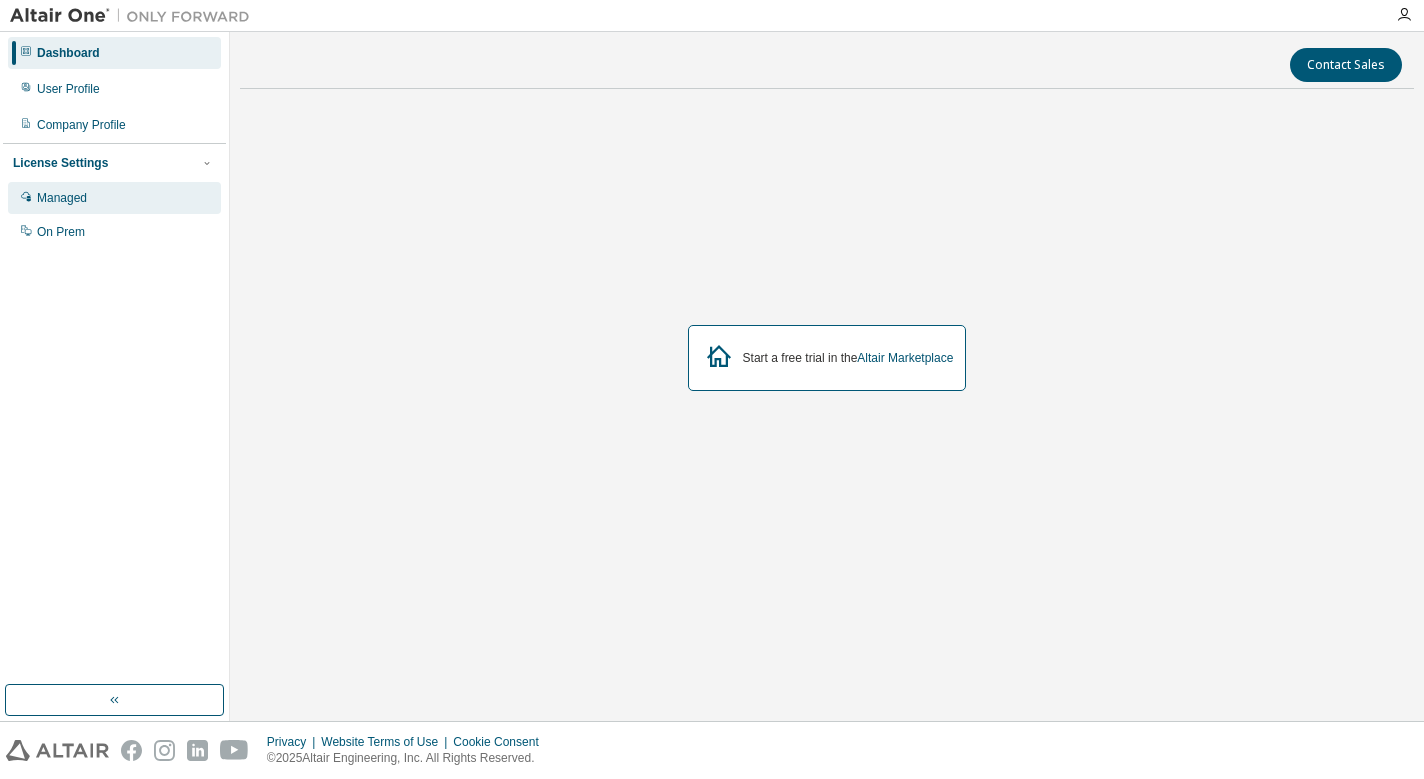 click on "Managed" at bounding box center (114, 198) 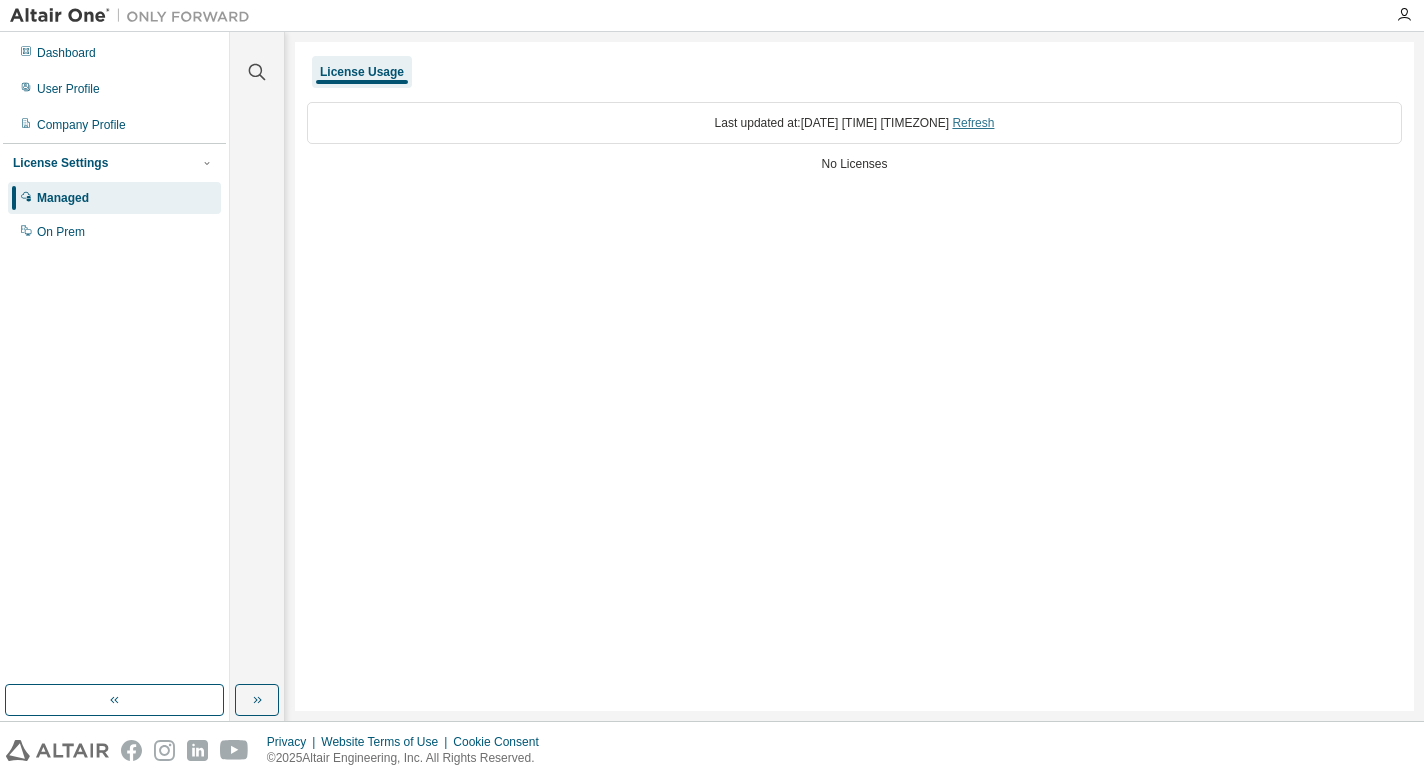 click on "Refresh" at bounding box center (973, 123) 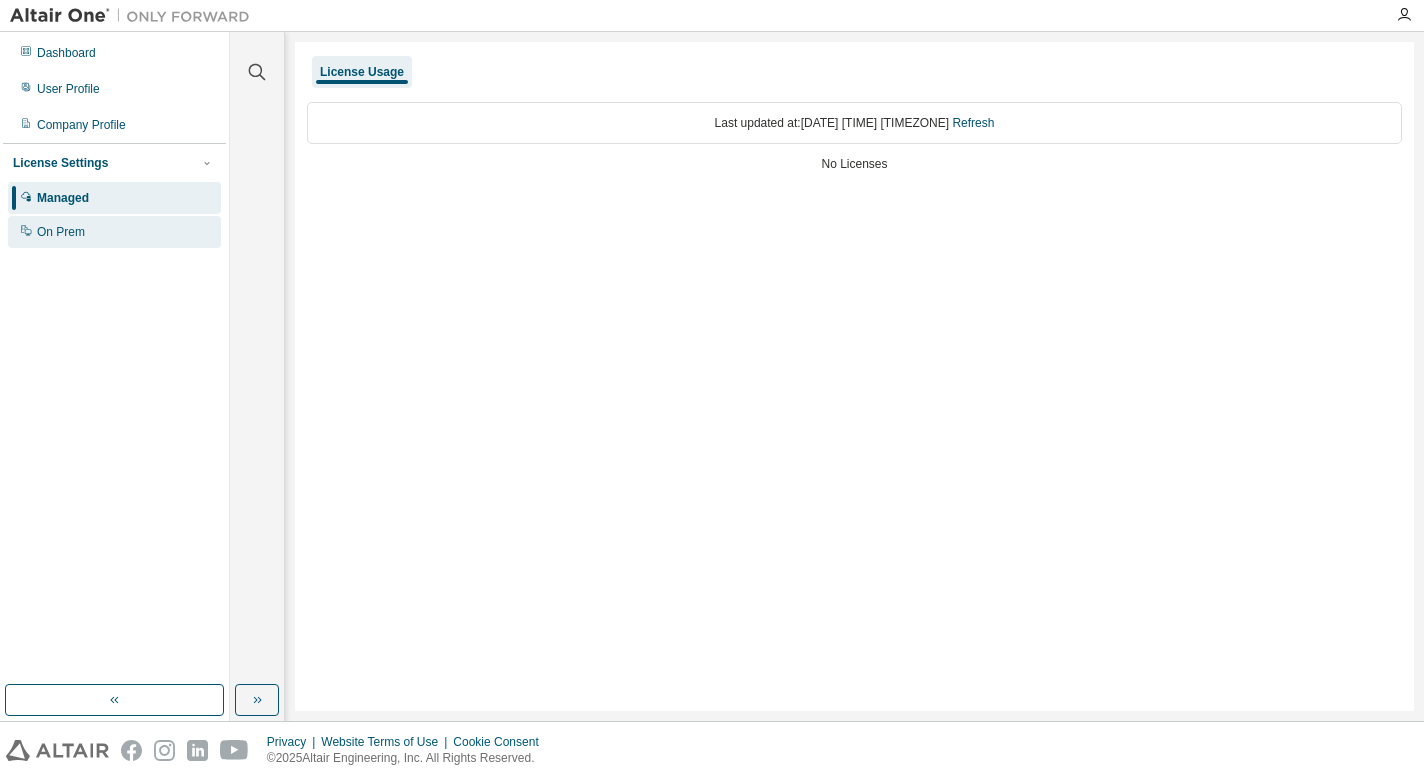 click on "On Prem" at bounding box center [114, 232] 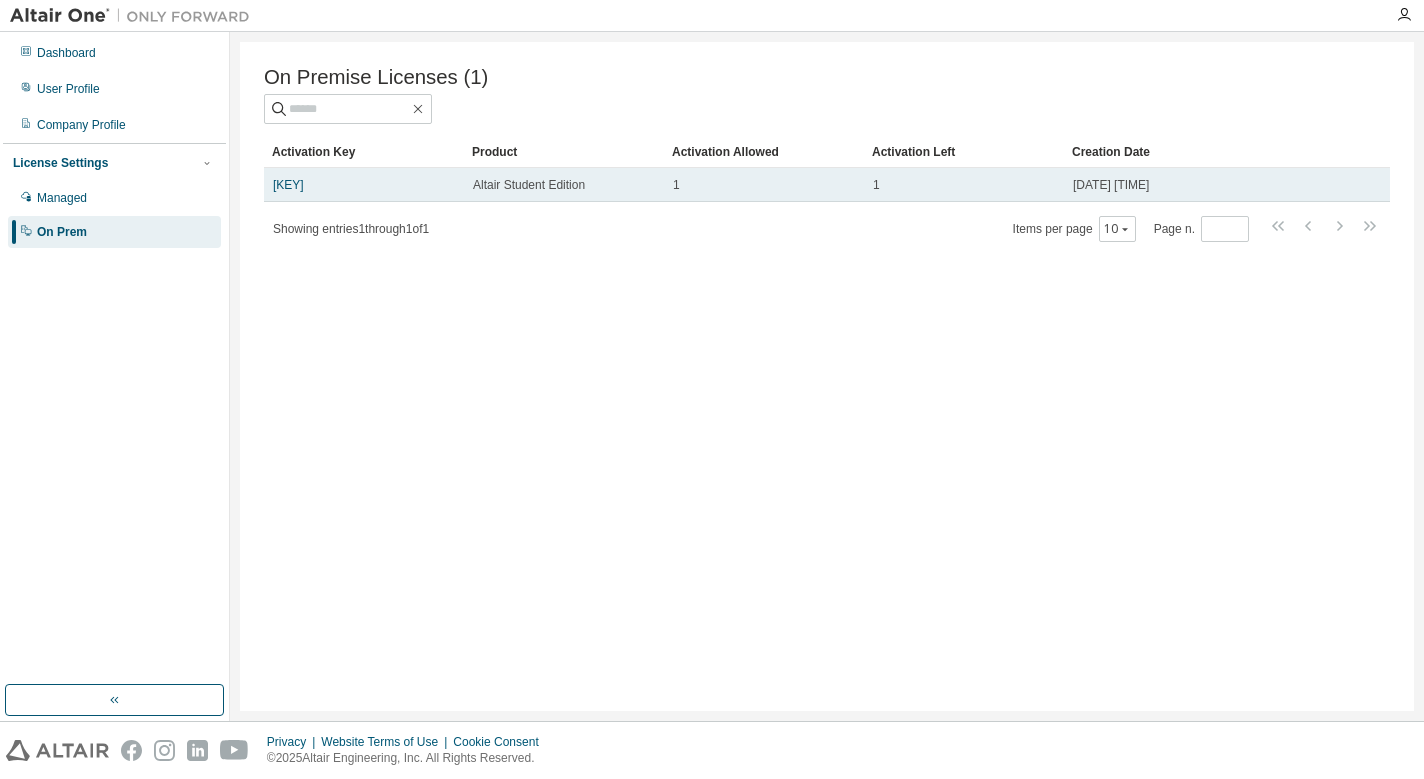 click on "1" at bounding box center [964, 185] 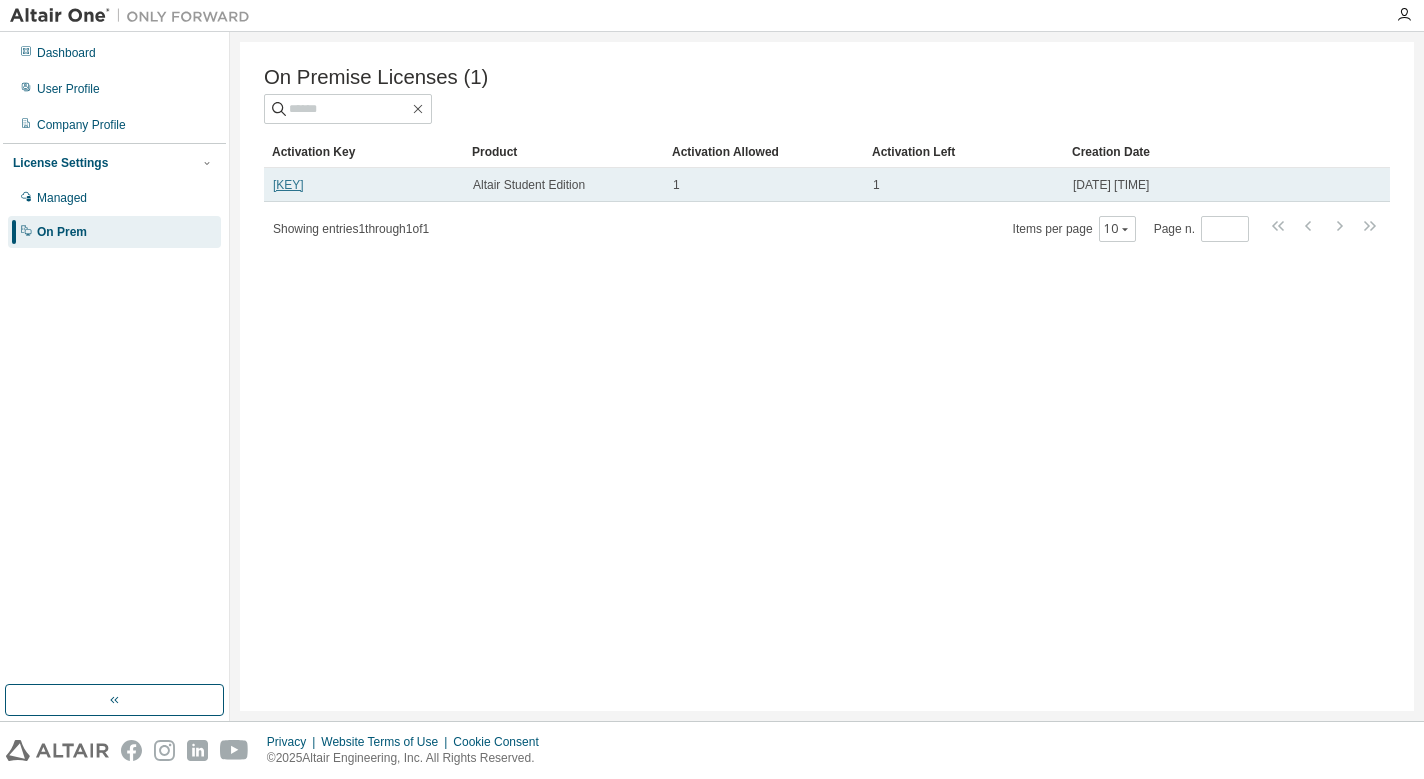 click on "LBB3L-902A4-BVUDD-B74TX" at bounding box center [288, 185] 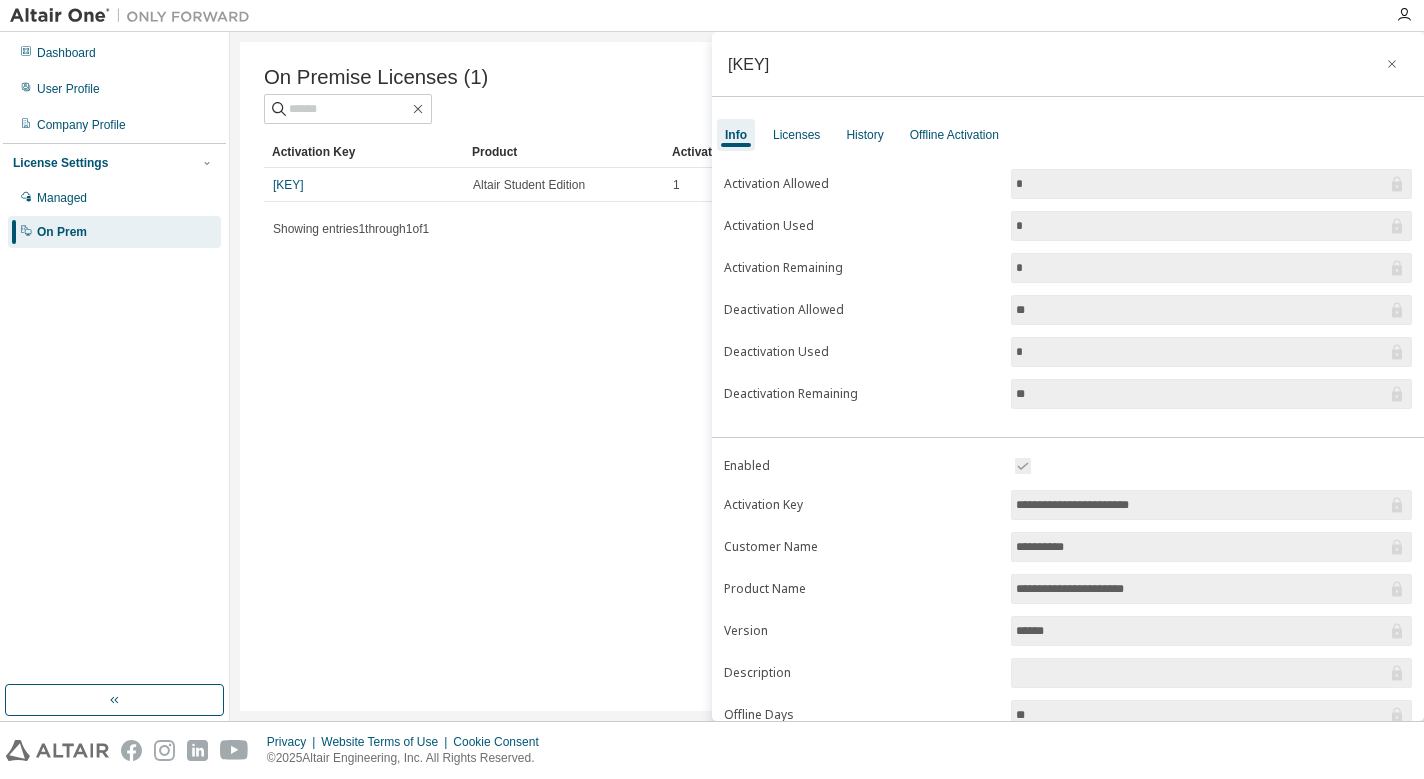 scroll, scrollTop: 0, scrollLeft: 0, axis: both 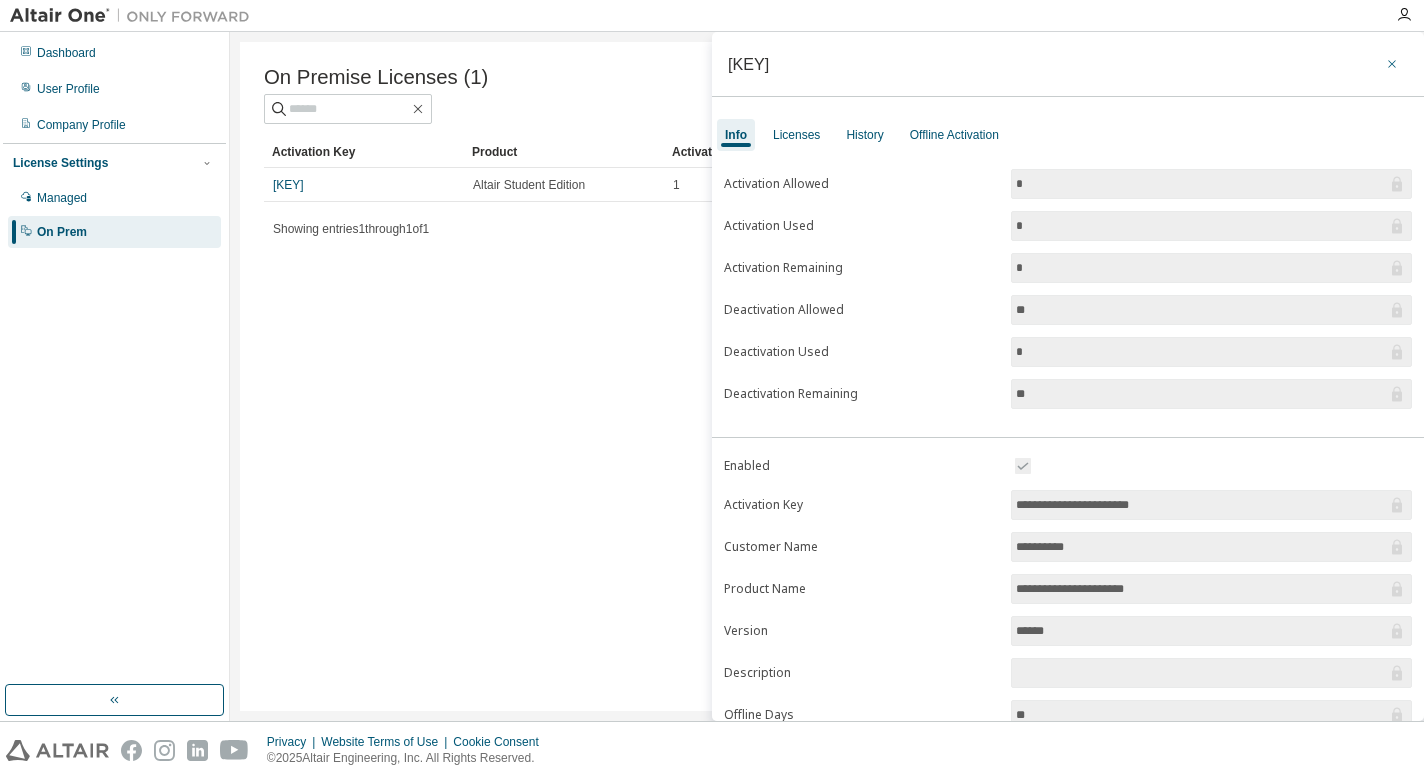 click at bounding box center (1392, 64) 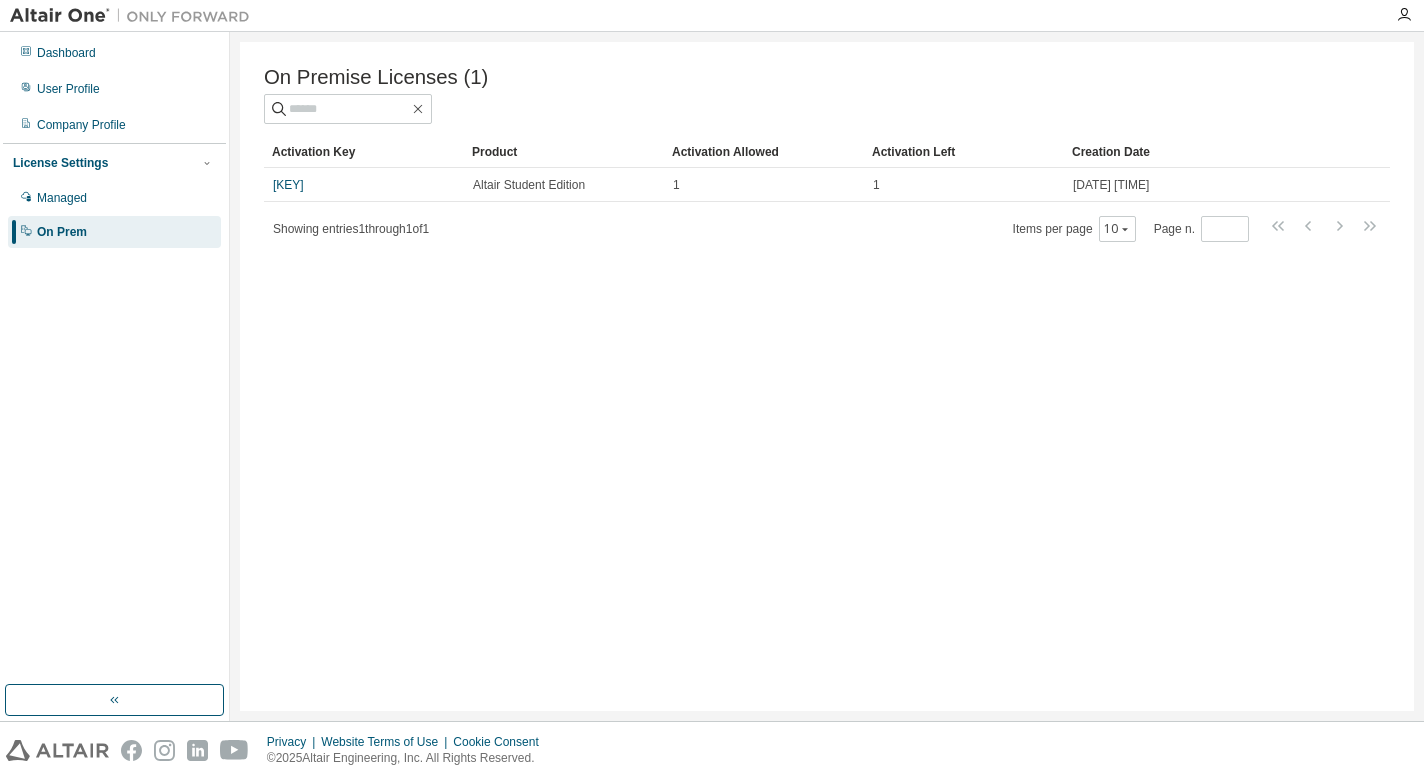 drag, startPoint x: 446, startPoint y: 186, endPoint x: 263, endPoint y: 183, distance: 183.02458 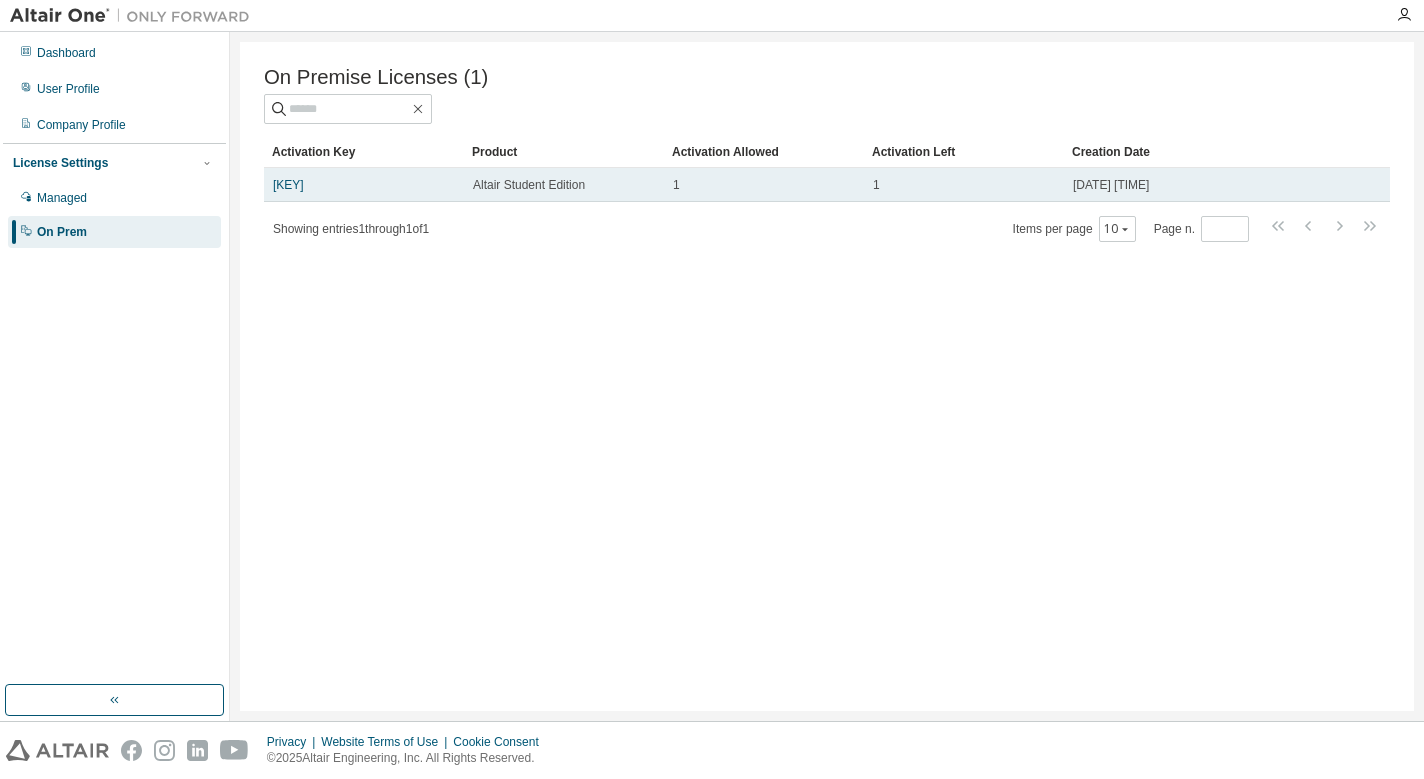 click on "[SERIAL_NUMBER]" at bounding box center (364, 185) 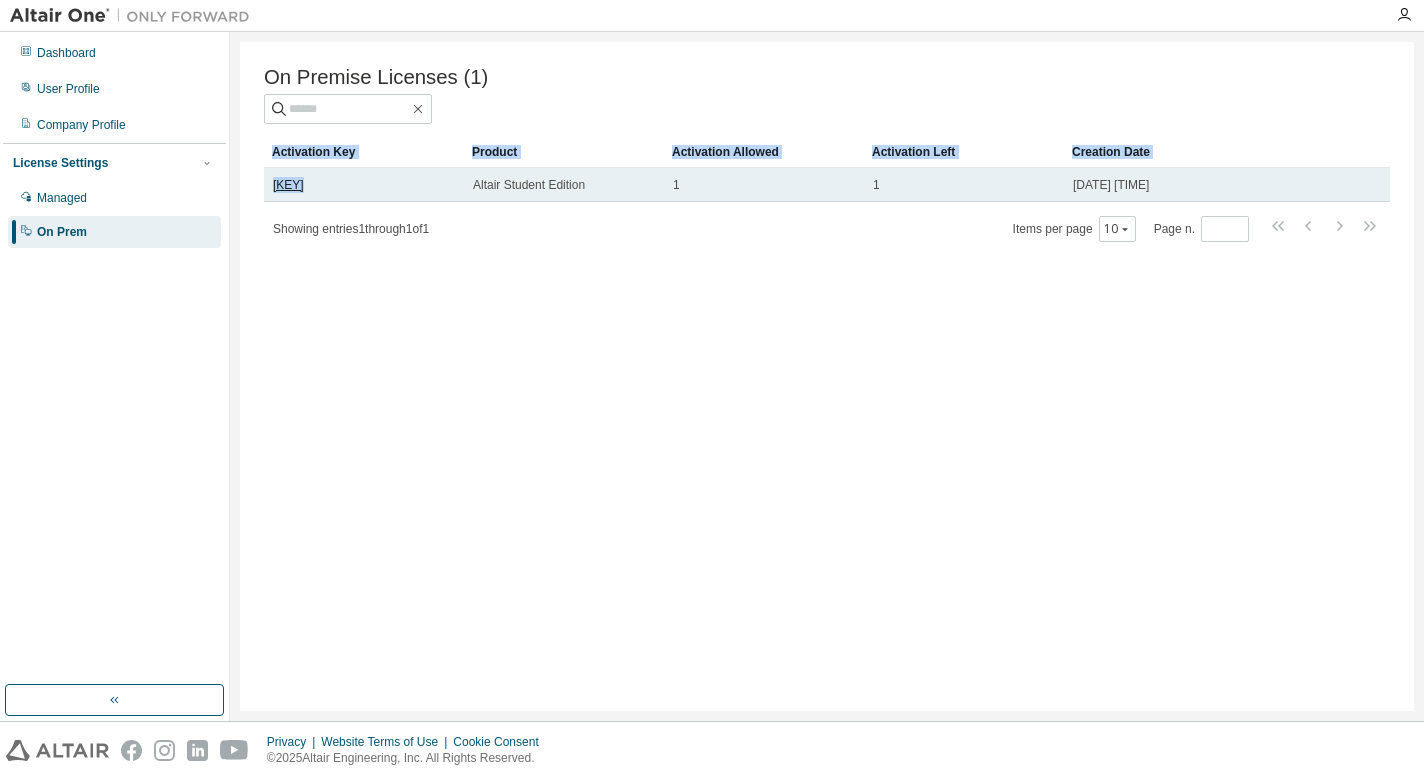 drag, startPoint x: 263, startPoint y: 183, endPoint x: 308, endPoint y: 185, distance: 45.044422 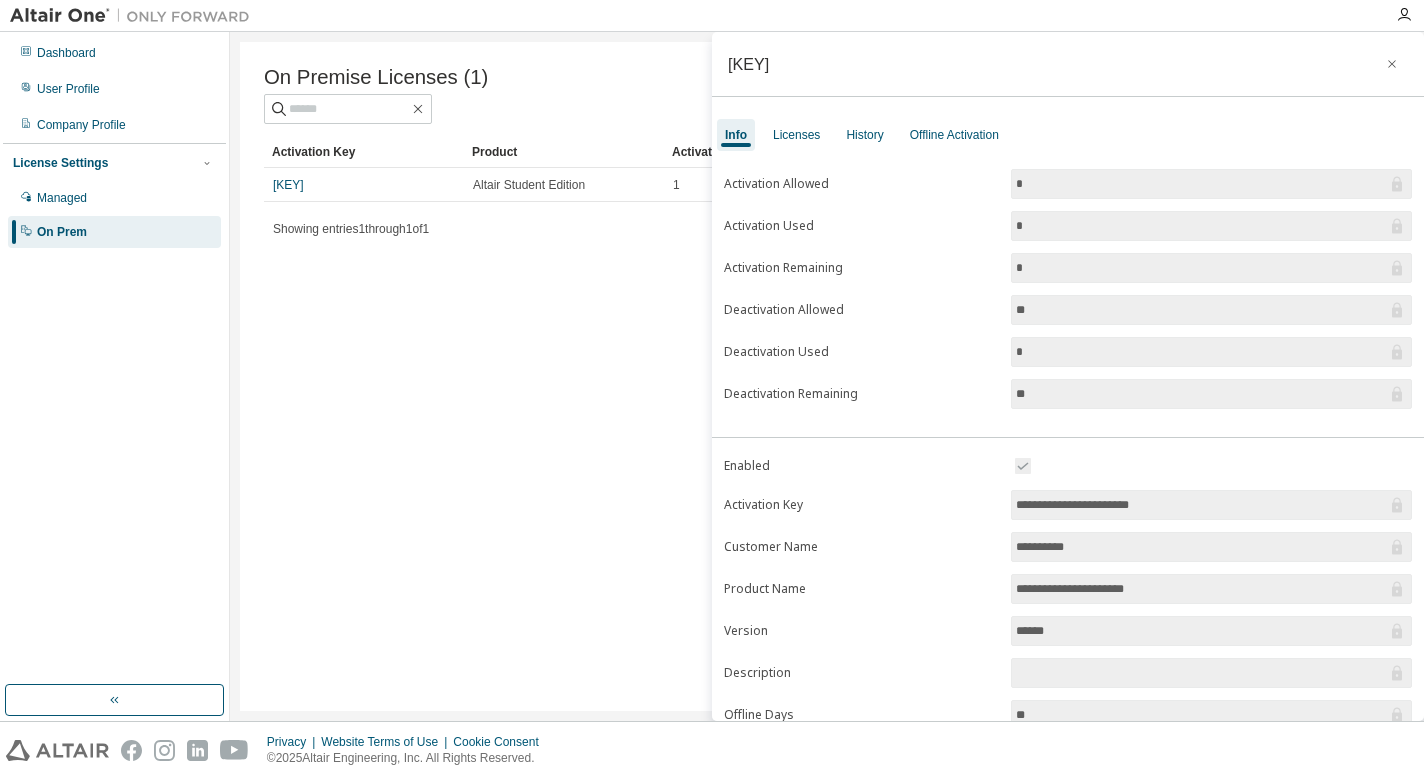 click on "**********" at bounding box center (1201, 505) 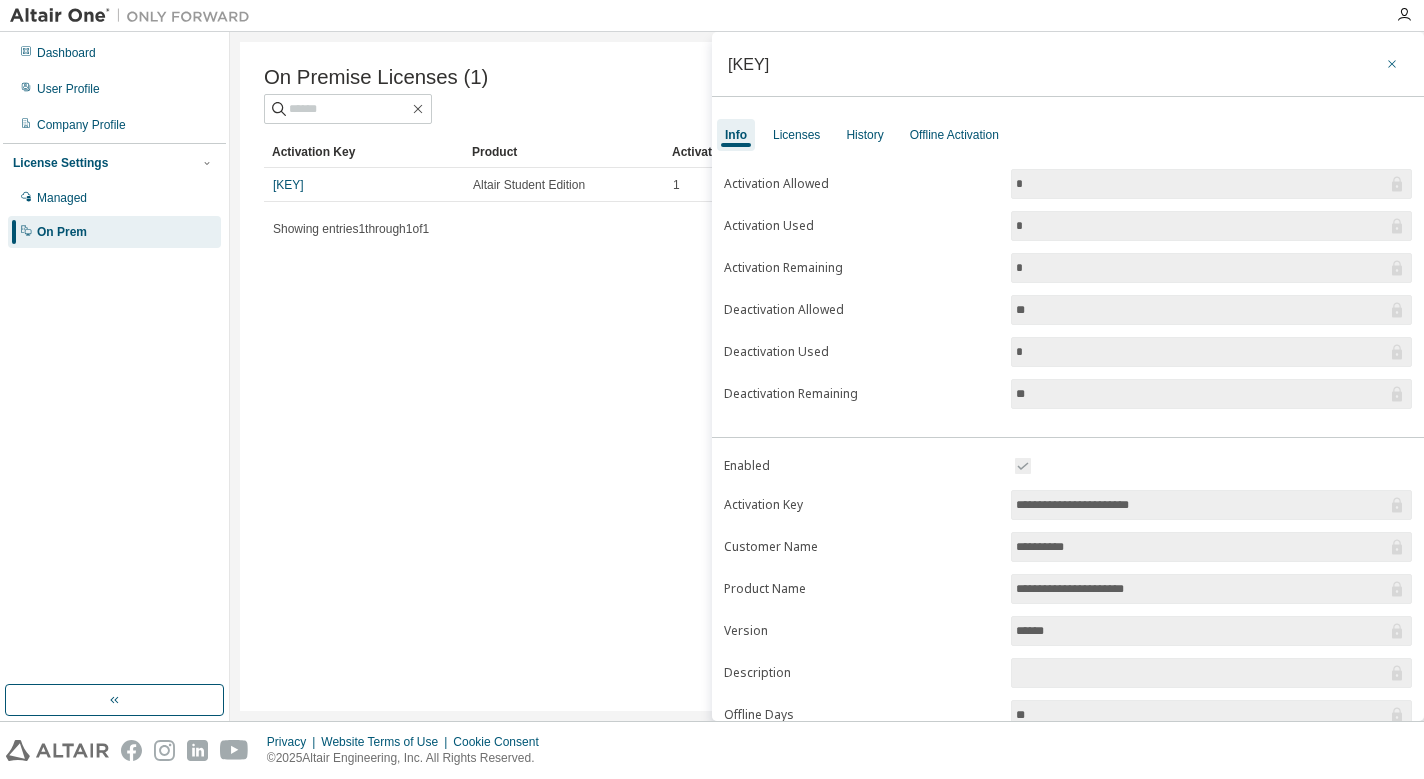 click 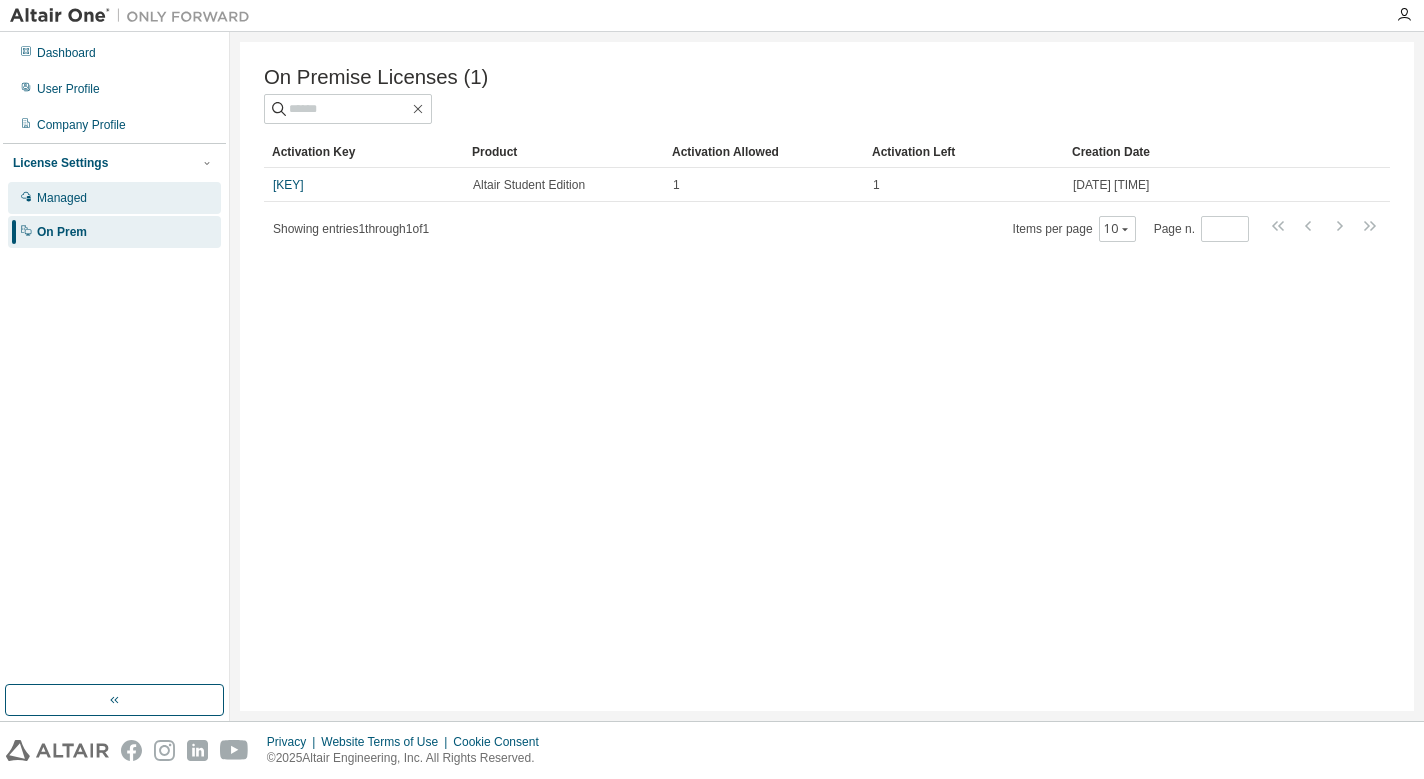 click on "Managed" at bounding box center (114, 198) 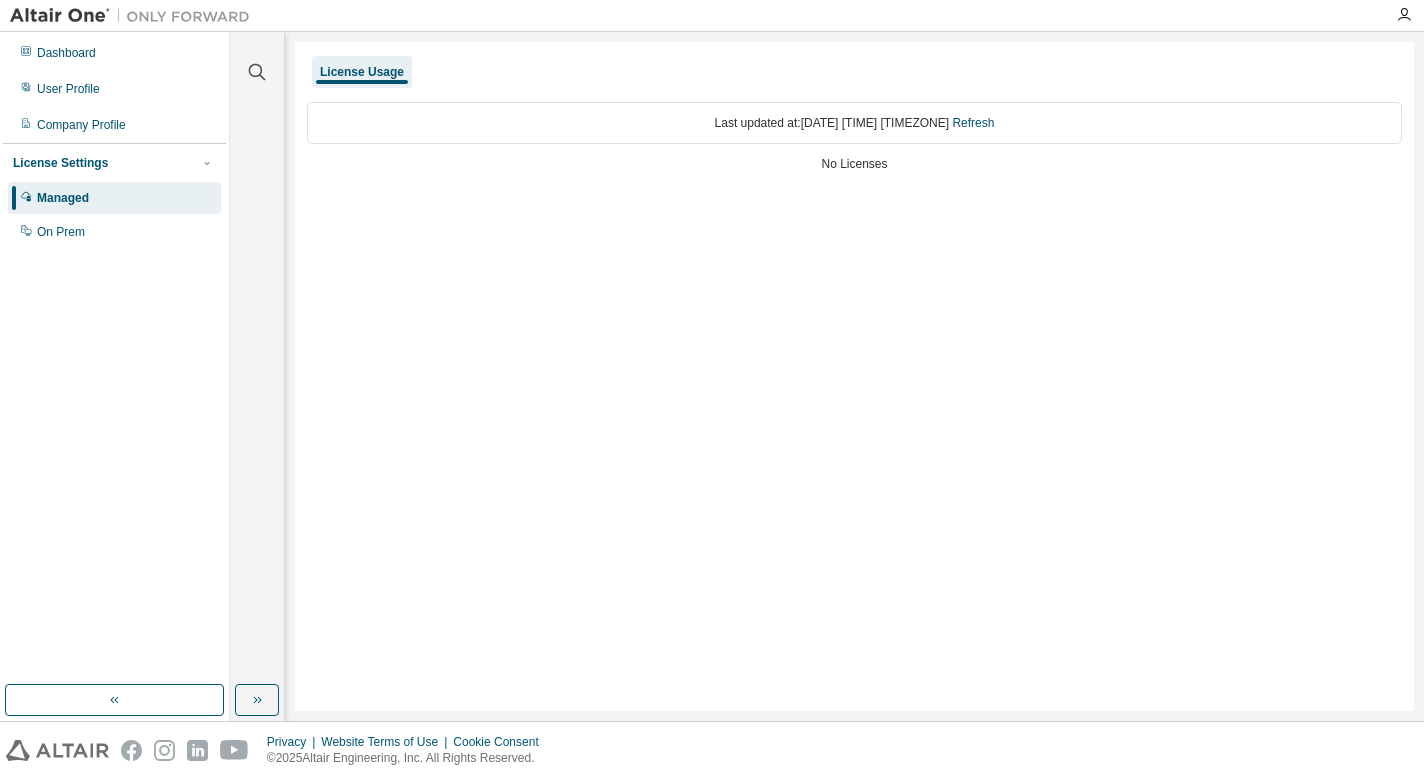 click on "License Usage" at bounding box center (362, 72) 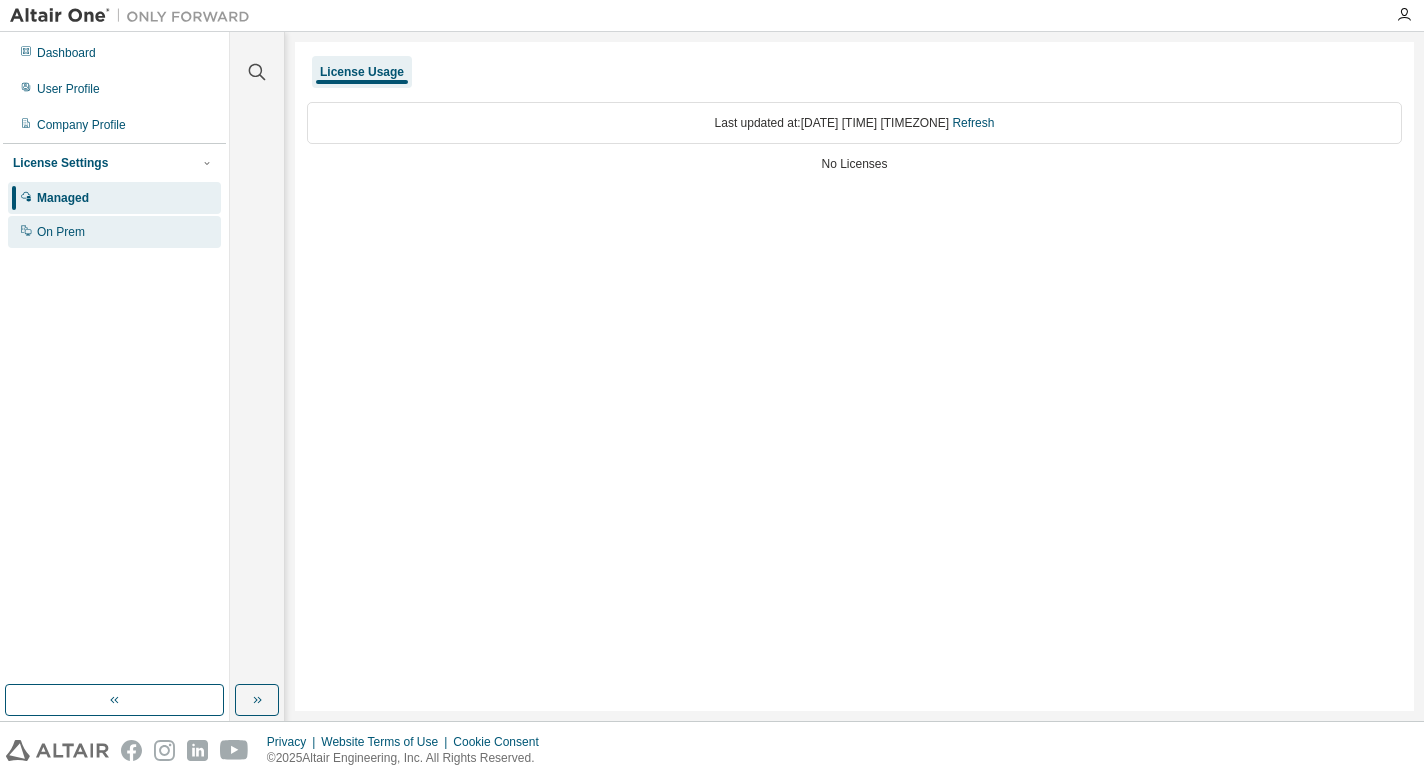 click on "On Prem" at bounding box center (114, 232) 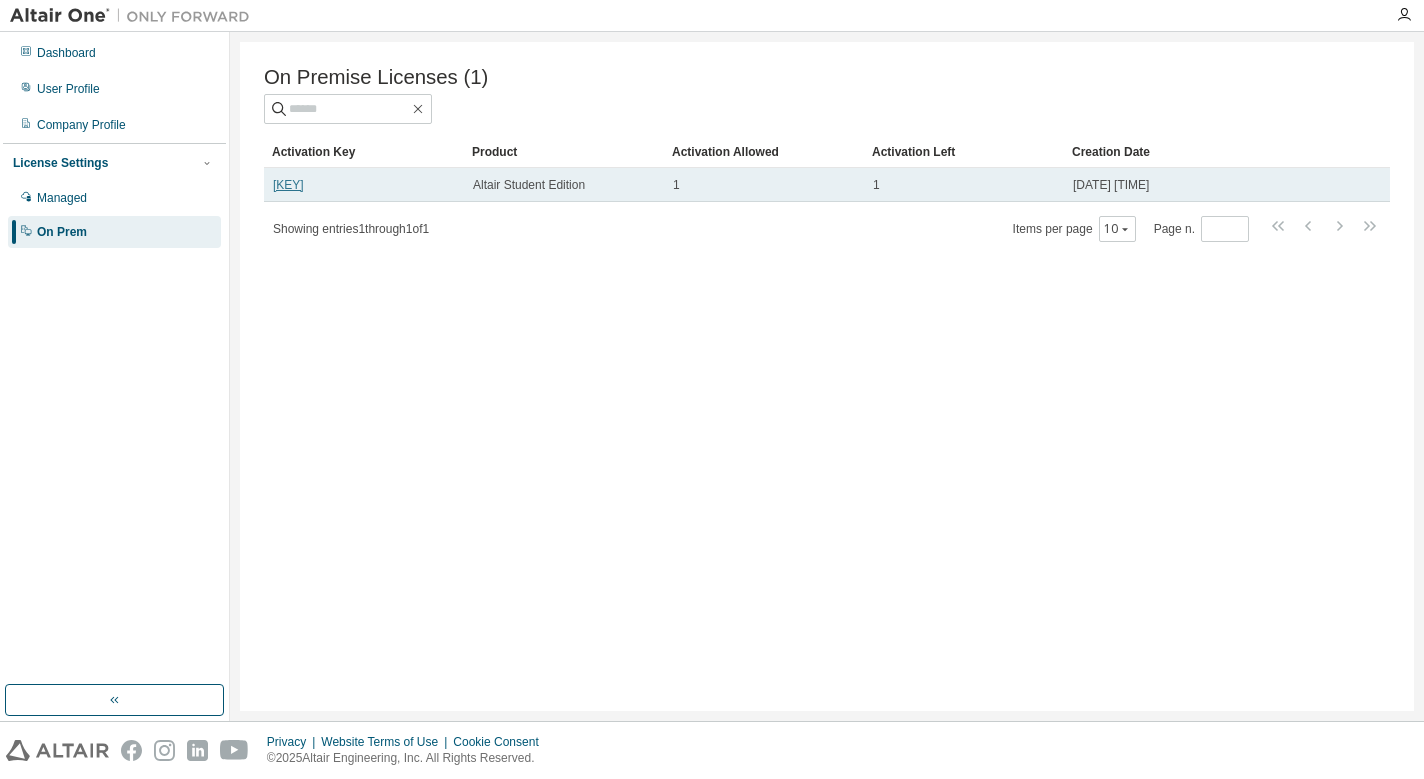 click on "LBB3L-902A4-BVUDD-B74TX" at bounding box center (288, 185) 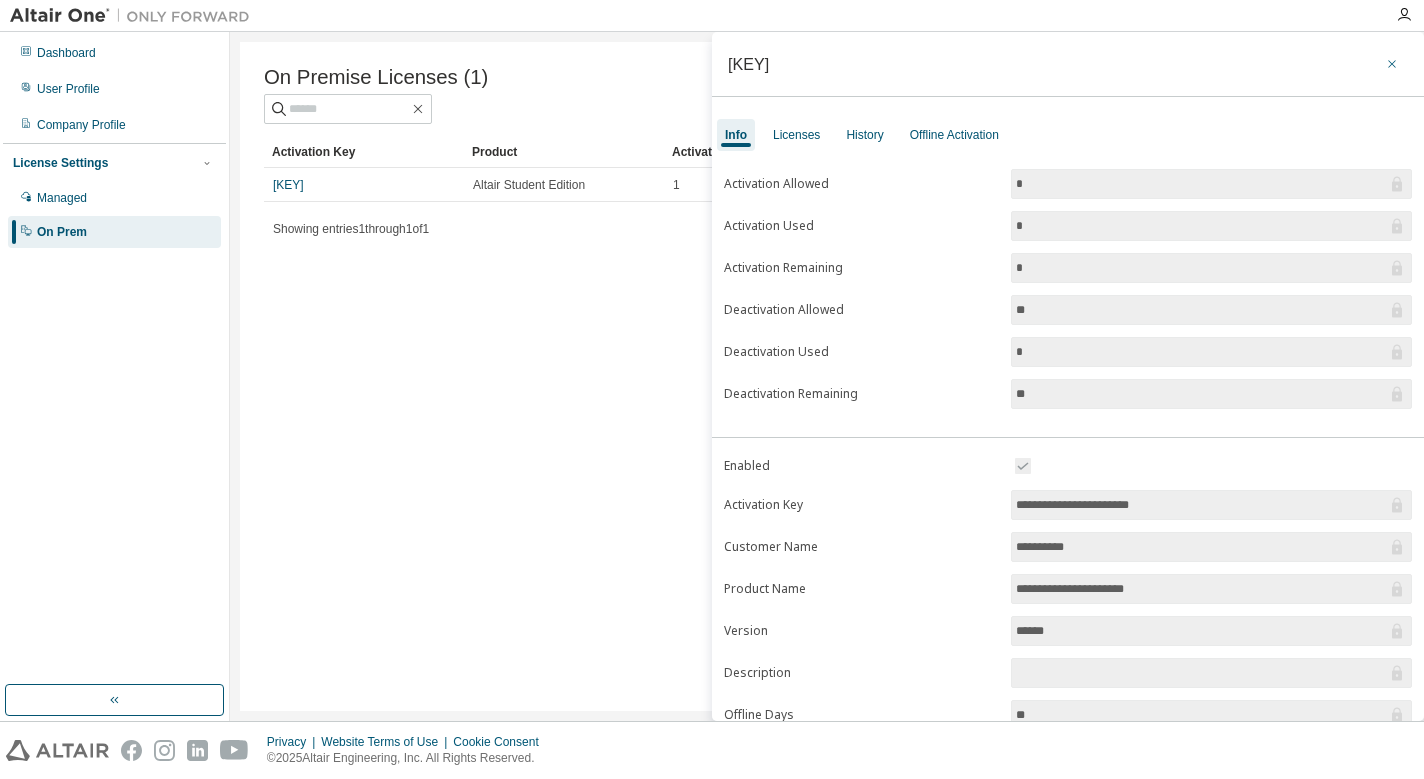 click 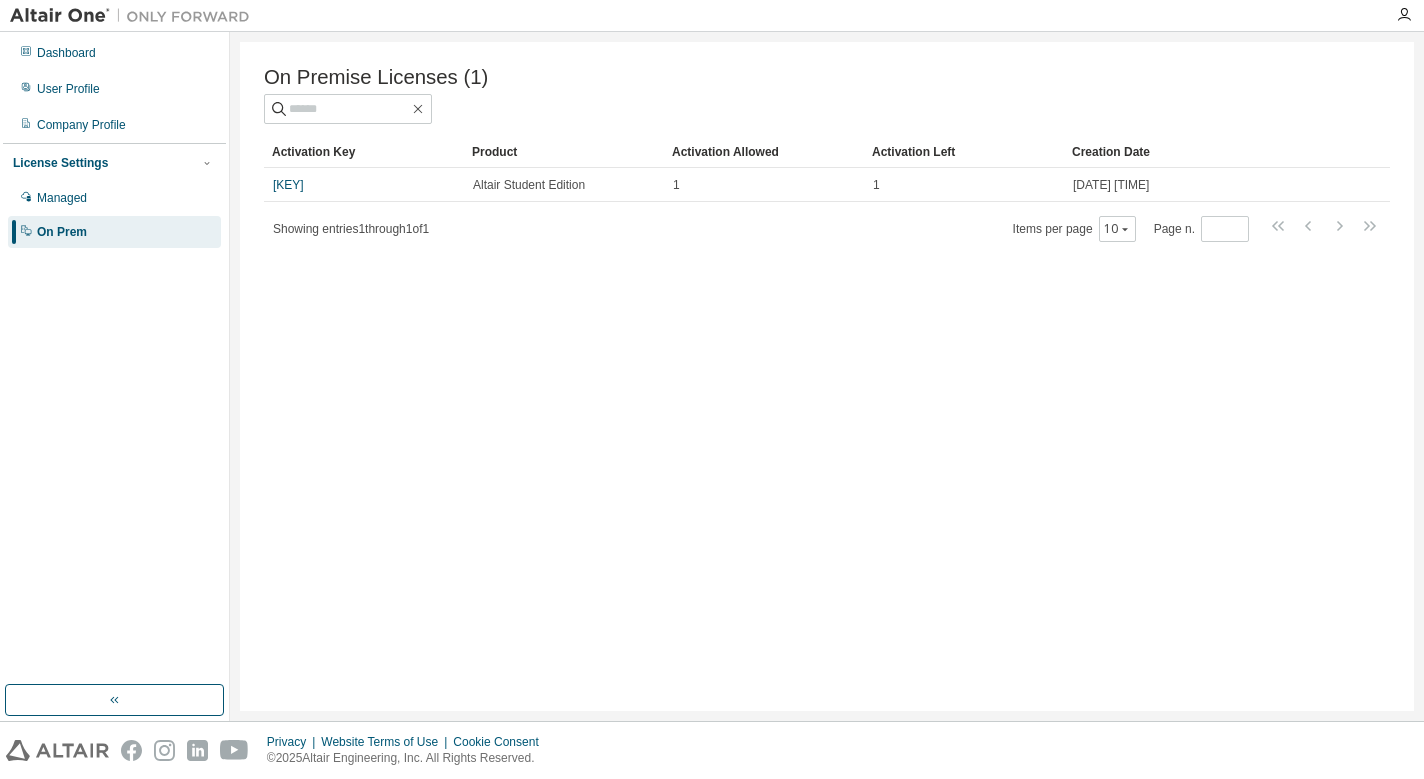 click on "License Settings" at bounding box center [60, 163] 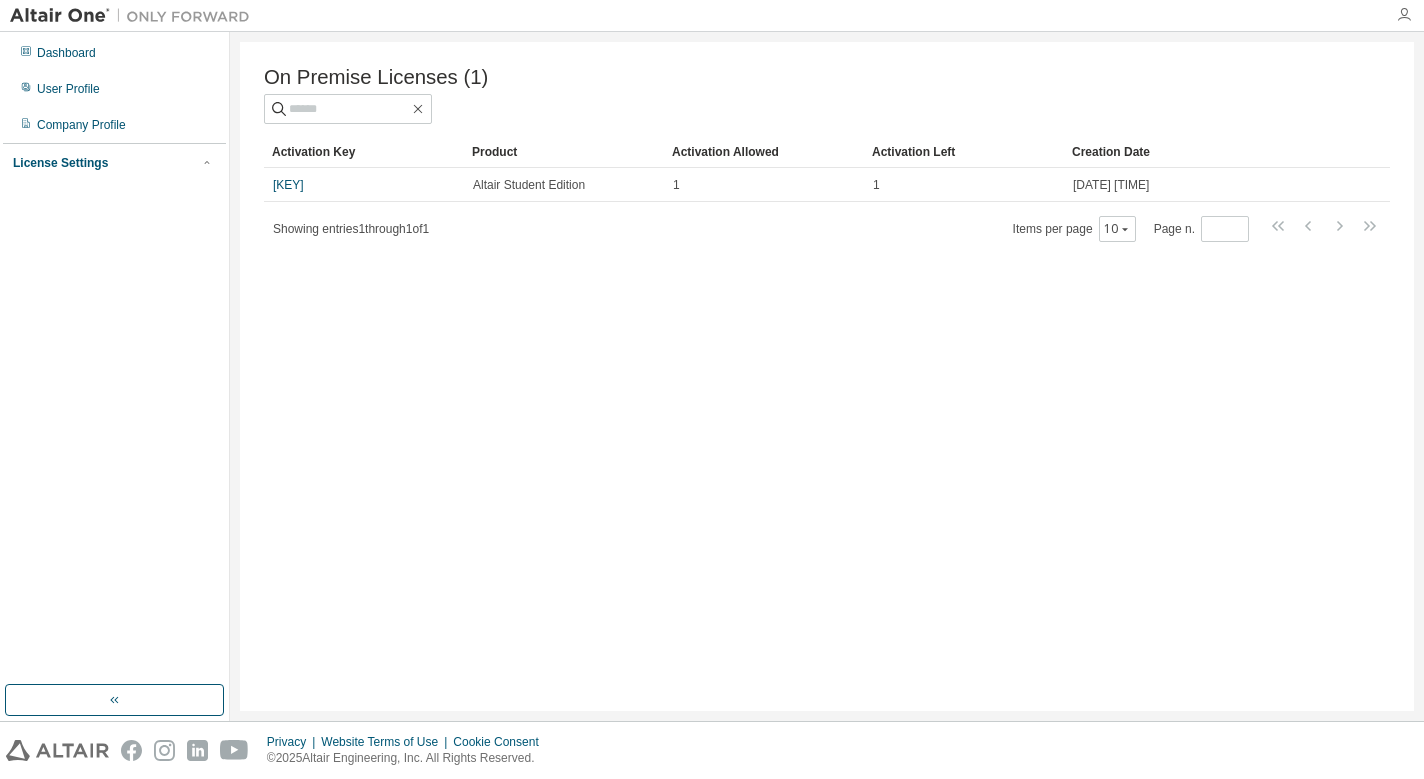 click at bounding box center (1404, 15) 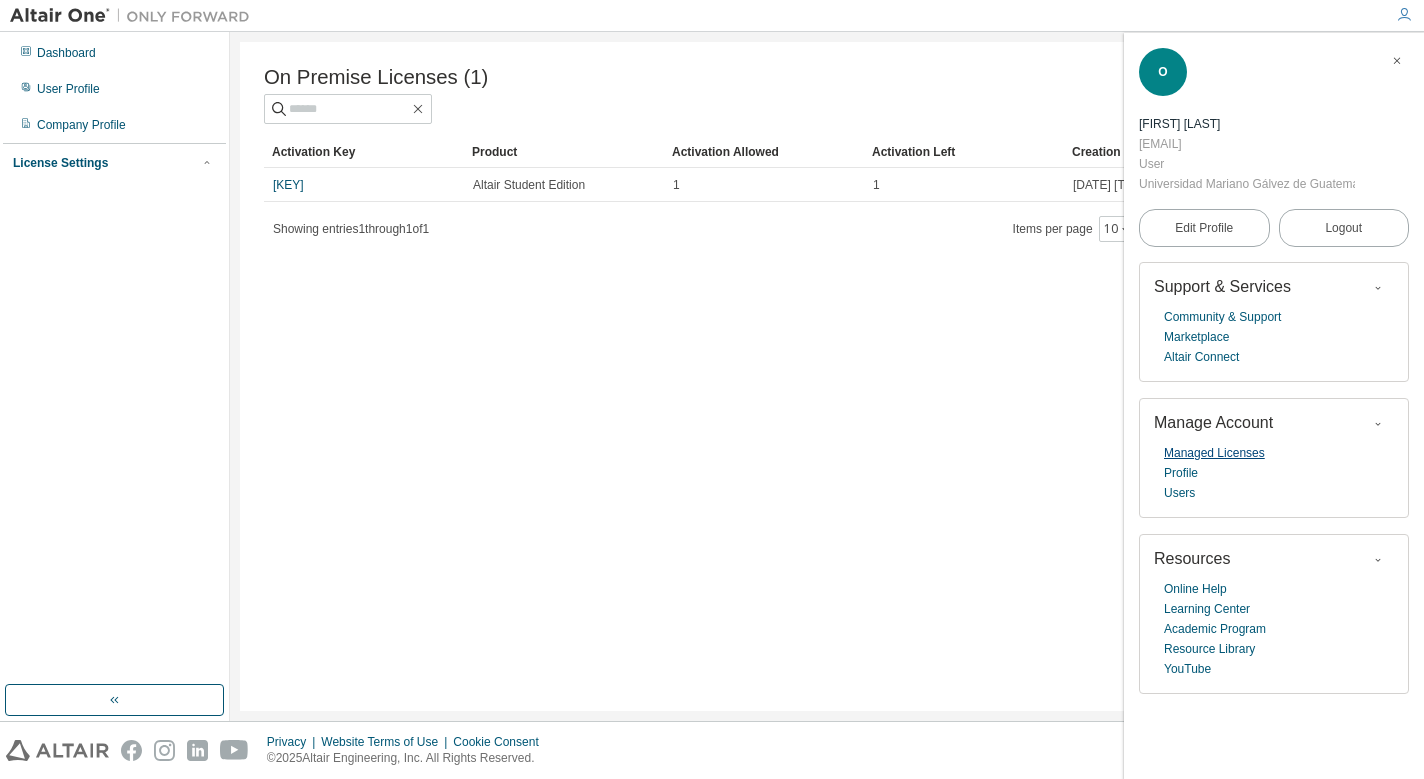 click on "Managed Licenses" at bounding box center [1214, 453] 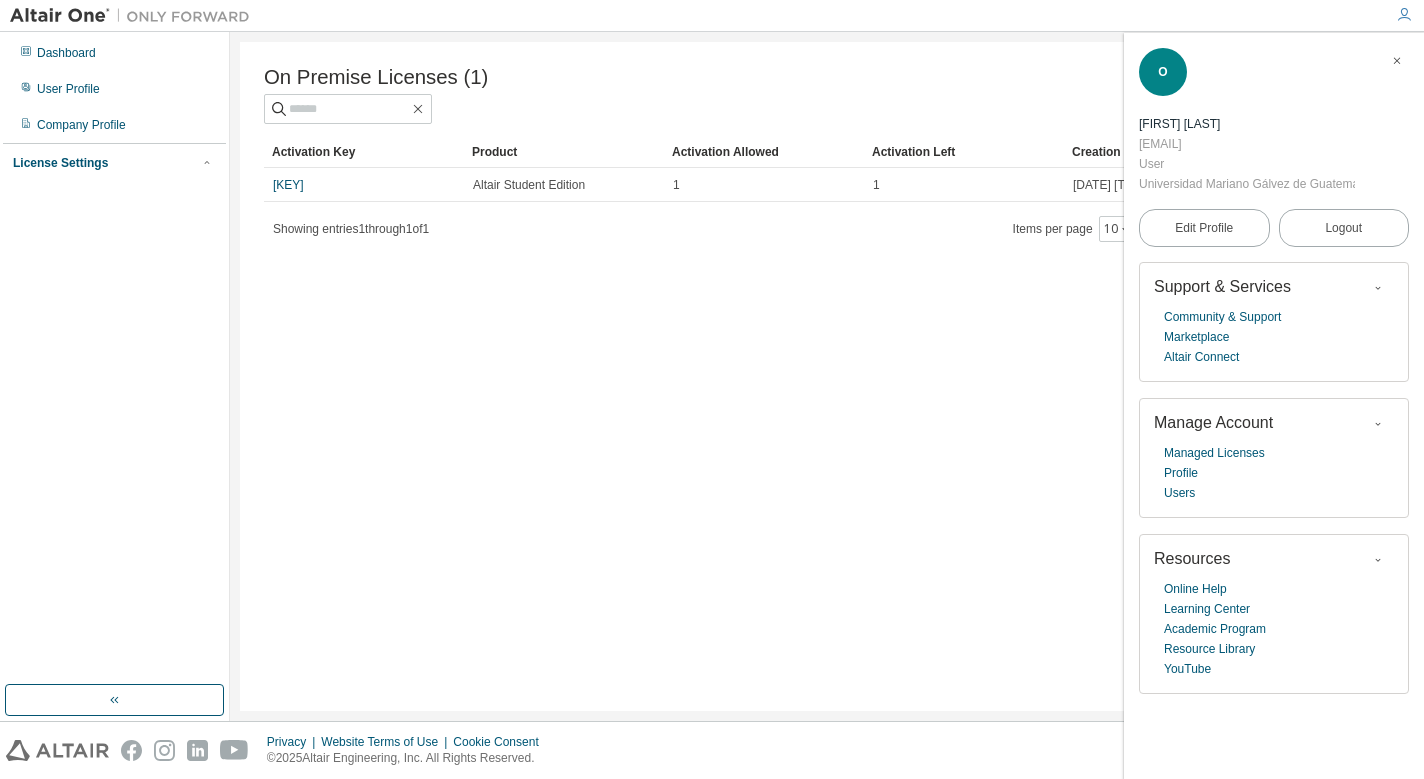 click on "On Premise Licenses (1) Clear Load Save Save As Field Operator Value Select filter Select operand Add criteria Search Activation Key Product Activation Allowed Activation Left Creation Date LBB3L-902A4-BVUDD-B74TX Altair Student Edition 1 1 2025-08-08 03:21:08 Showing entries  1  through  1  of  1 Items per page 10 Page n. *" at bounding box center (827, 376) 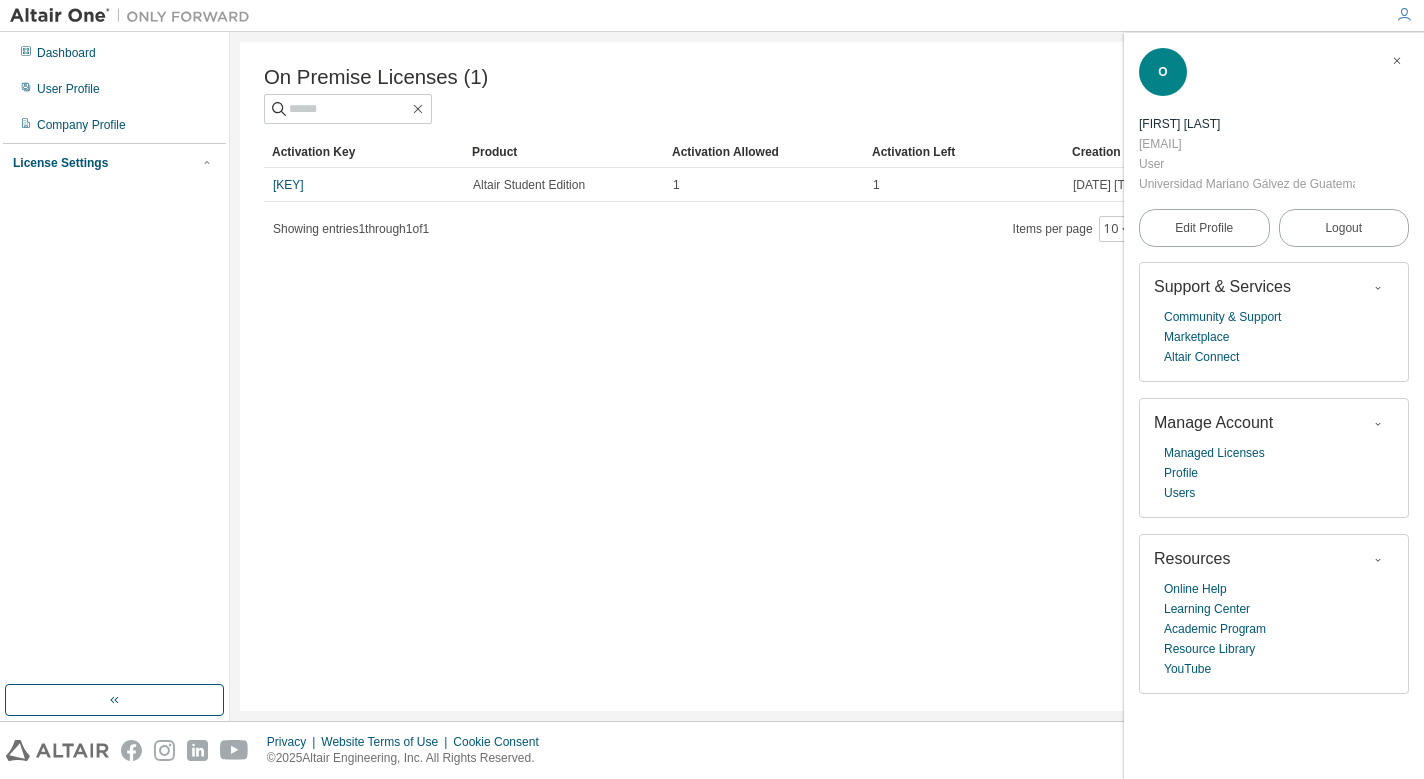 click at bounding box center (1397, 61) 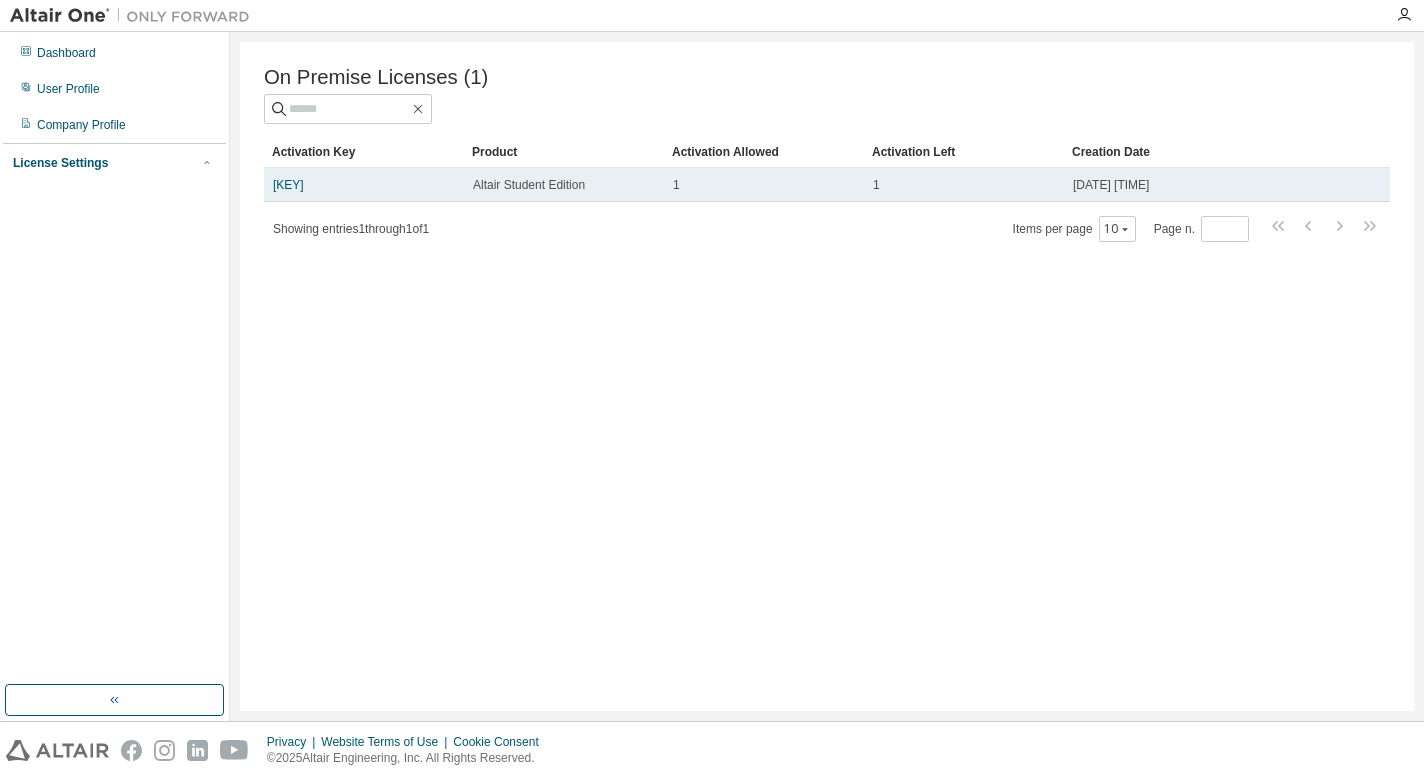 drag, startPoint x: 448, startPoint y: 188, endPoint x: 269, endPoint y: 191, distance: 179.02513 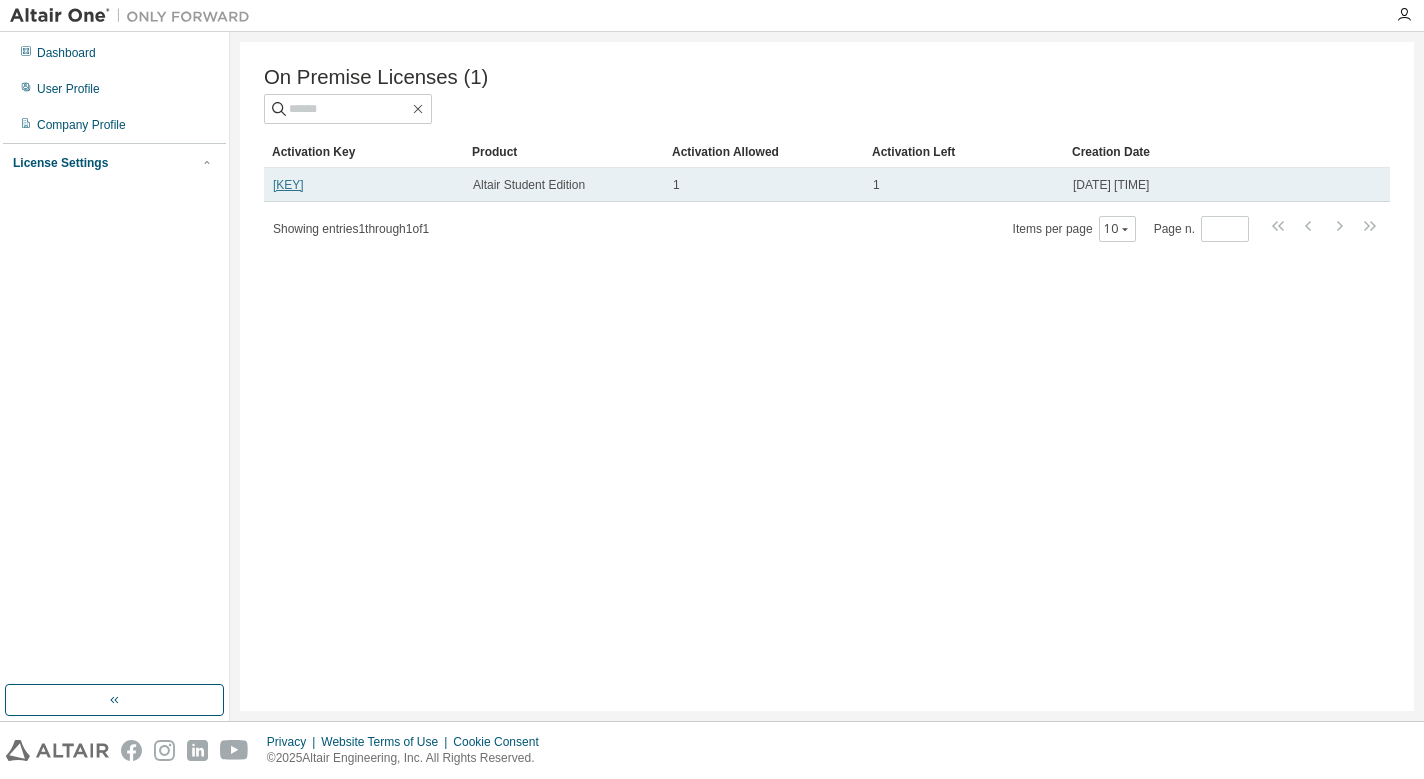 click on "LBB3L-902A4-BVUDD-B74TX" at bounding box center [288, 185] 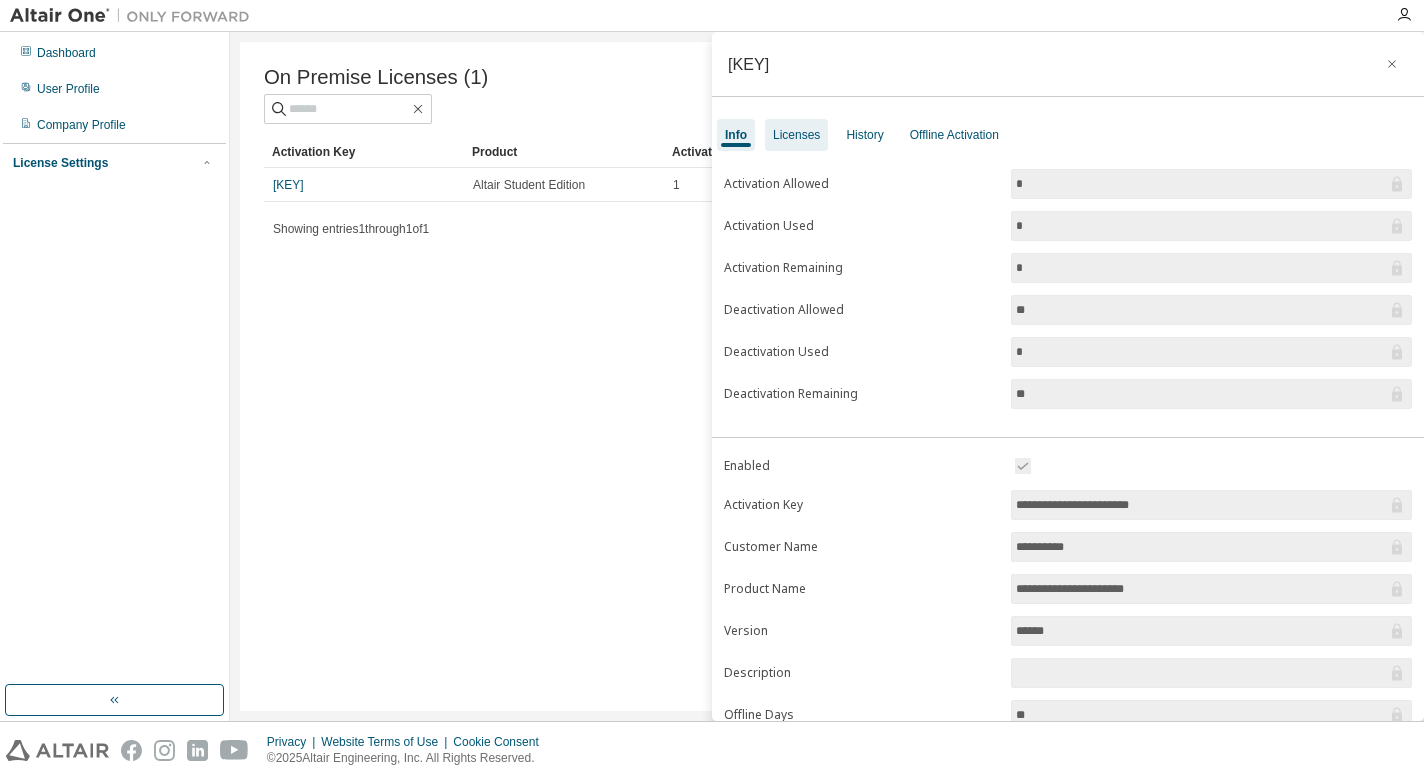 click on "Licenses" at bounding box center [796, 135] 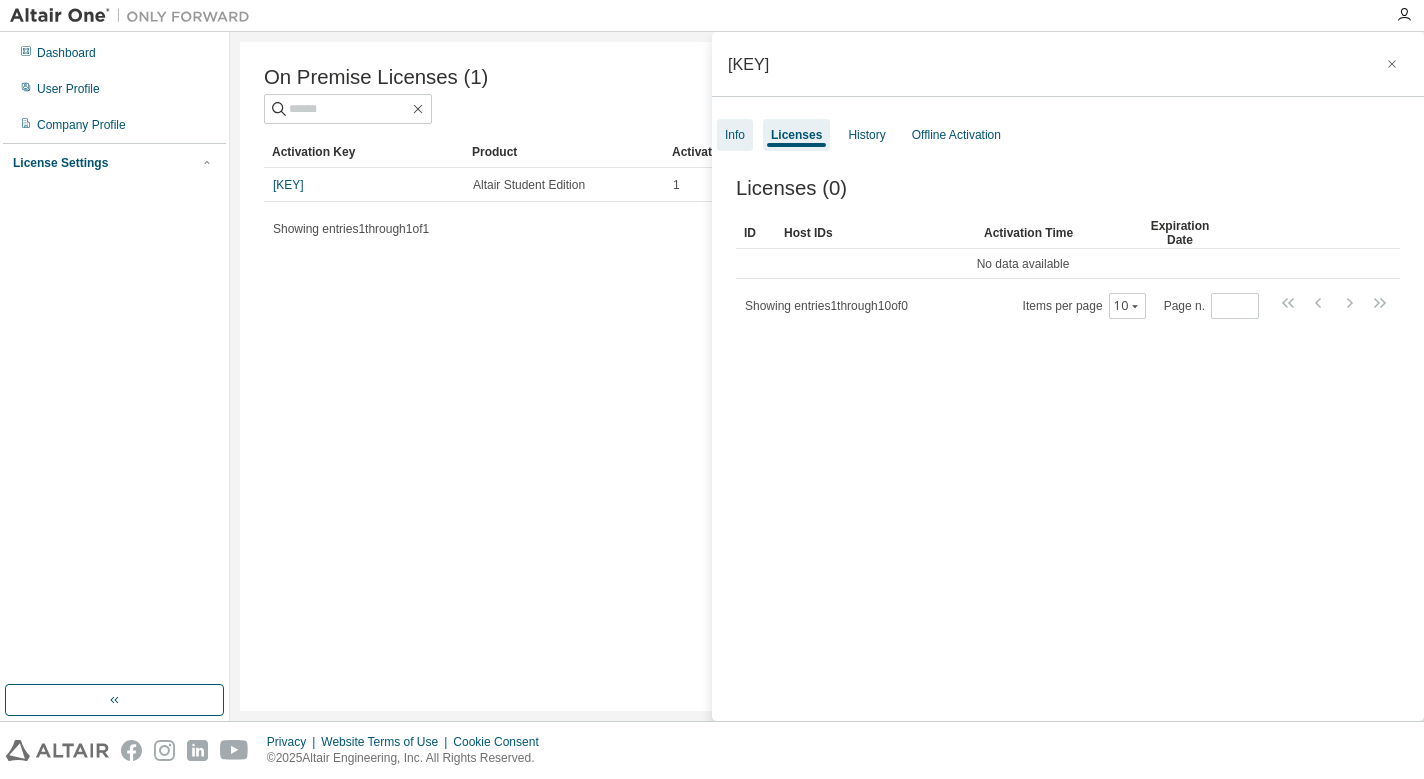 click on "Info" at bounding box center [735, 135] 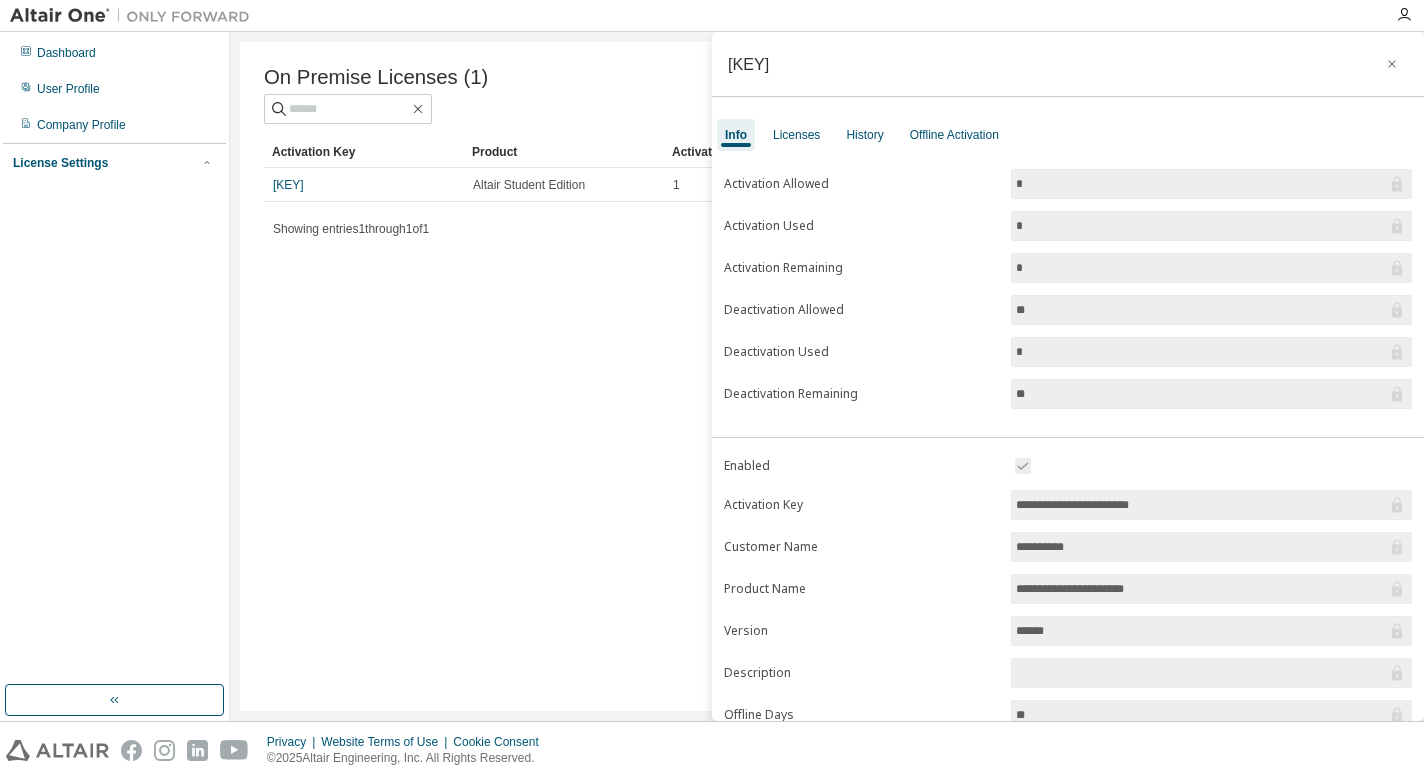 click on "**********" at bounding box center (1201, 505) 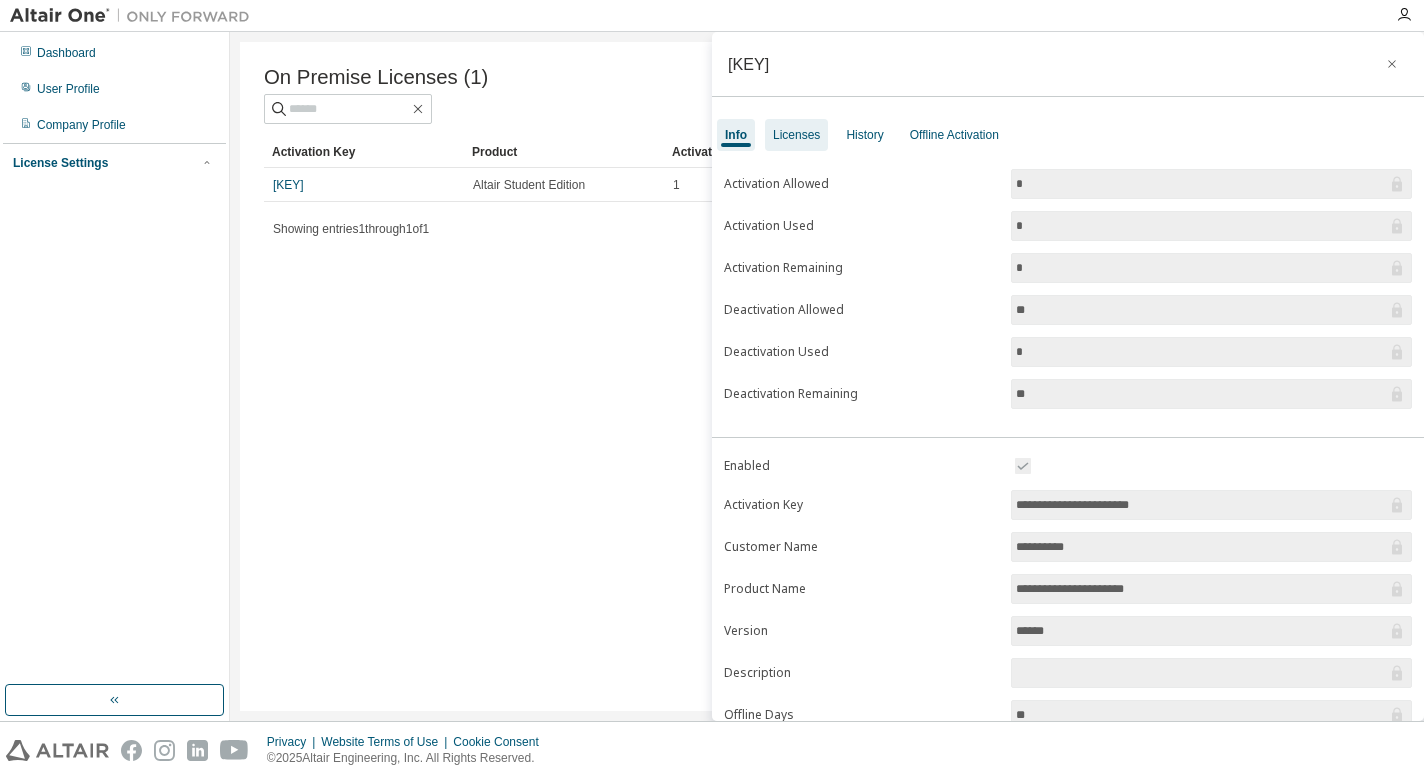 click on "Licenses" at bounding box center (796, 135) 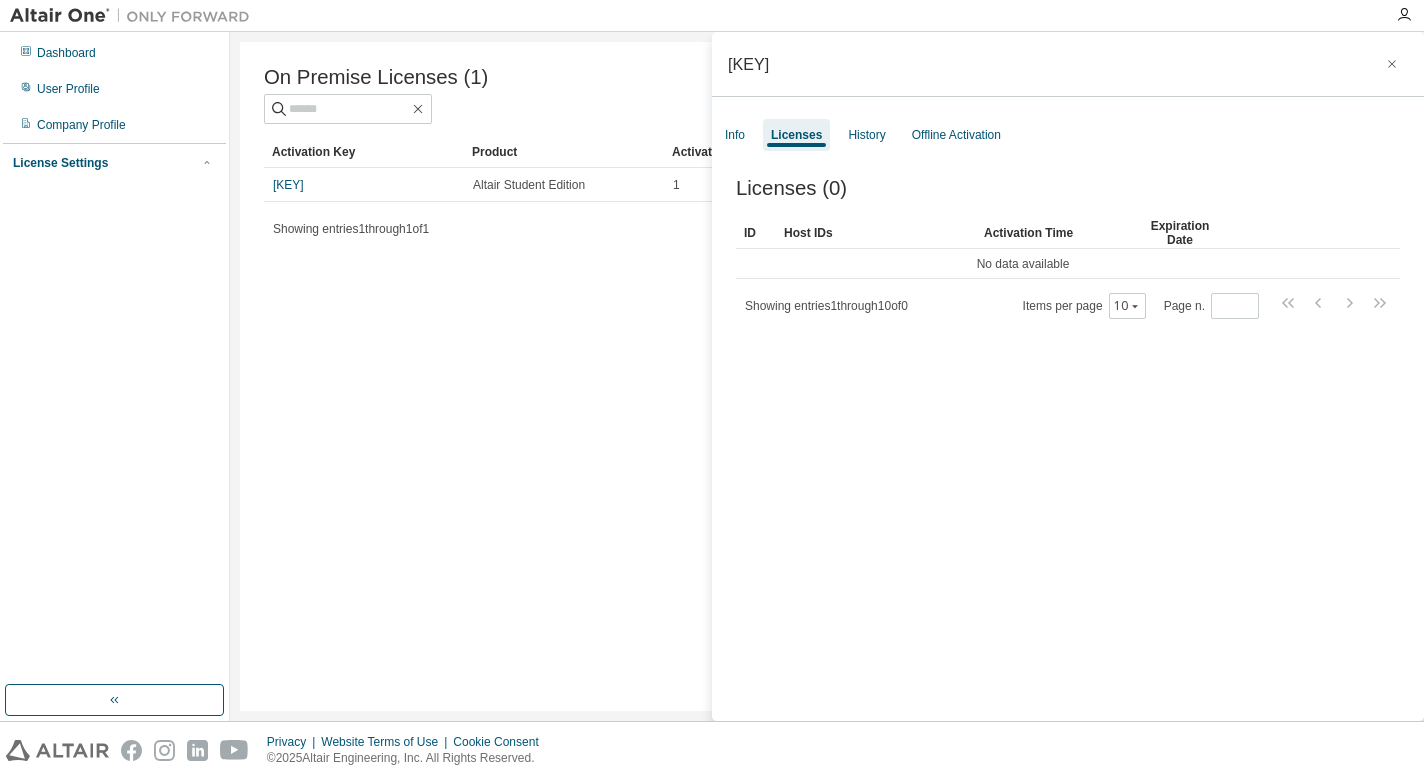 click on "Host IDs" at bounding box center [876, 233] 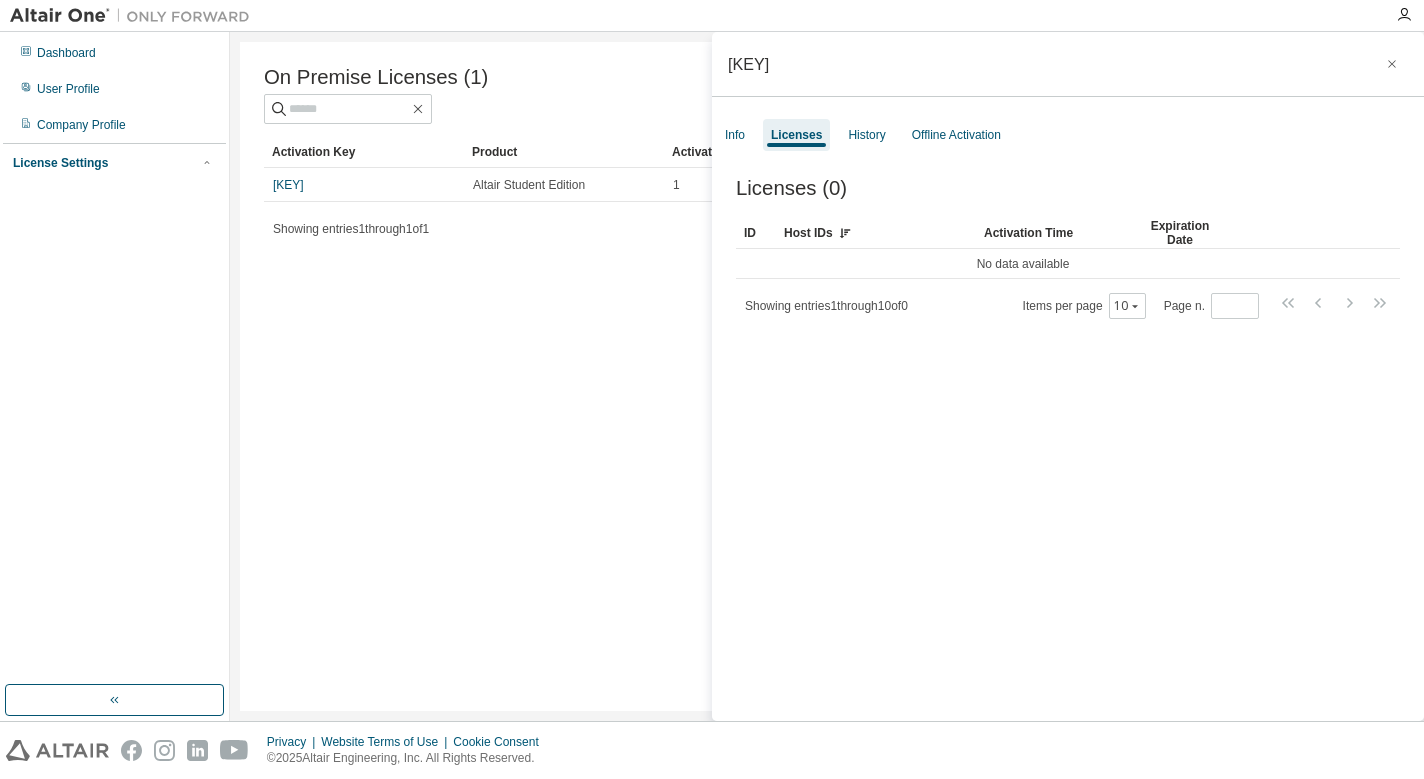 click on "ID" at bounding box center [756, 233] 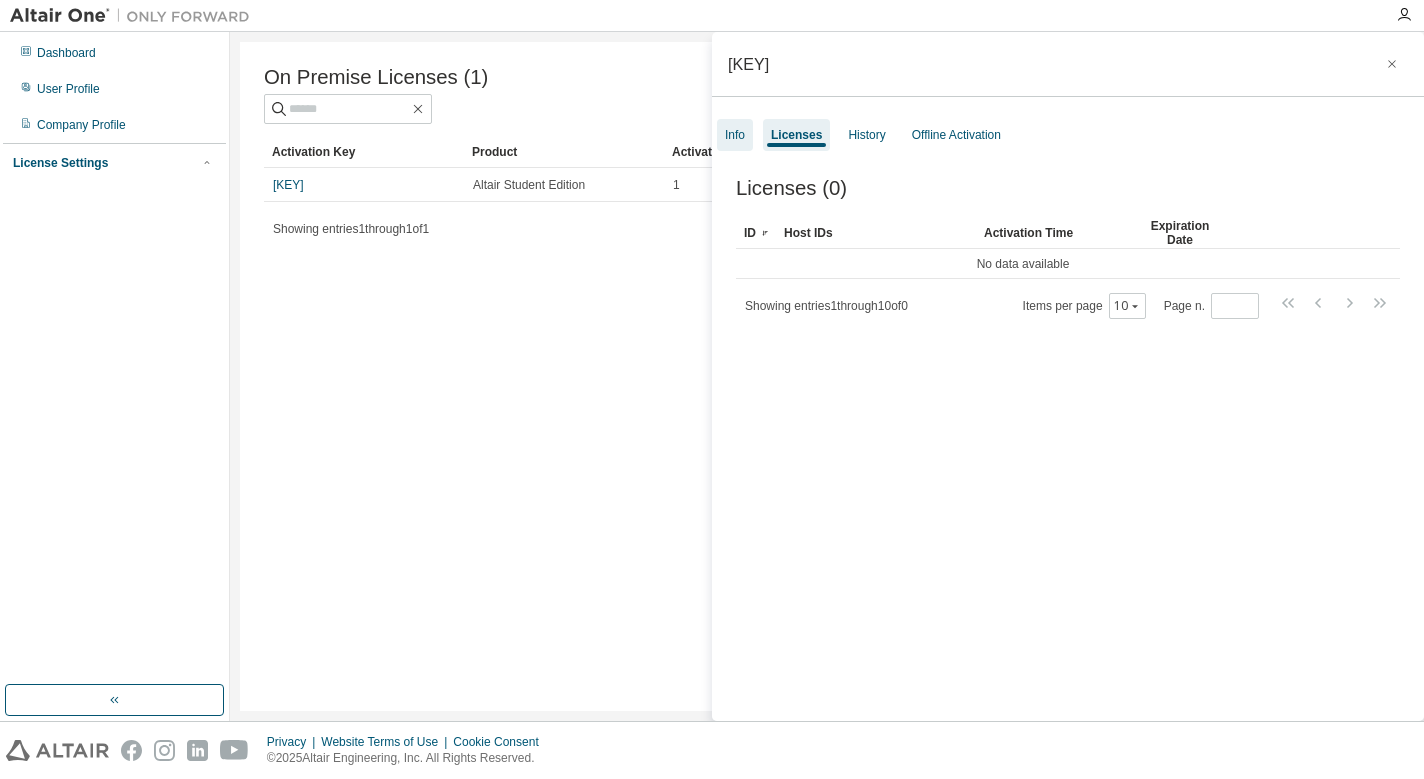 click on "Info" at bounding box center (735, 135) 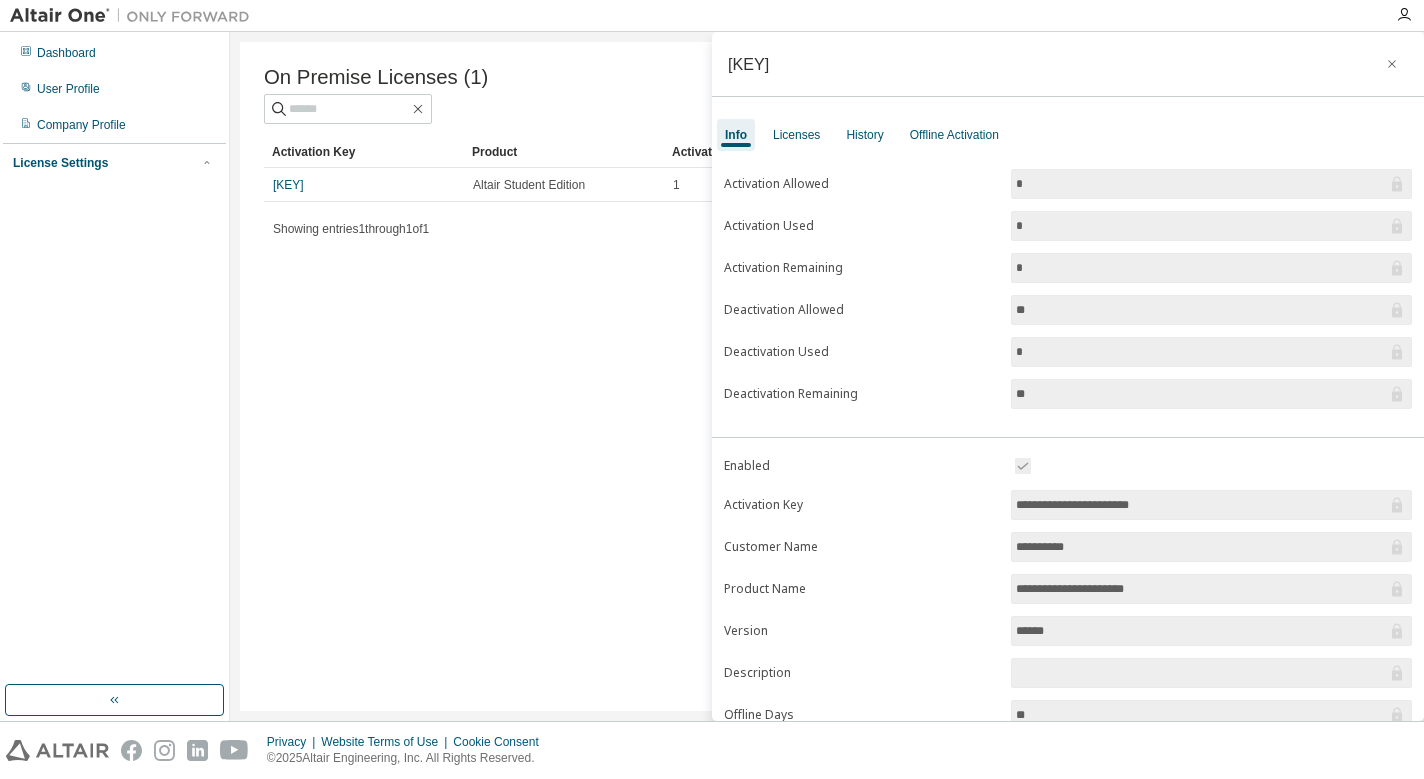 click on "LBB3L-902A4-BVUDD-B74TX" at bounding box center [748, 64] 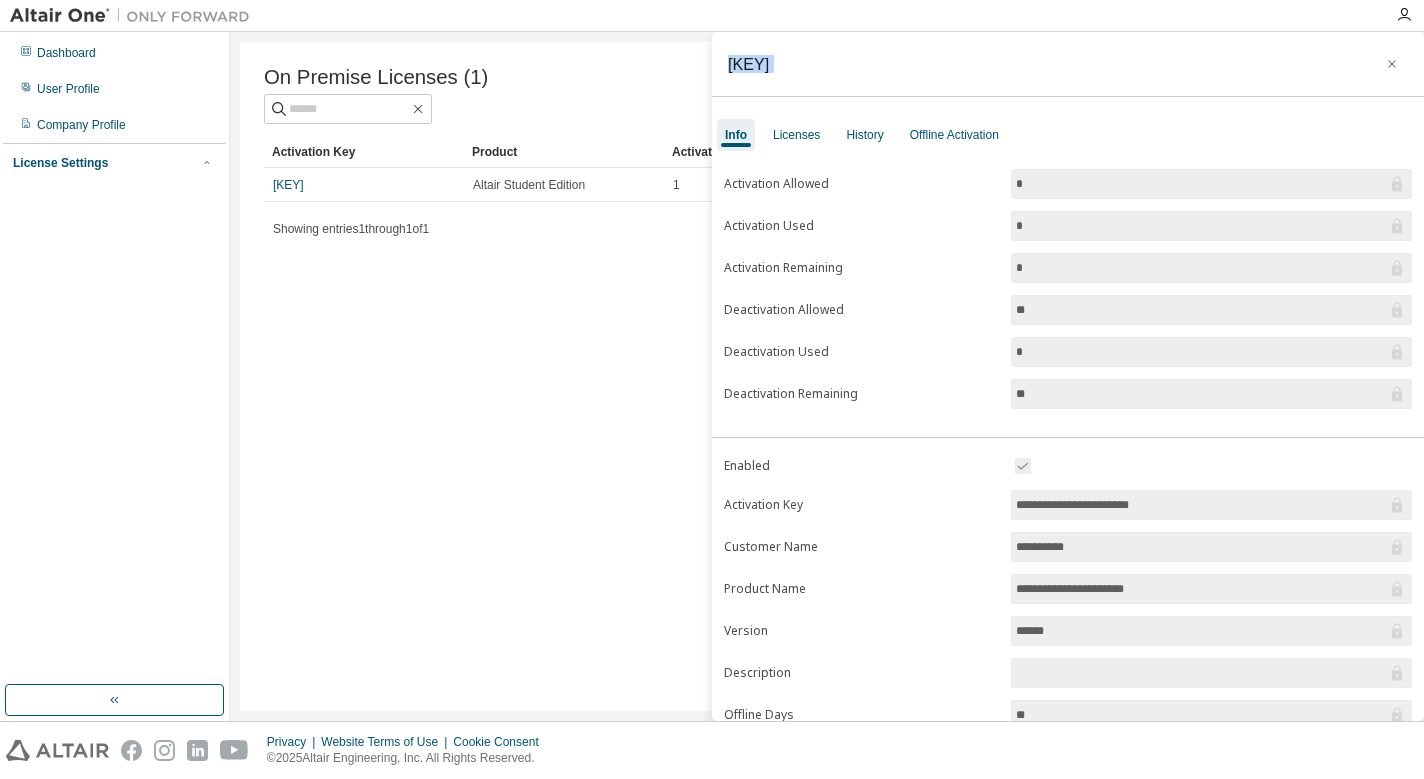 click on "LBB3L-902A4-BVUDD-B74TX" at bounding box center [748, 64] 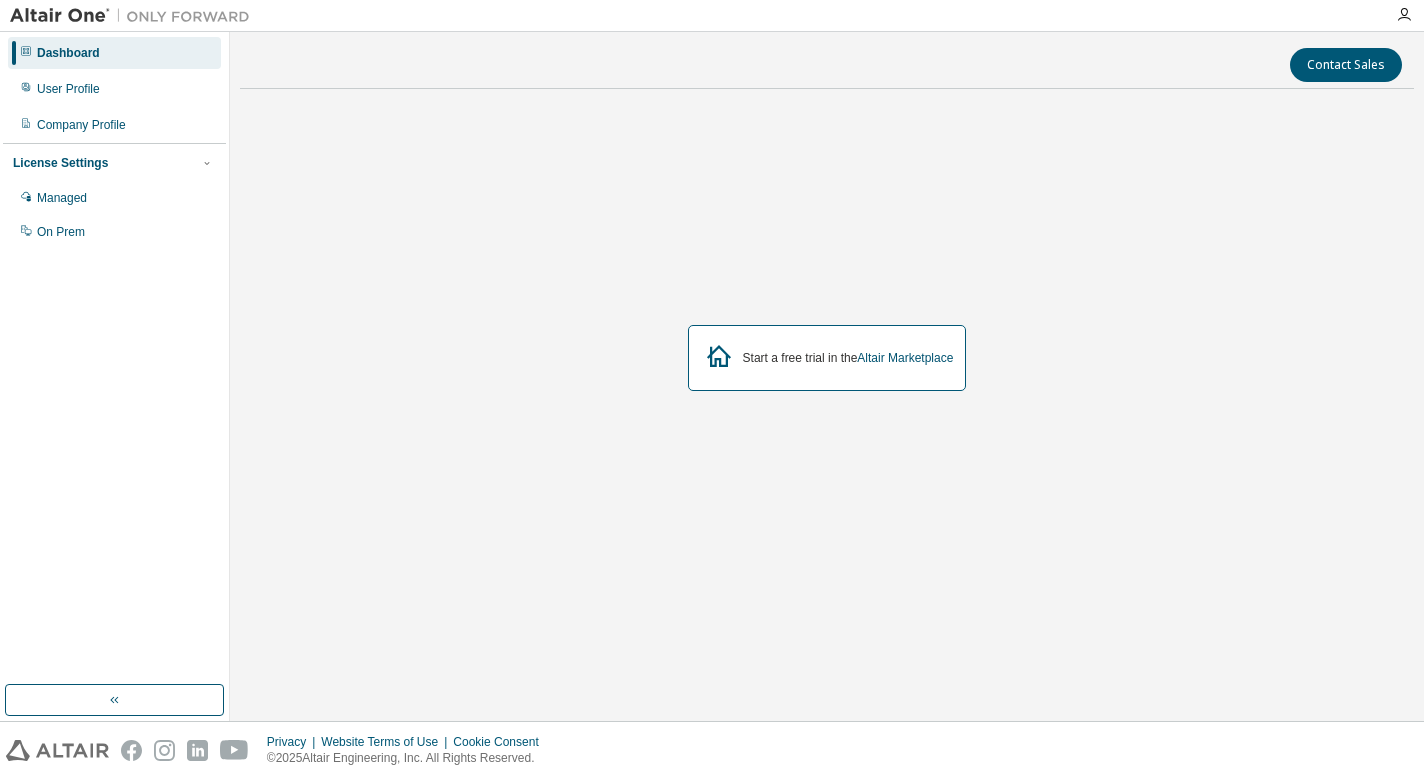 scroll, scrollTop: 0, scrollLeft: 0, axis: both 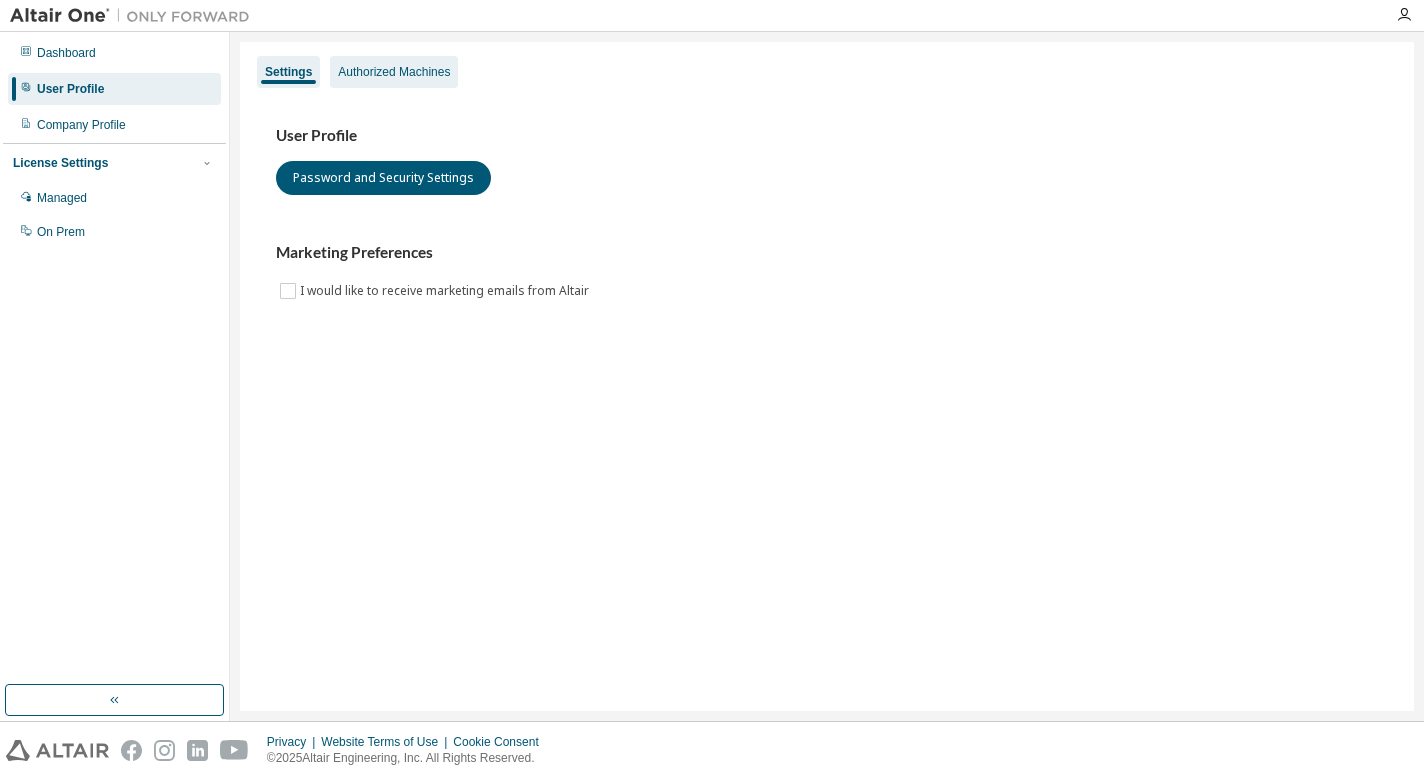 click on "Authorized Machines" at bounding box center [394, 72] 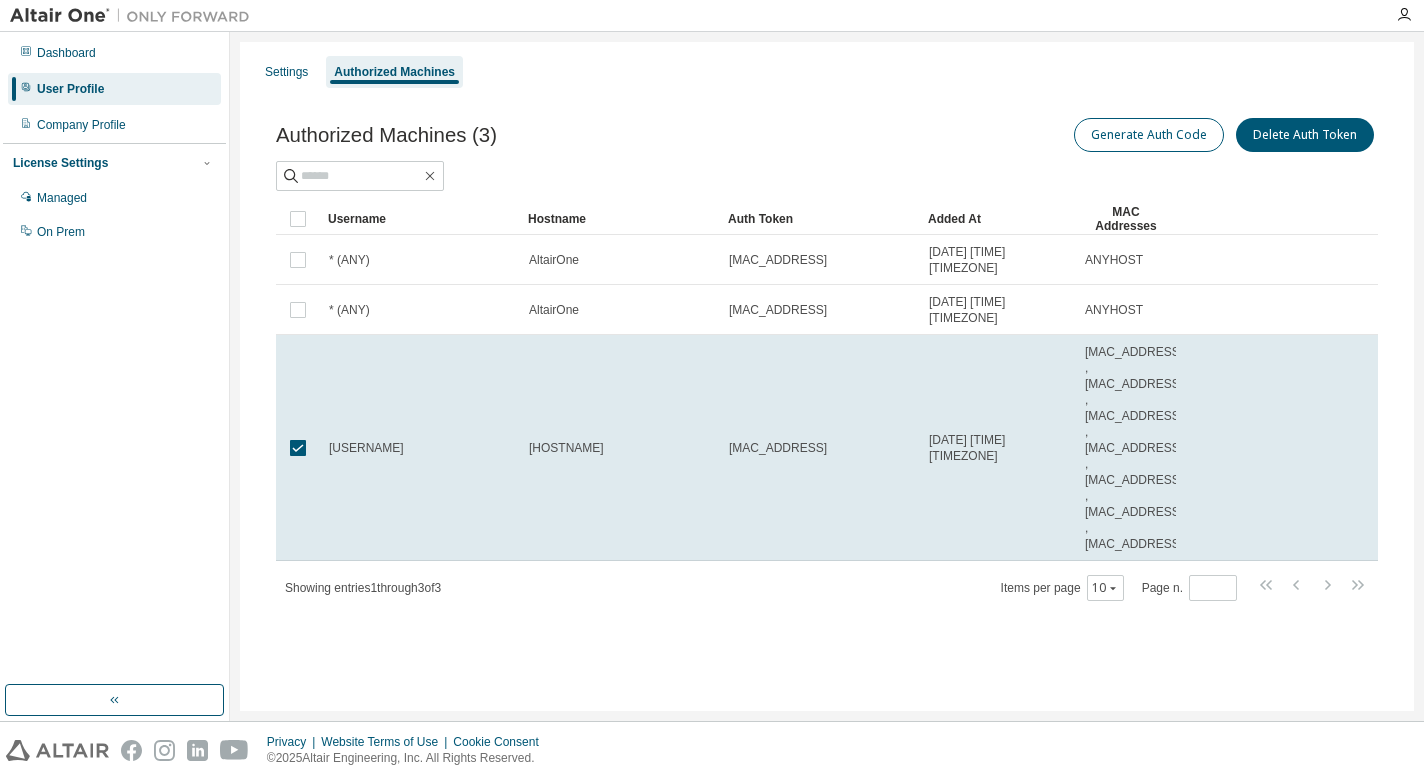 click on "Generate Auth Code" at bounding box center [1149, 135] 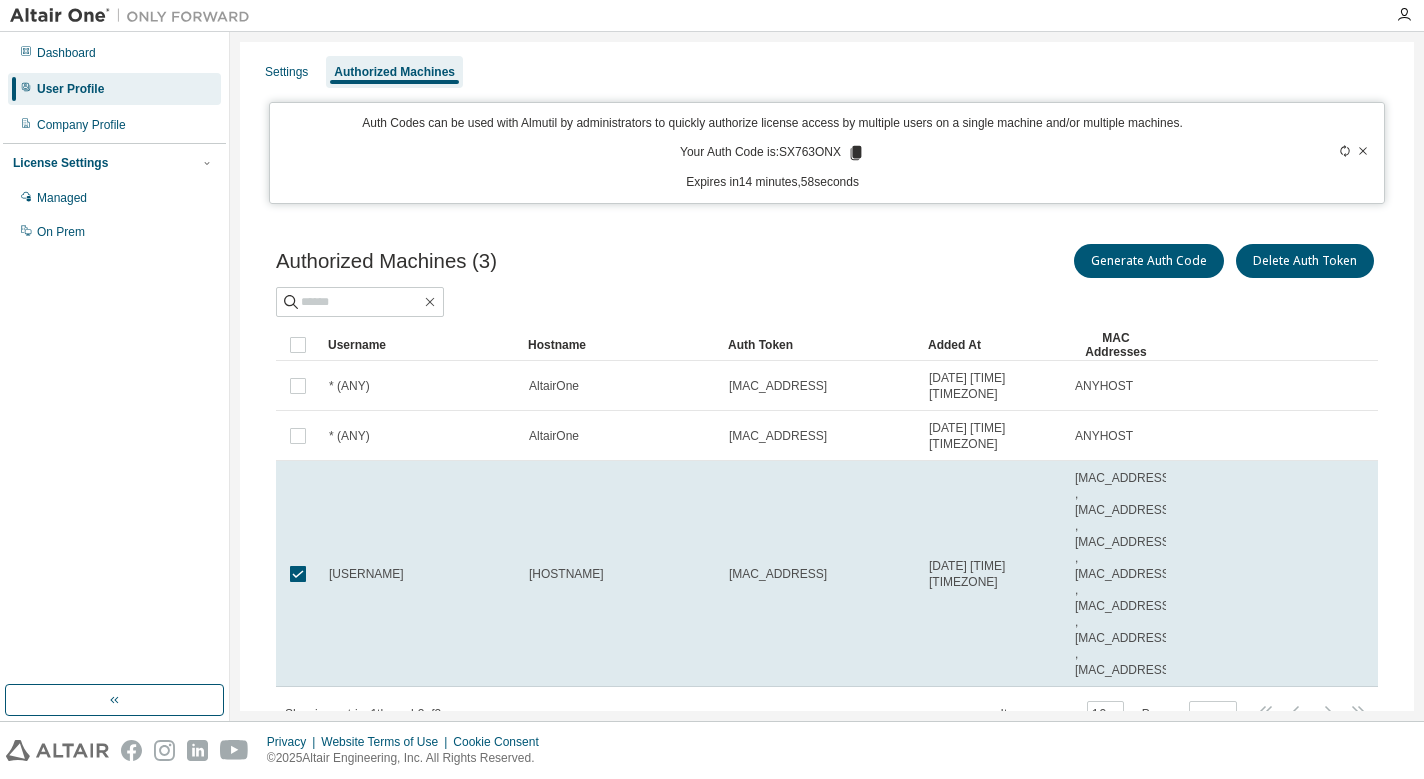 click on "Your Auth Code is:  SX763ONX" at bounding box center (772, 153) 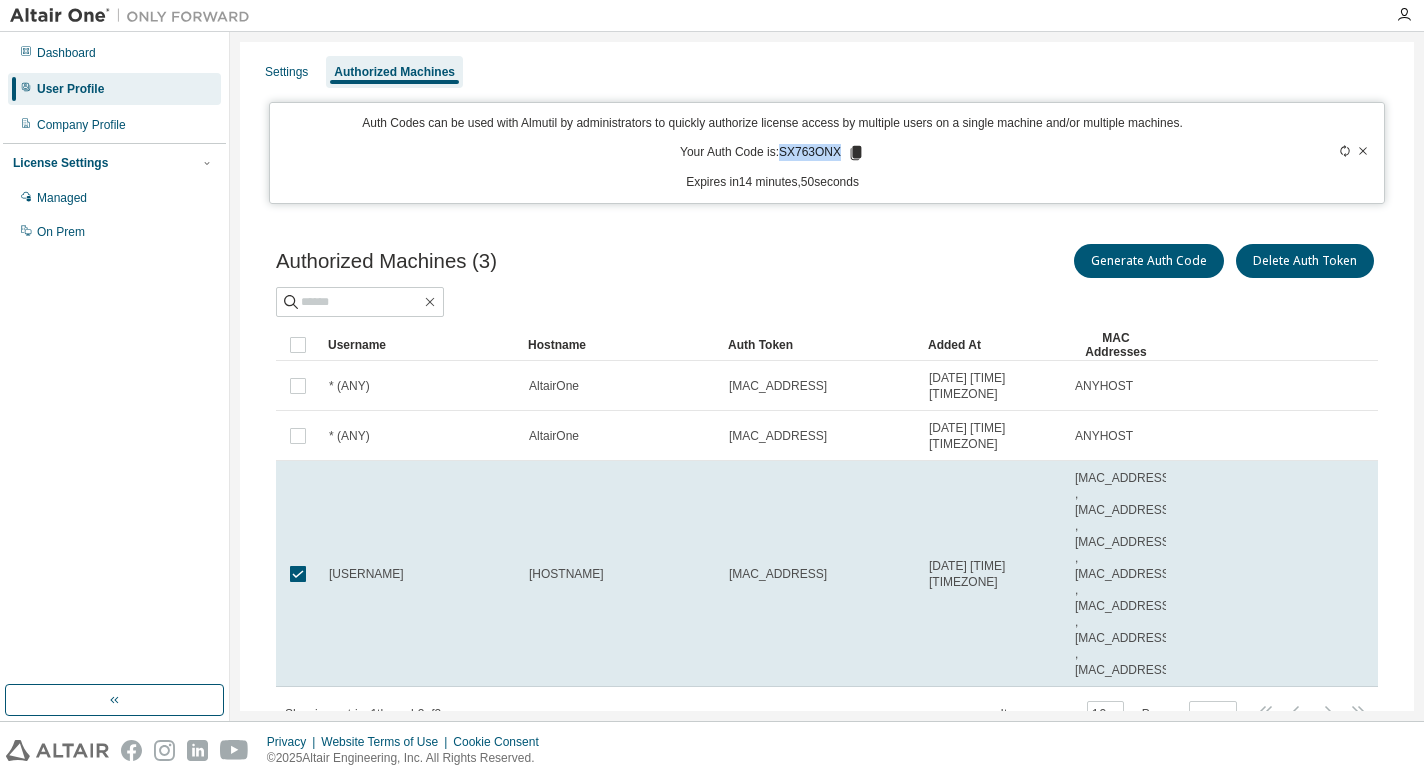 copy on "SX763ONX" 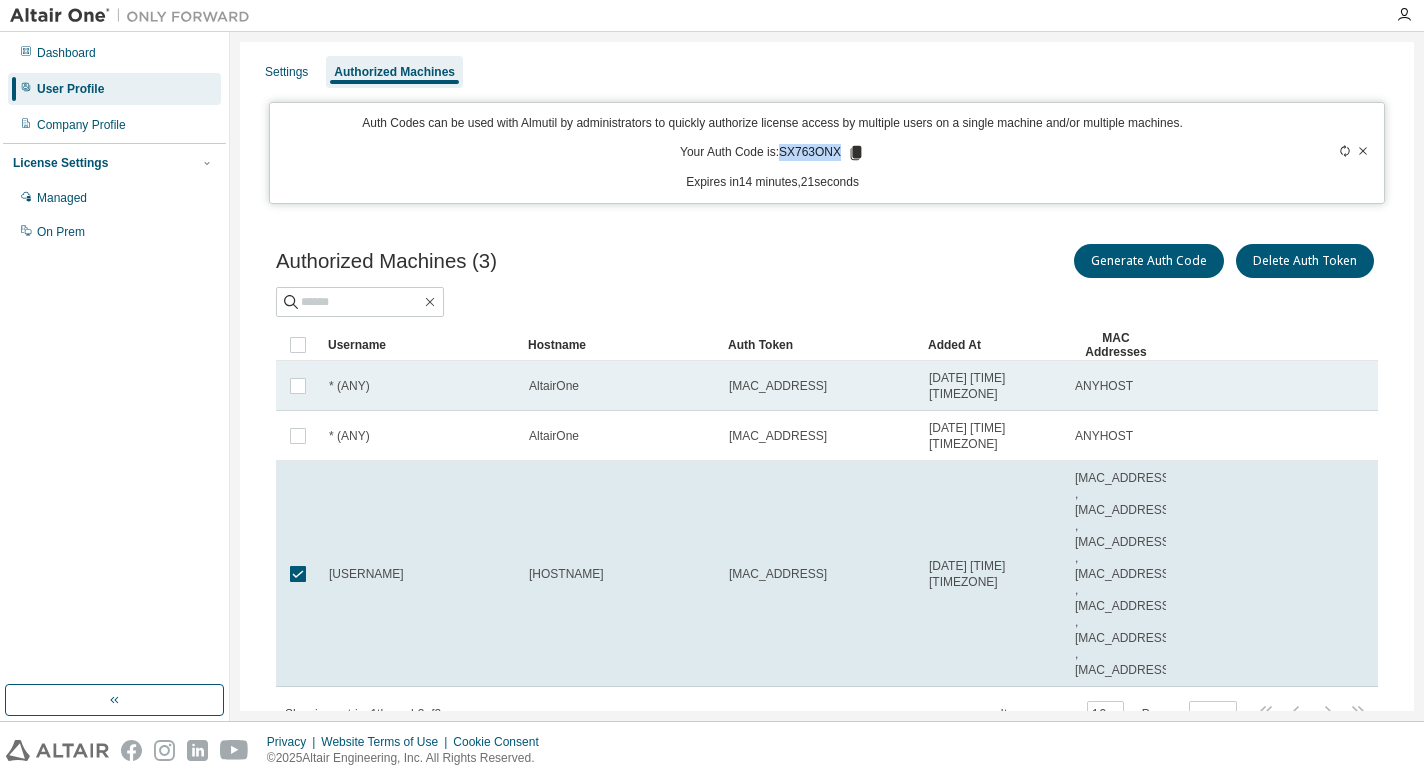 scroll, scrollTop: 0, scrollLeft: 0, axis: both 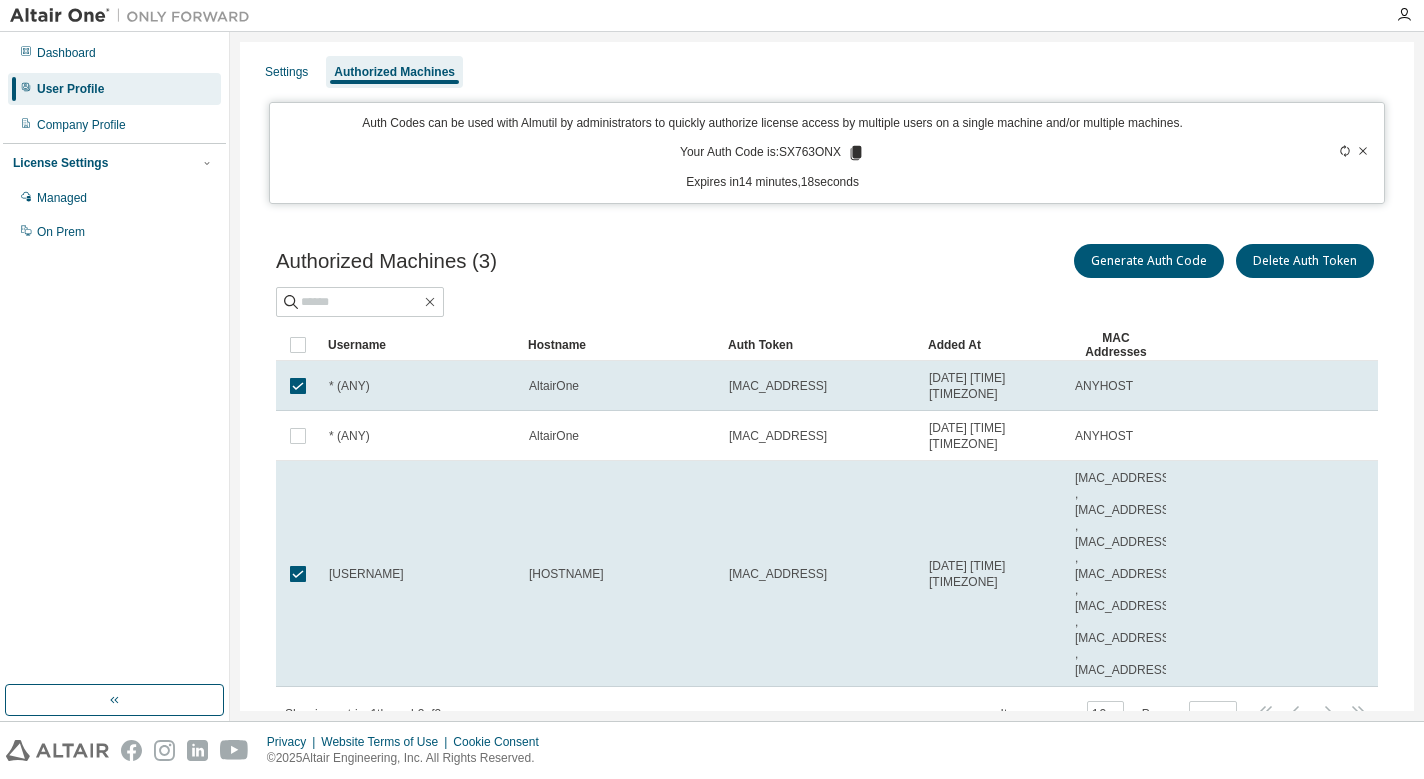 click at bounding box center (298, 436) 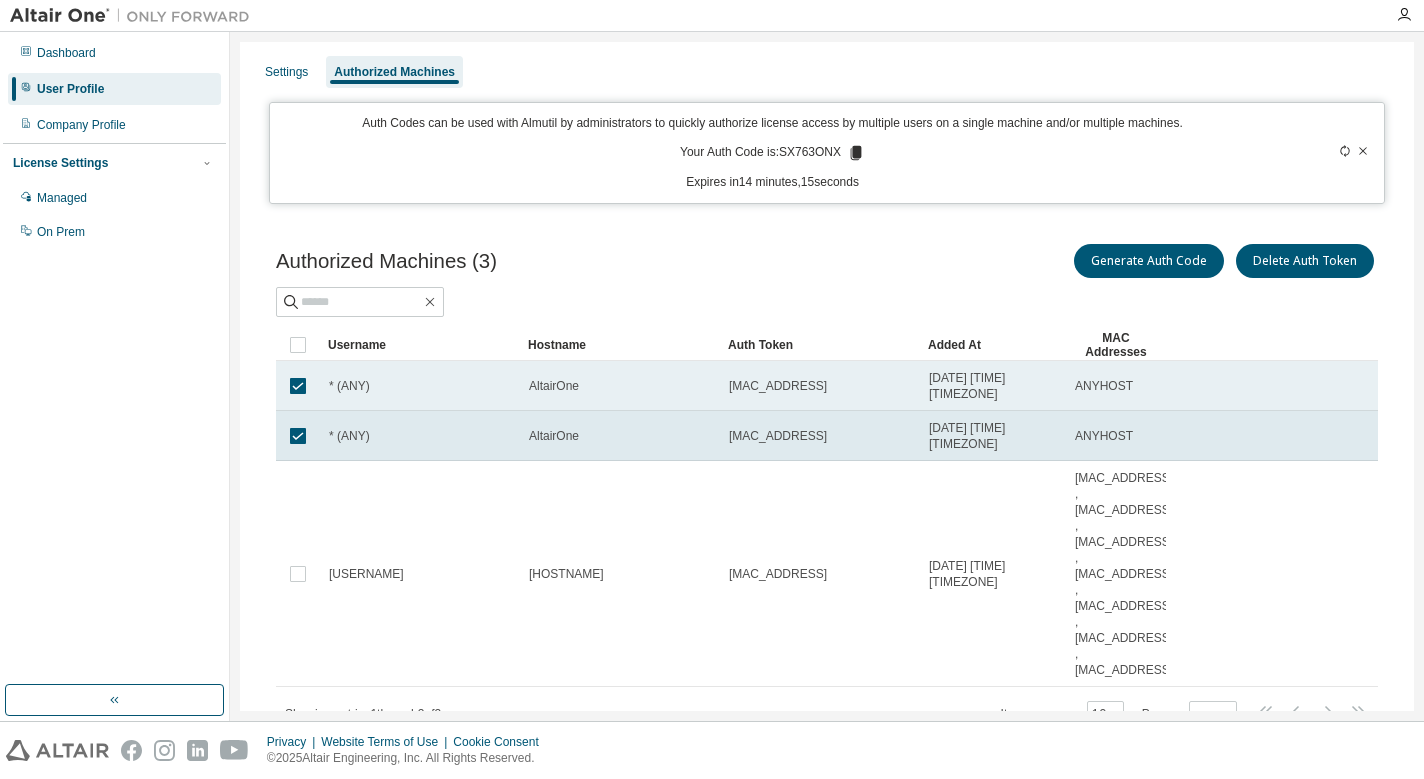 click on "* (ANY)" at bounding box center (349, 386) 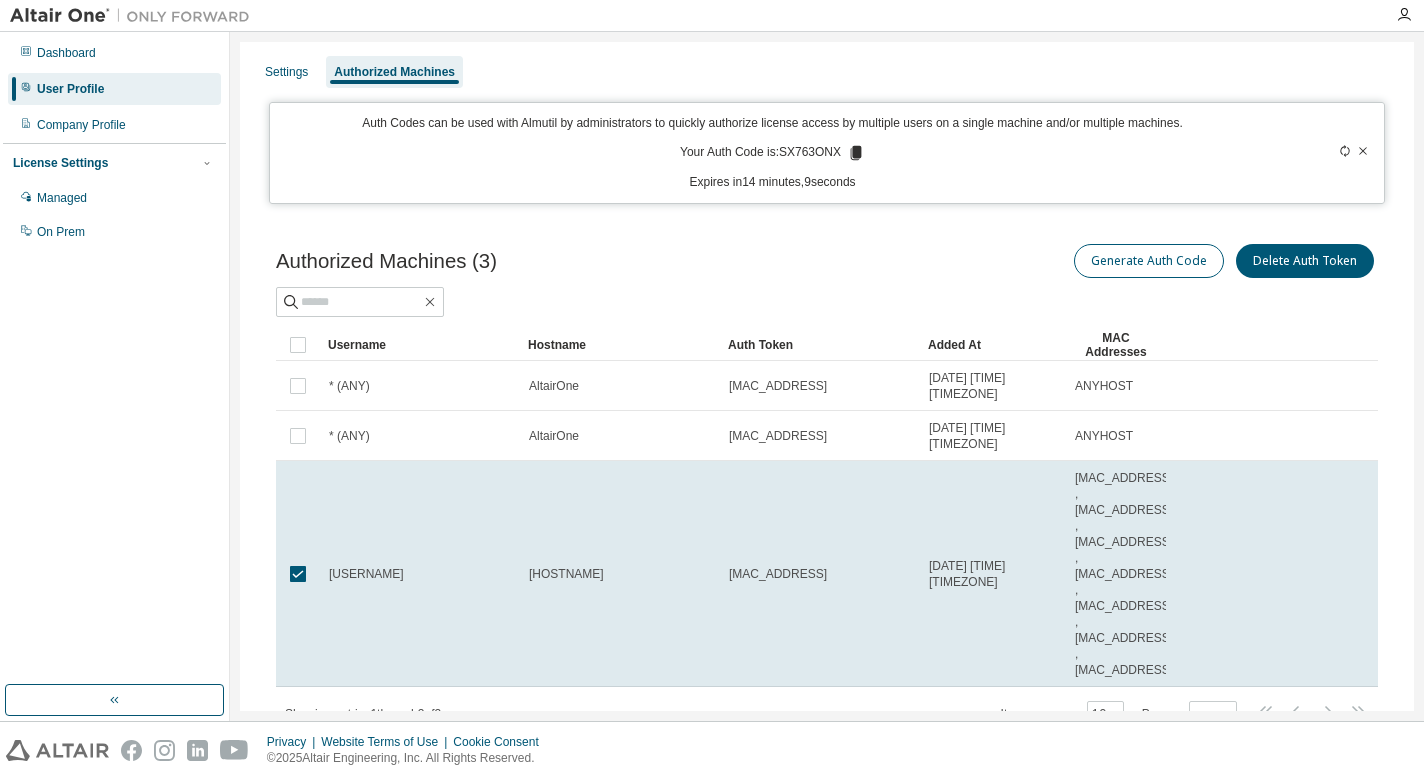 click on "Generate Auth Code" at bounding box center [1149, 261] 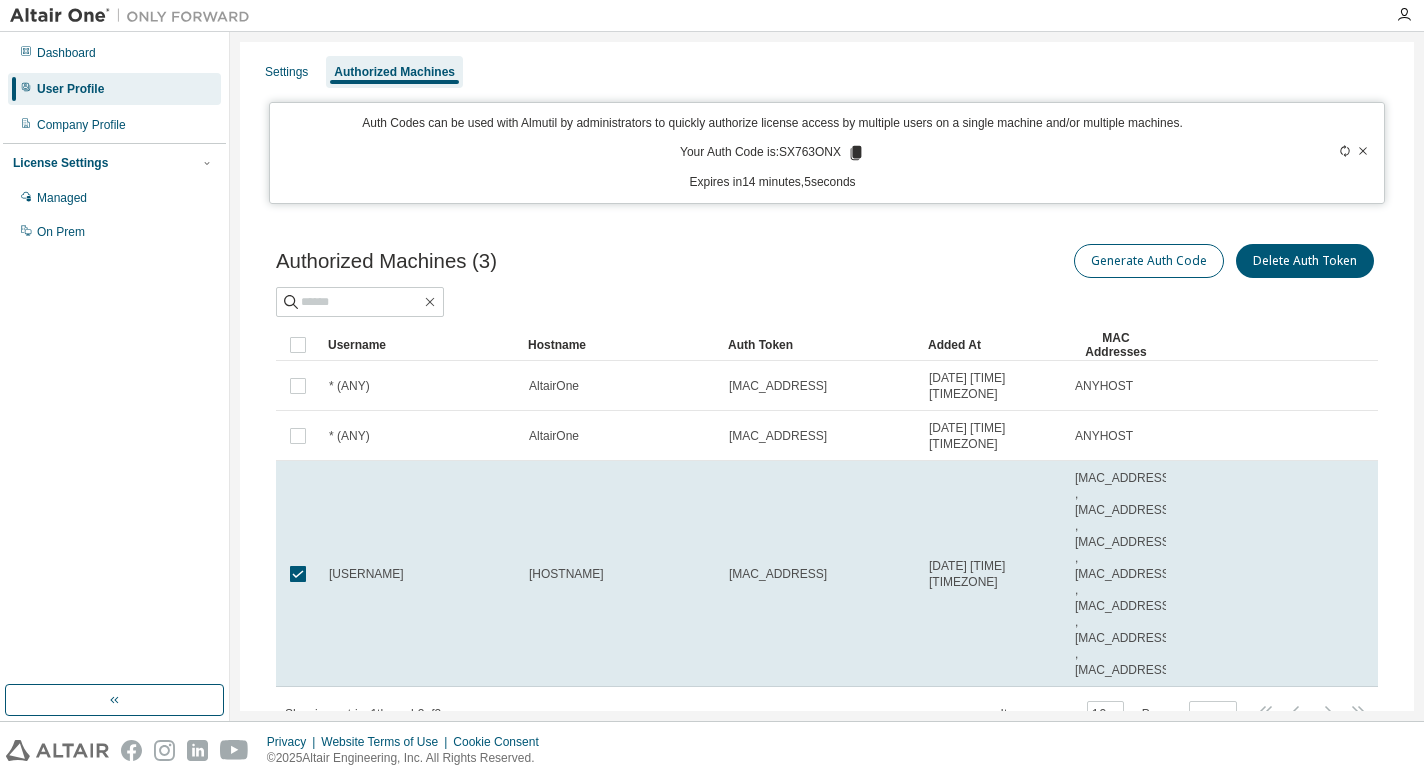 click on "Generate Auth Code" at bounding box center [1149, 261] 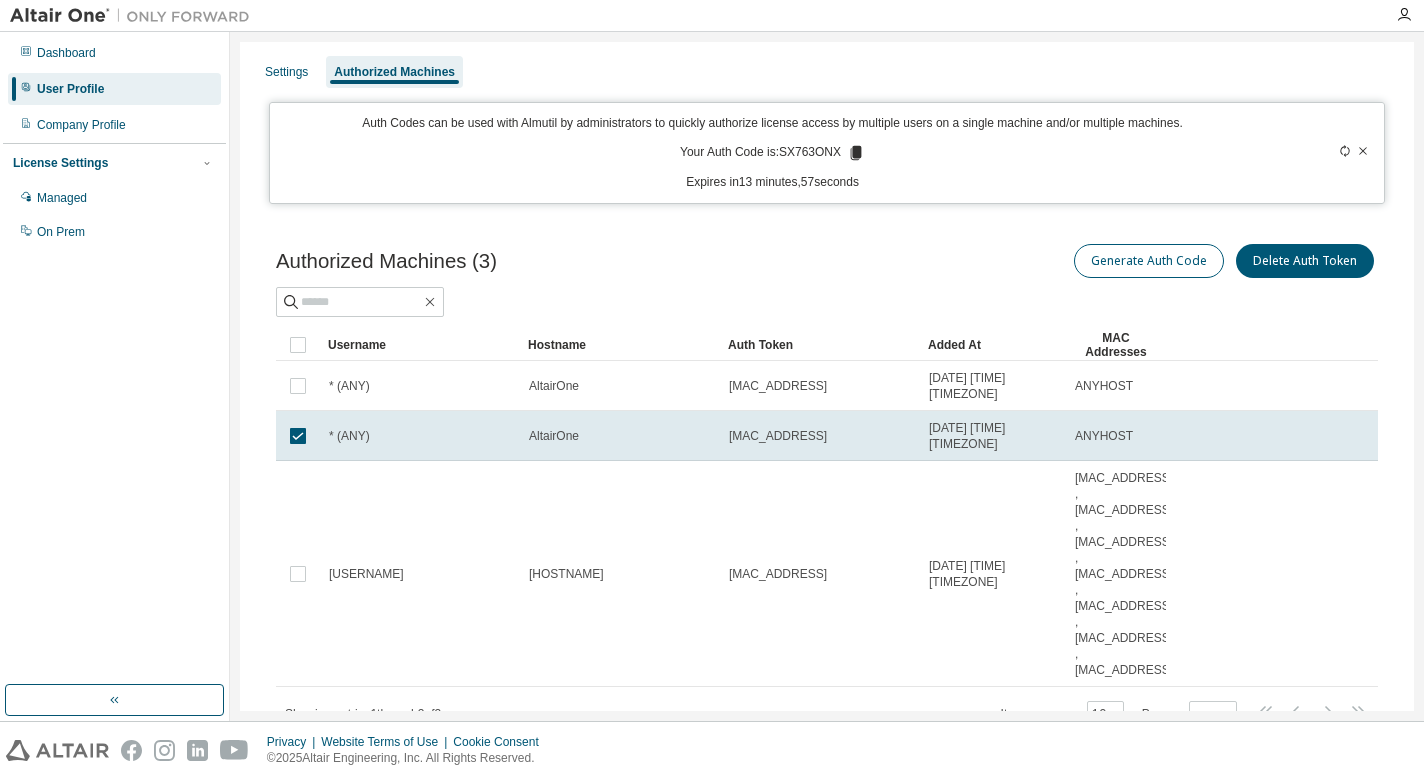click on "Generate Auth Code" at bounding box center (1149, 261) 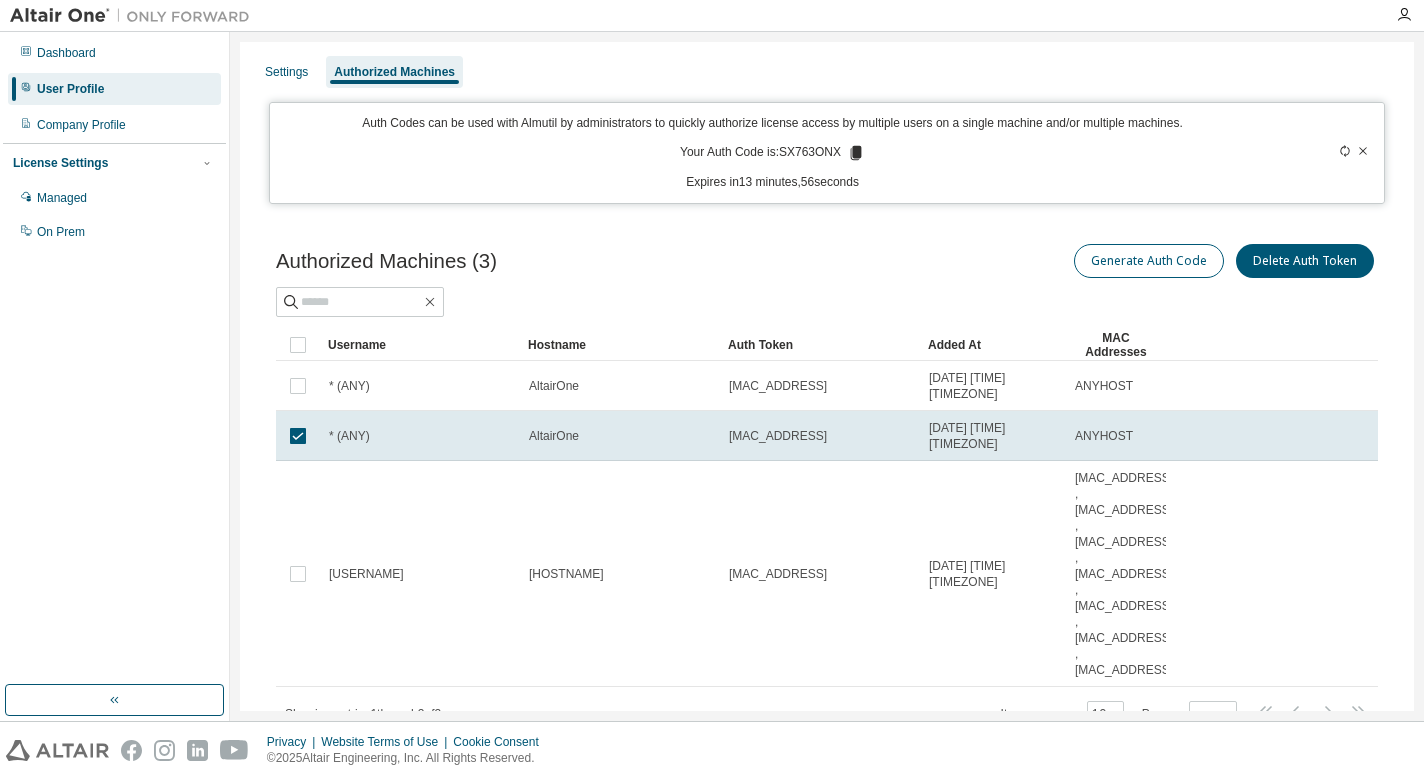 click on "Generate Auth Code" at bounding box center (1149, 261) 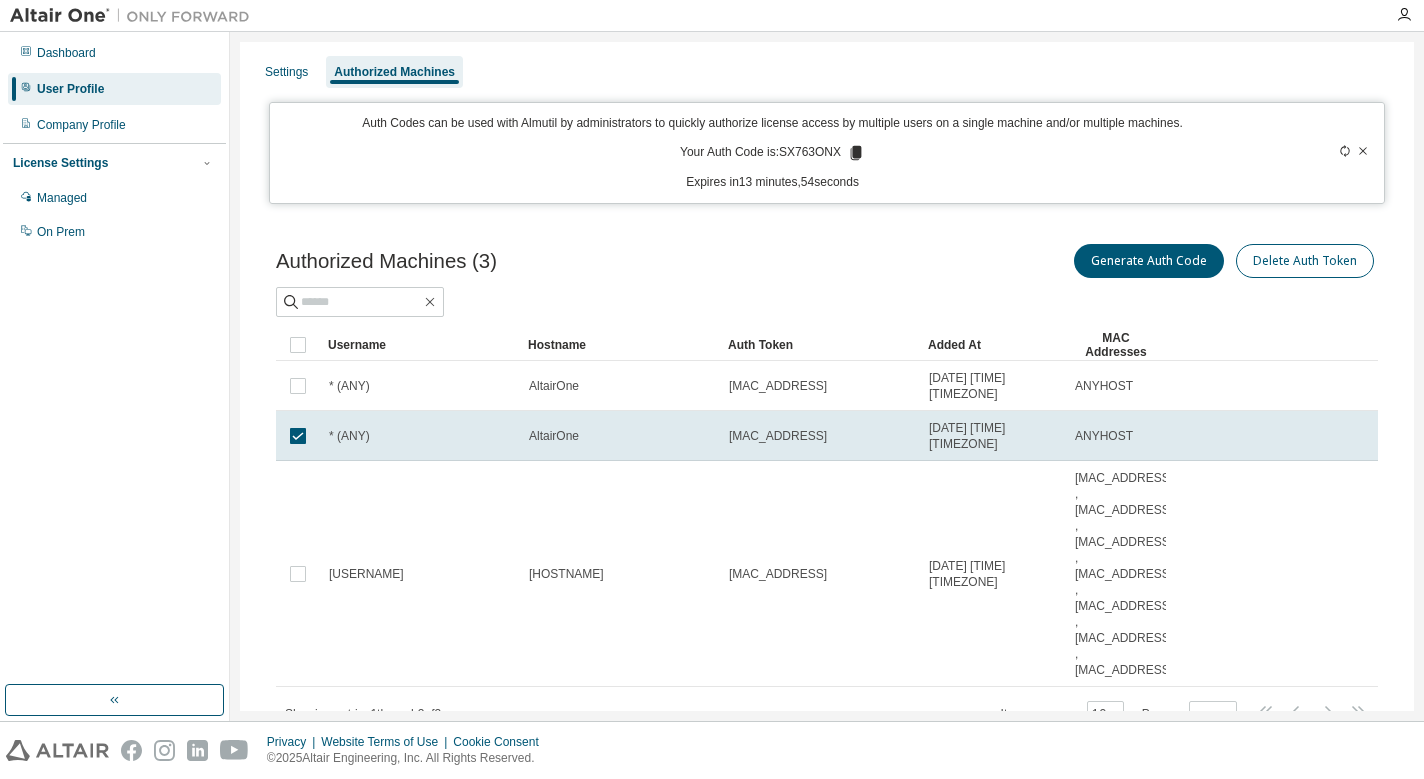 click on "Delete Auth Token" at bounding box center (1305, 261) 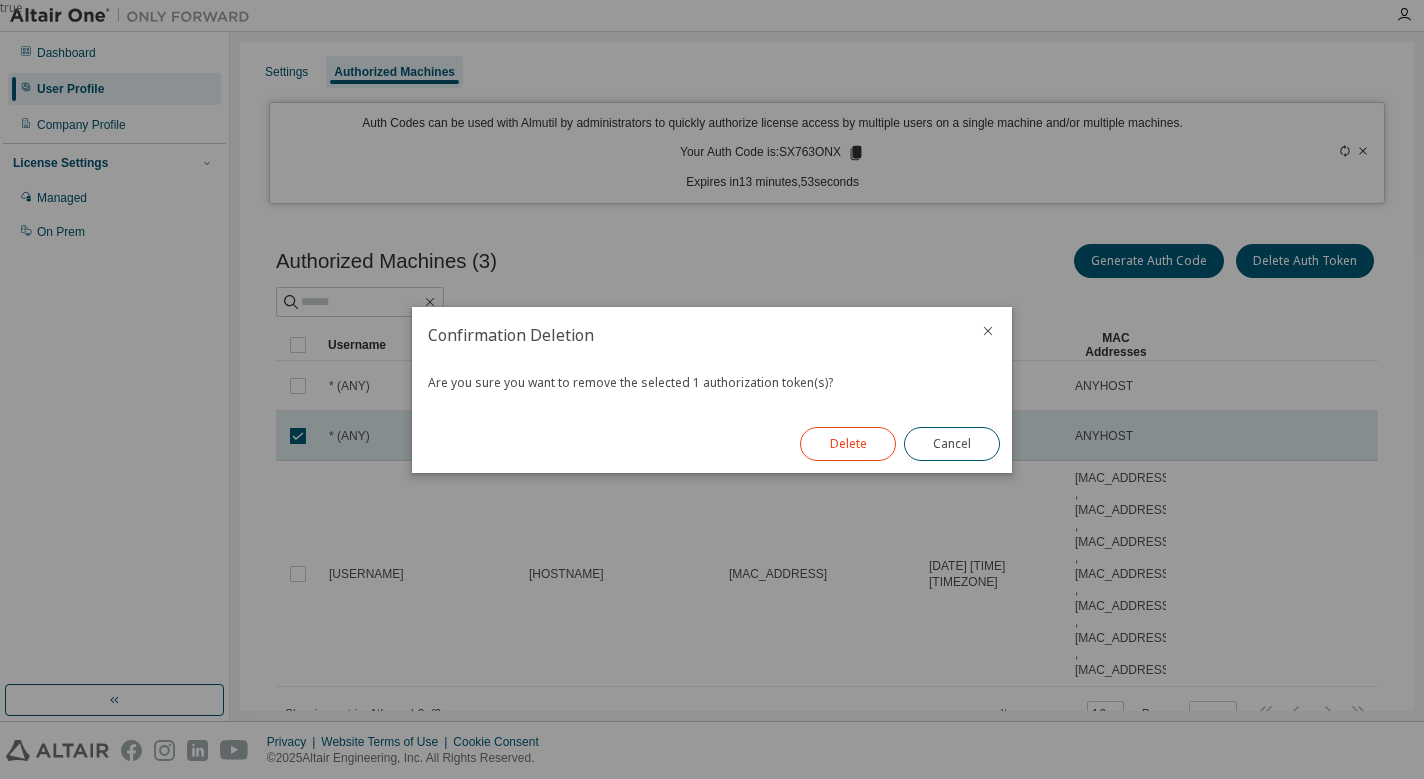 click on "Delete" at bounding box center (848, 444) 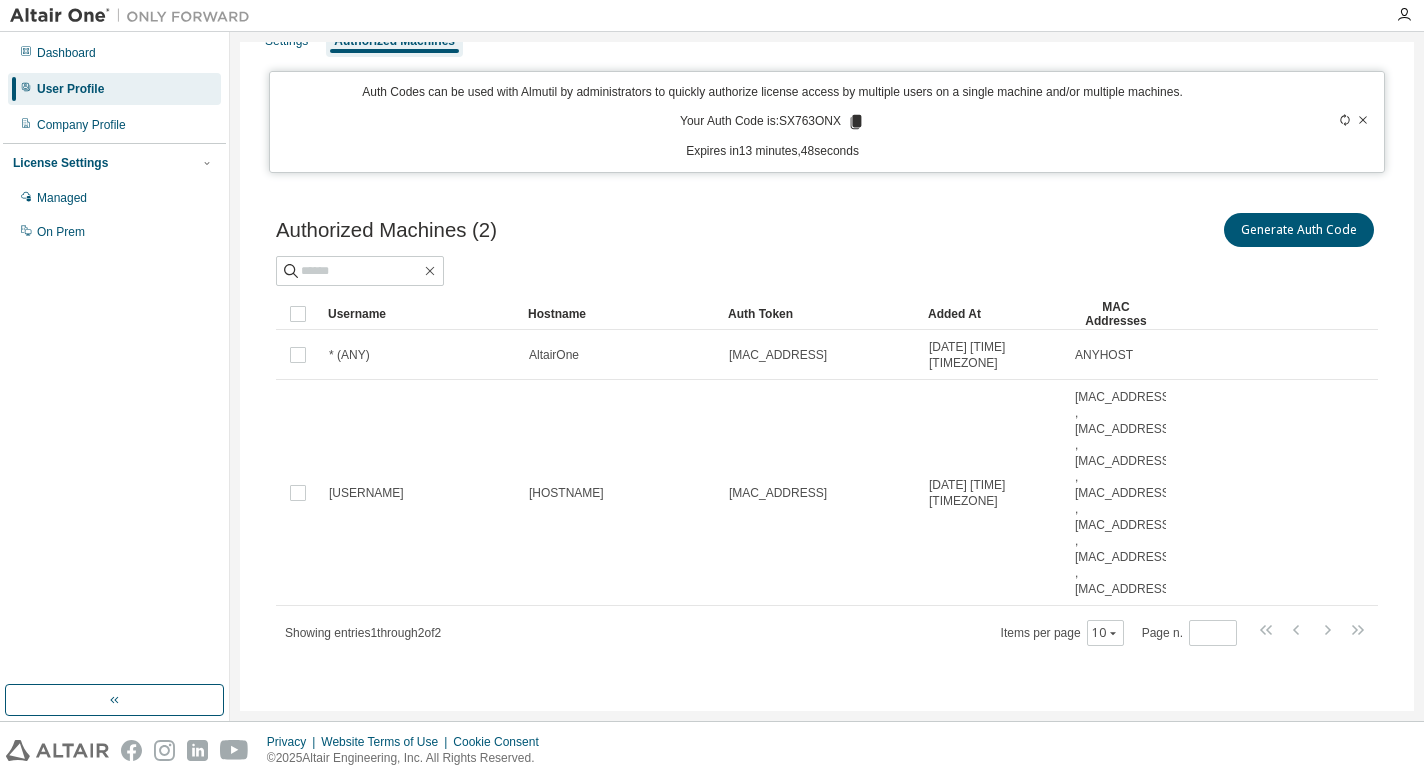 scroll, scrollTop: 31, scrollLeft: 0, axis: vertical 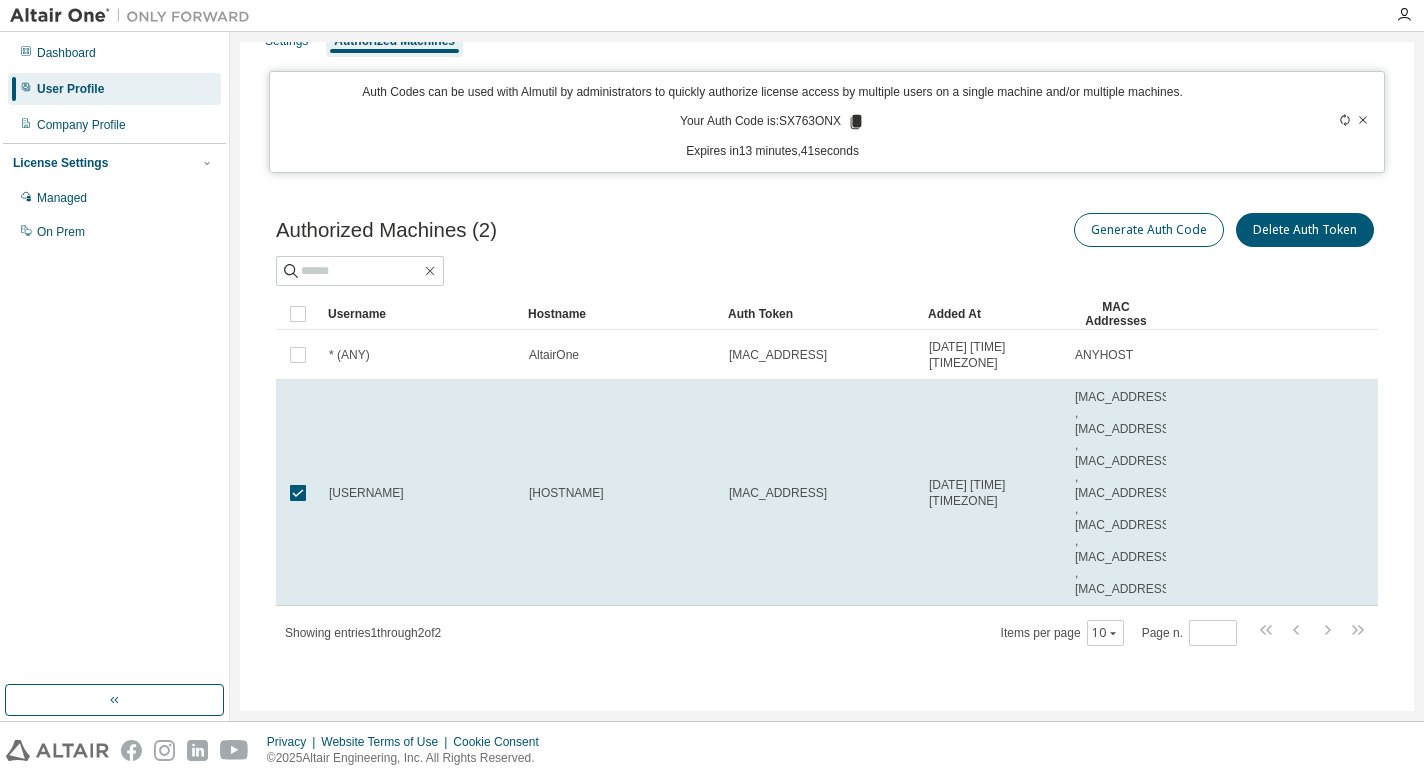 click on "Generate Auth Code" at bounding box center [1149, 230] 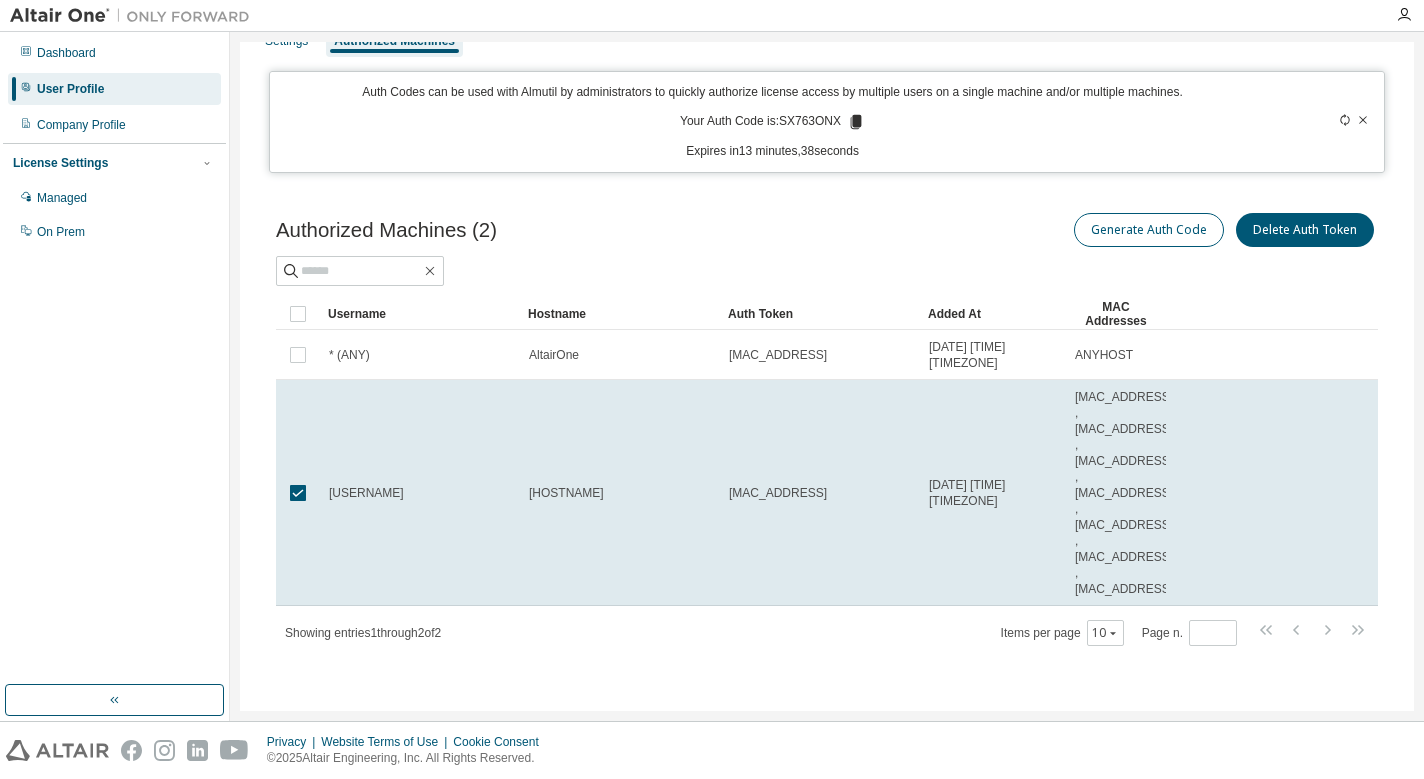 click on "Generate Auth Code" at bounding box center [1149, 230] 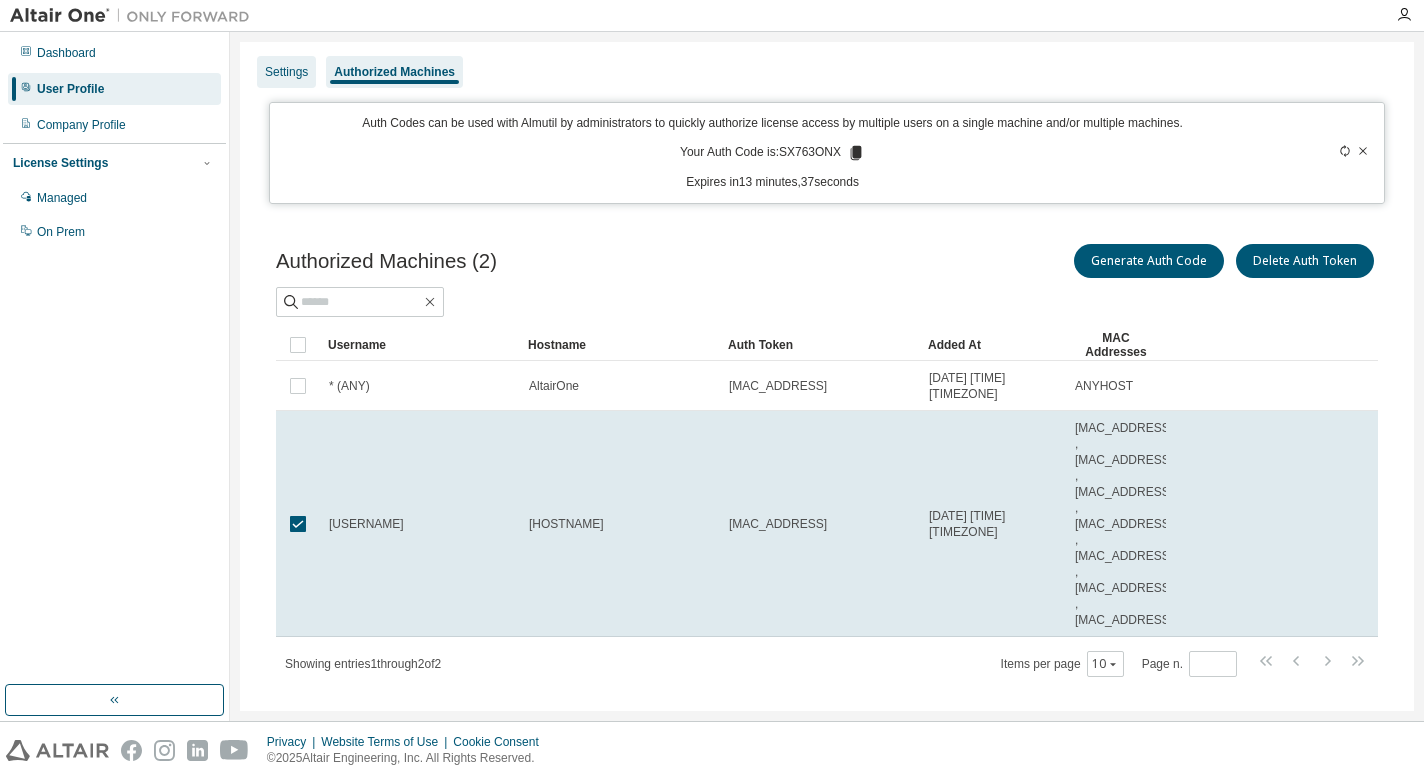 scroll, scrollTop: 0, scrollLeft: 0, axis: both 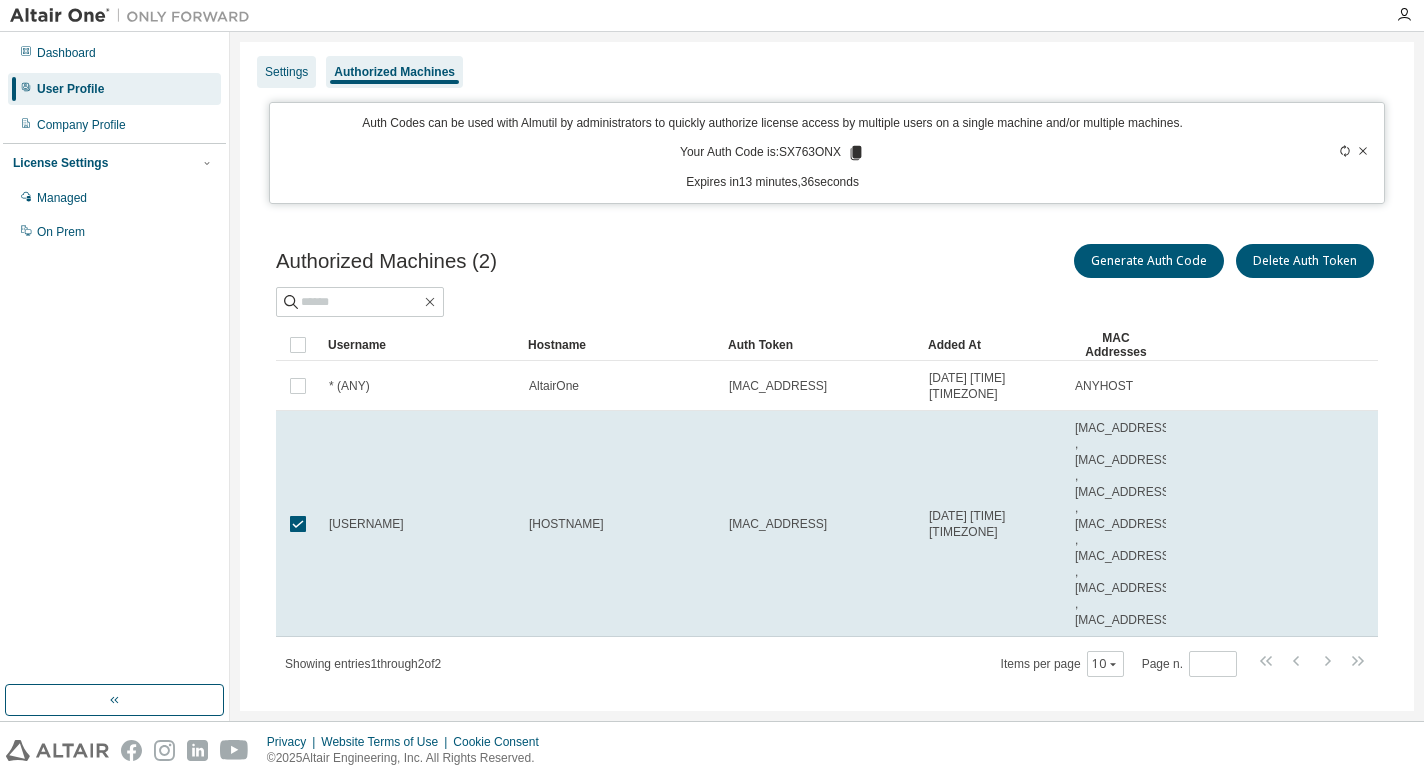 click on "Settings" at bounding box center (286, 72) 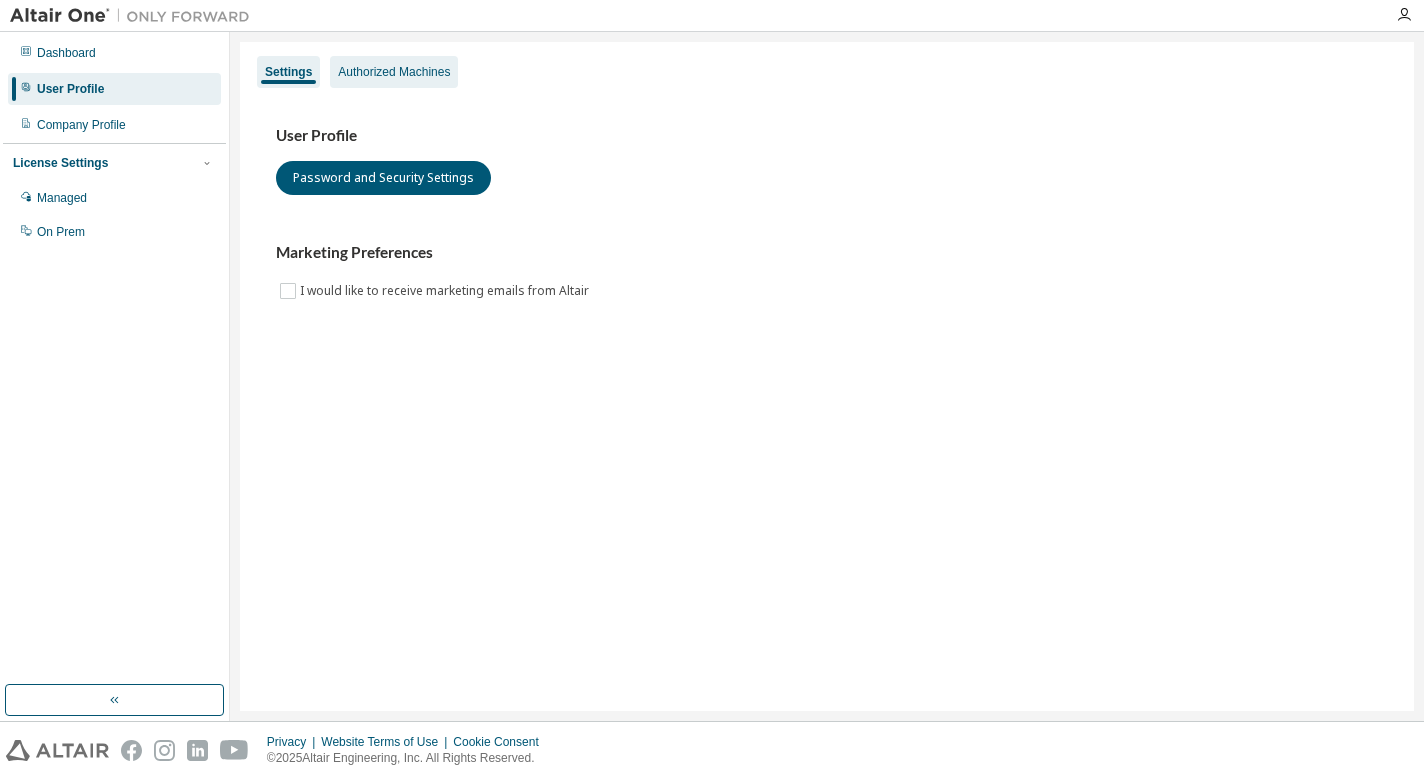 click on "Authorized Machines" at bounding box center [394, 72] 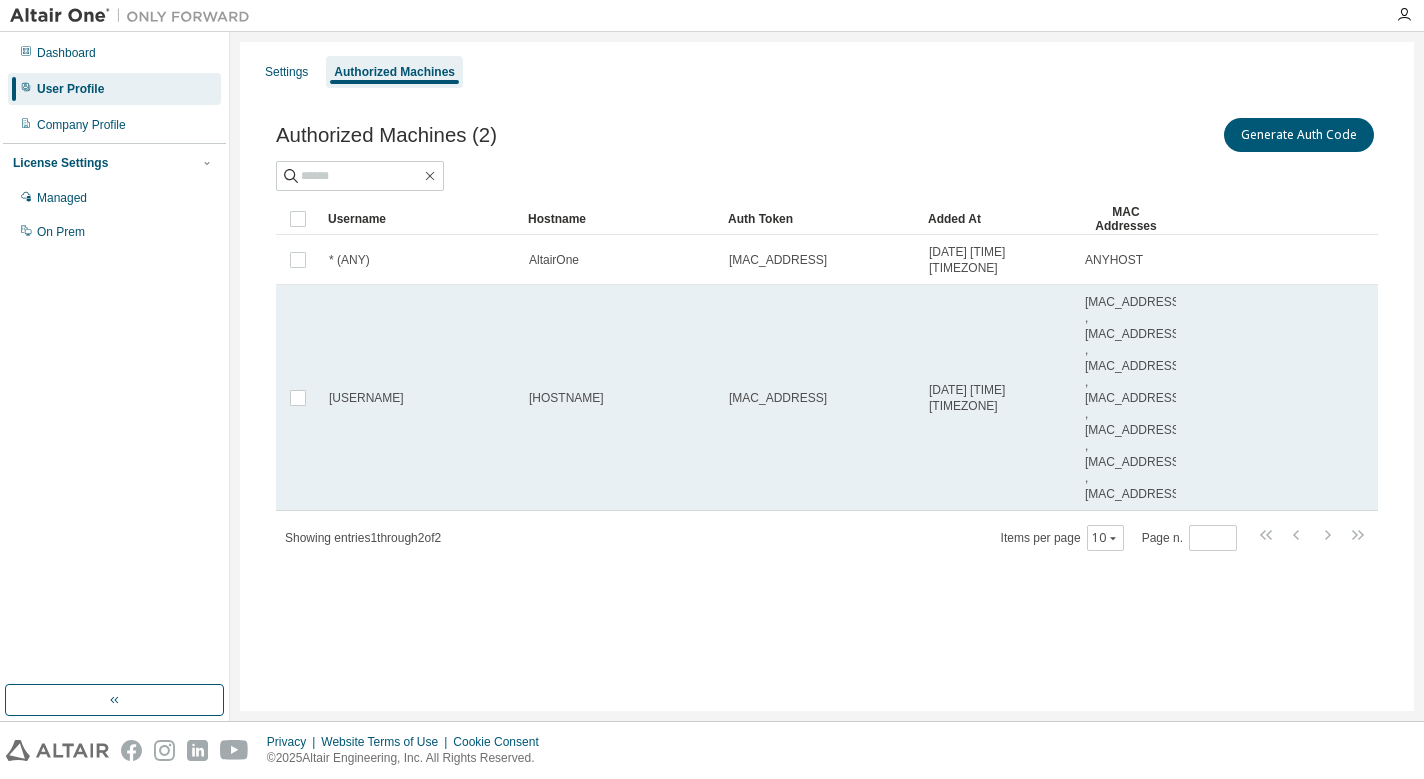 click on "oscargarcia" at bounding box center (420, 398) 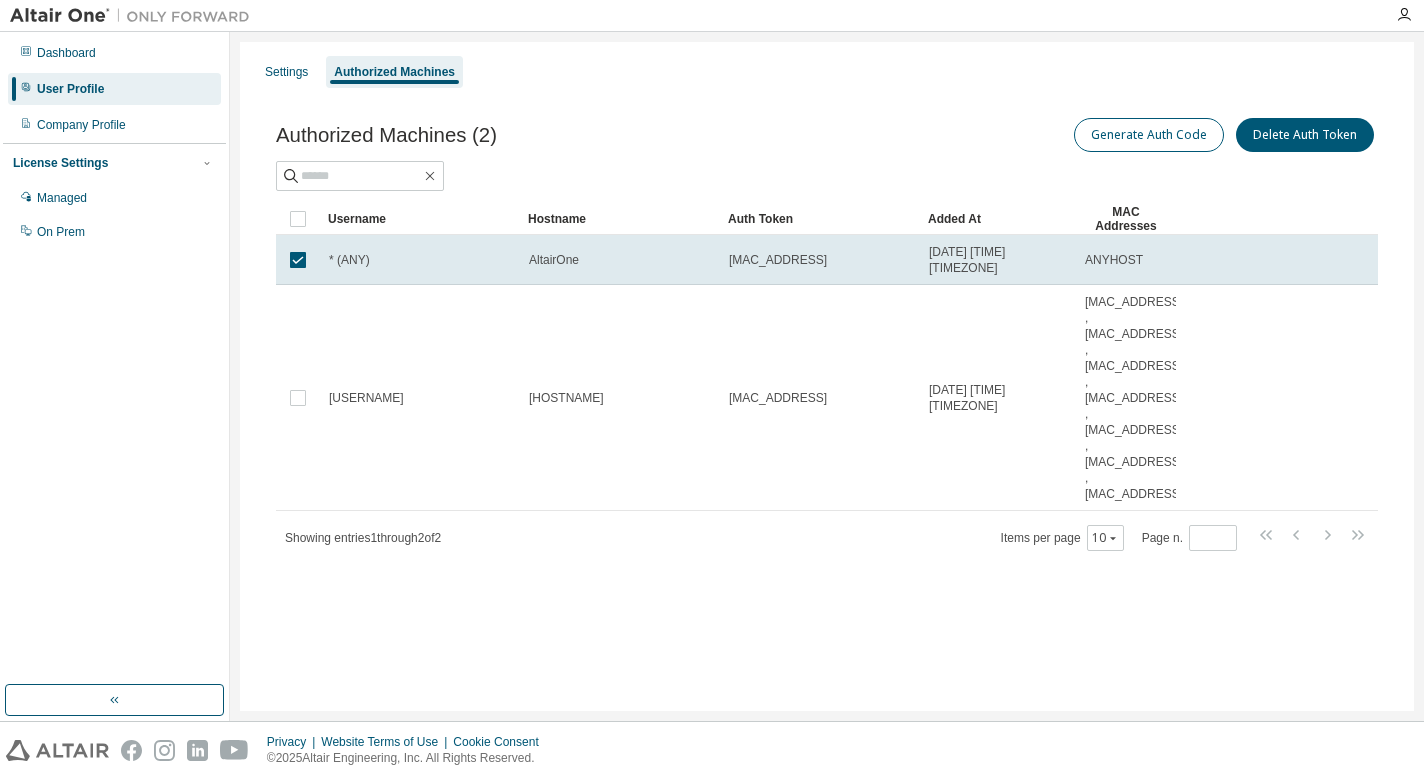 click on "Generate Auth Code" at bounding box center [1149, 135] 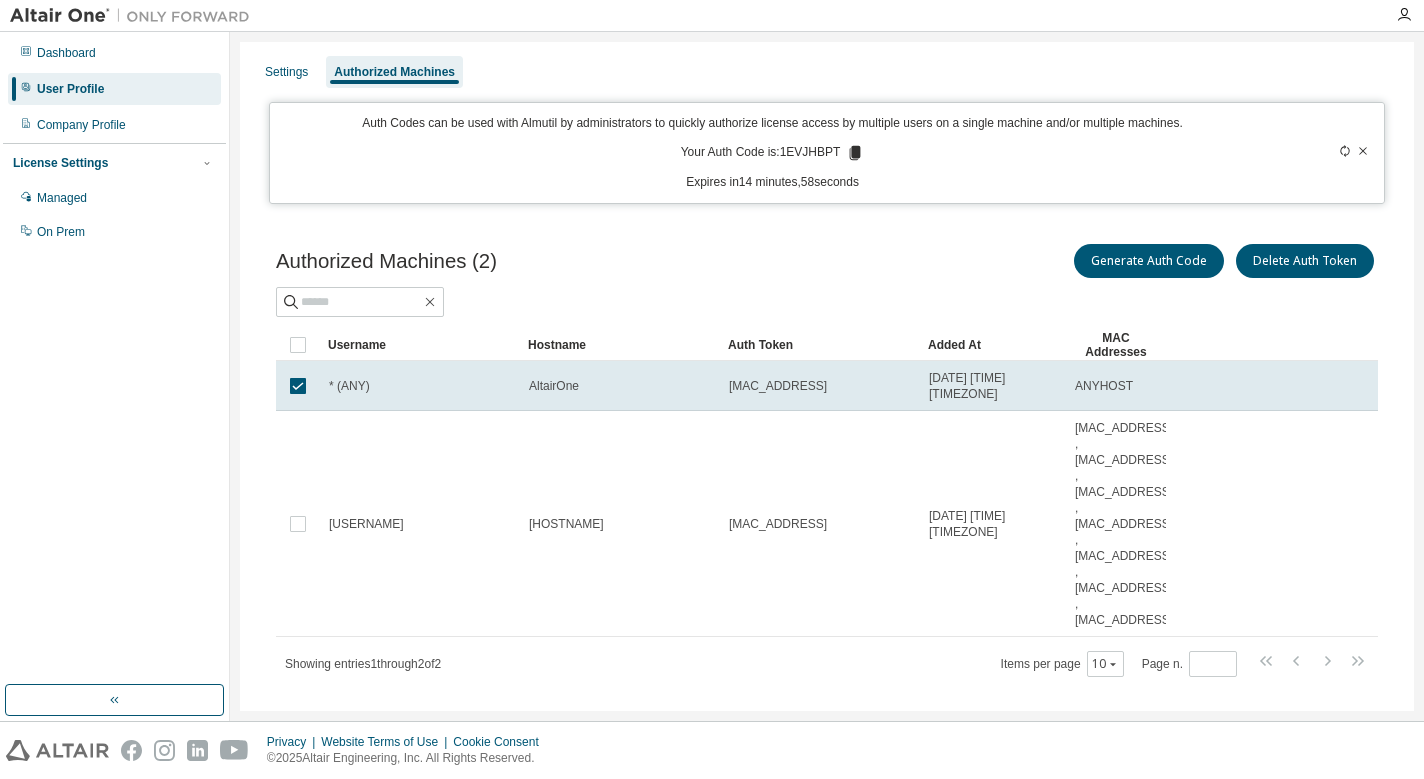 click on "Auth Codes can be used with Almutil by administrators to quickly authorize license access by multiple users on a single machine and/or multiple machines. Your Auth Code is:  1EVJHBPT   Expires in  14 minutes,  58  seconds" at bounding box center [772, 153] 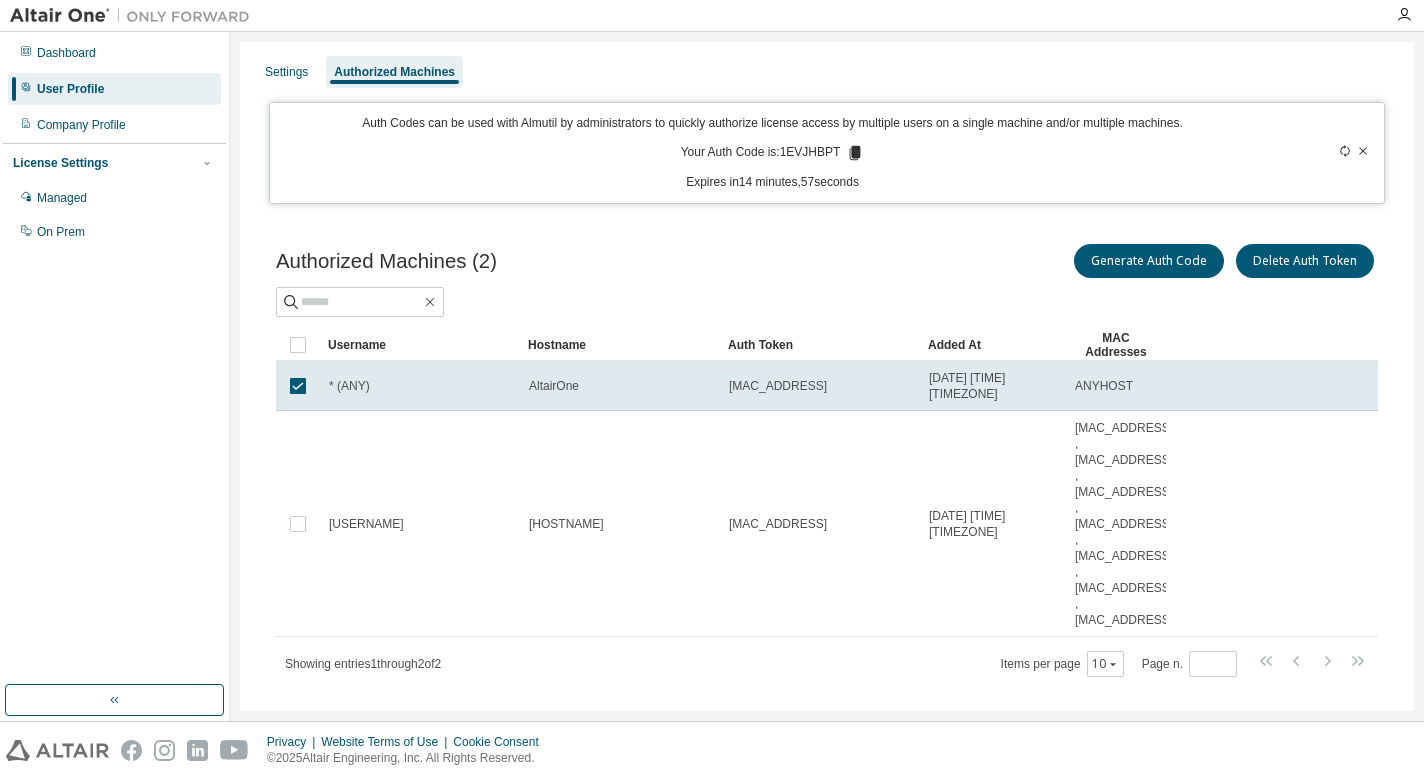 click on "Your Auth Code is:  1EVJHBPT" at bounding box center [773, 153] 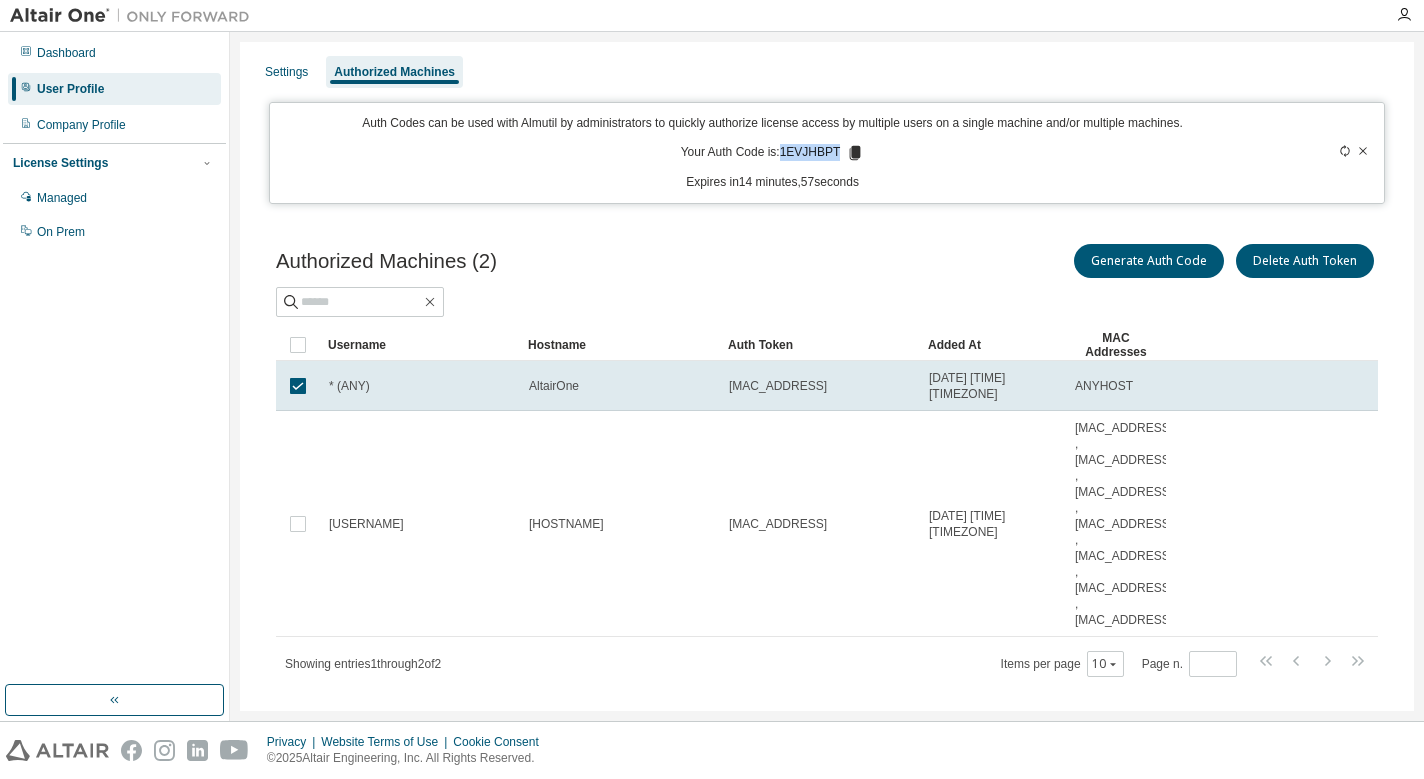 click on "Your Auth Code is:  1EVJHBPT" at bounding box center (773, 153) 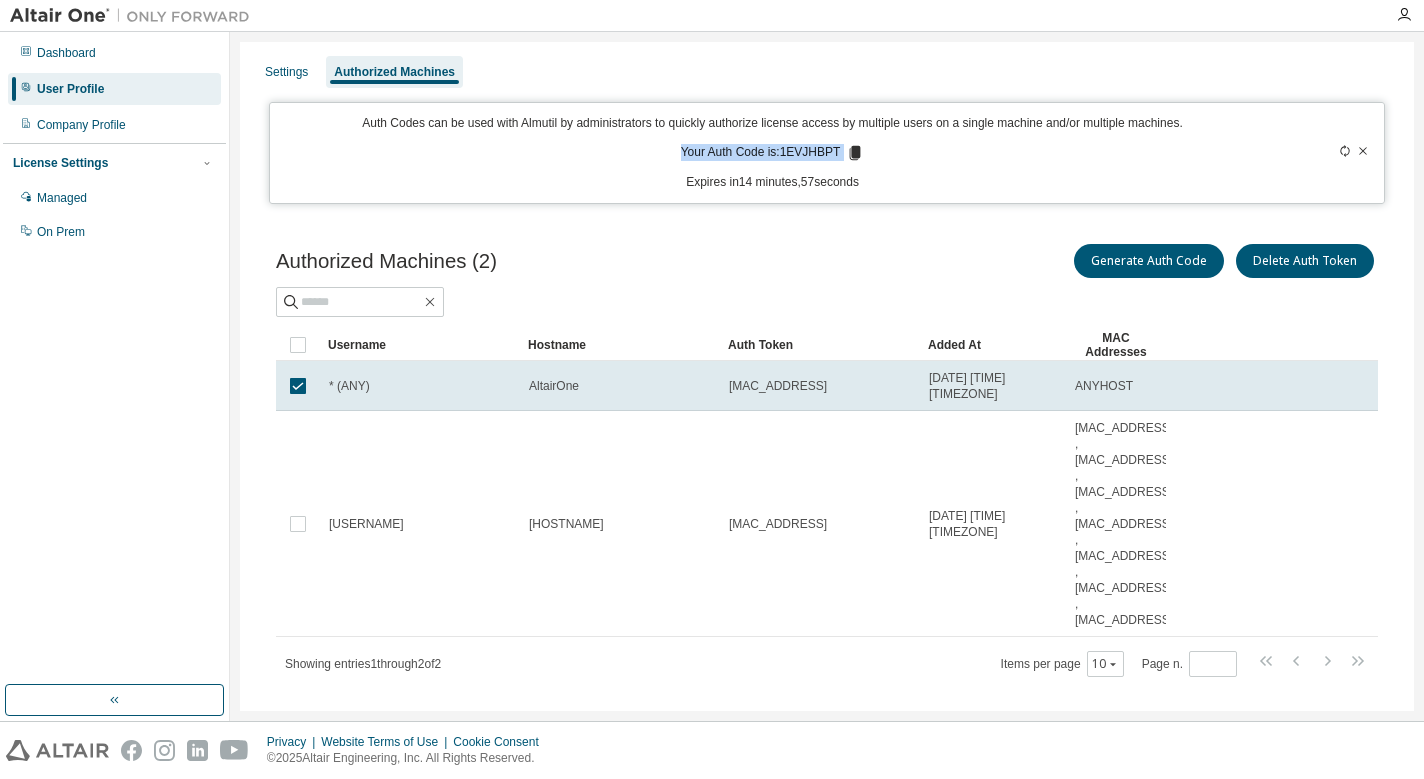 click on "Your Auth Code is:  1EVJHBPT" at bounding box center [773, 153] 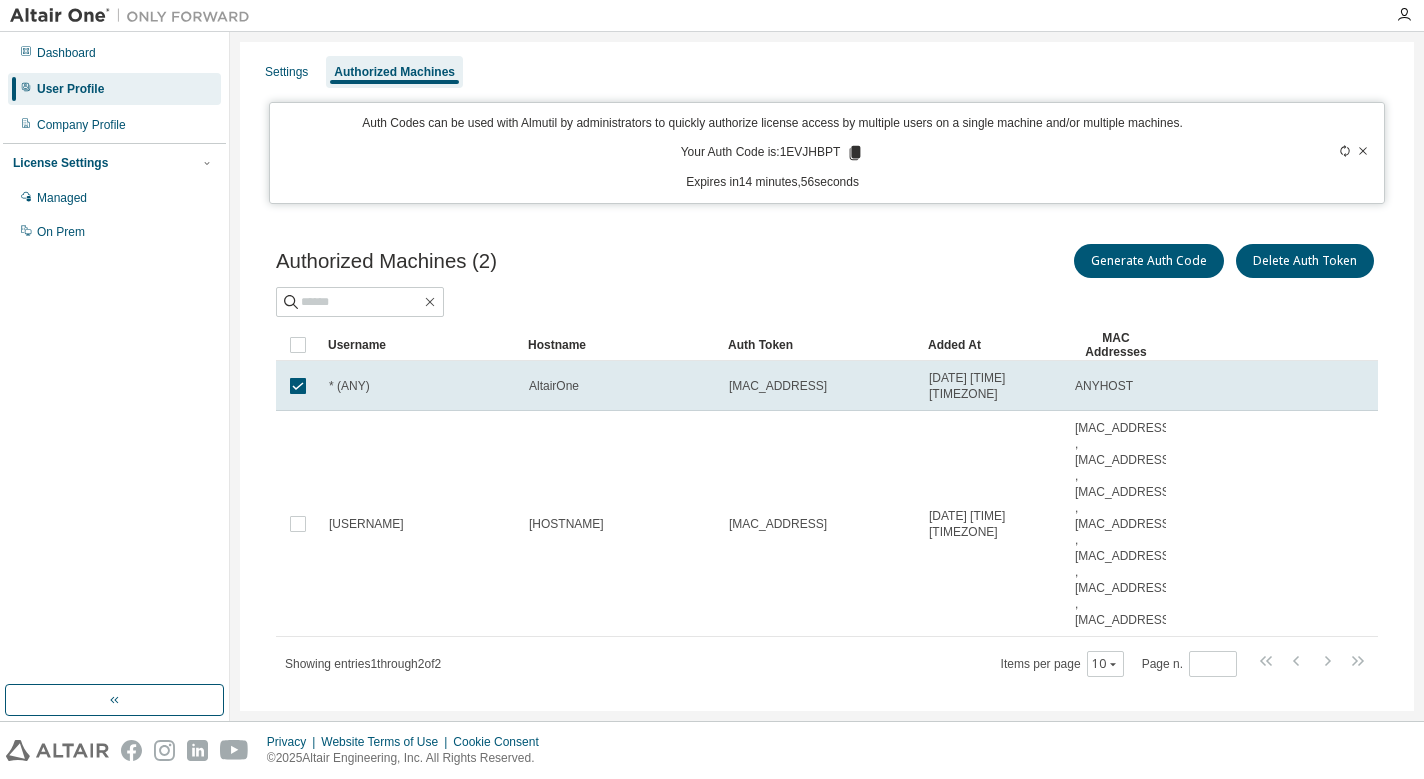 click on "Your Auth Code is:  1EVJHBPT" at bounding box center [773, 153] 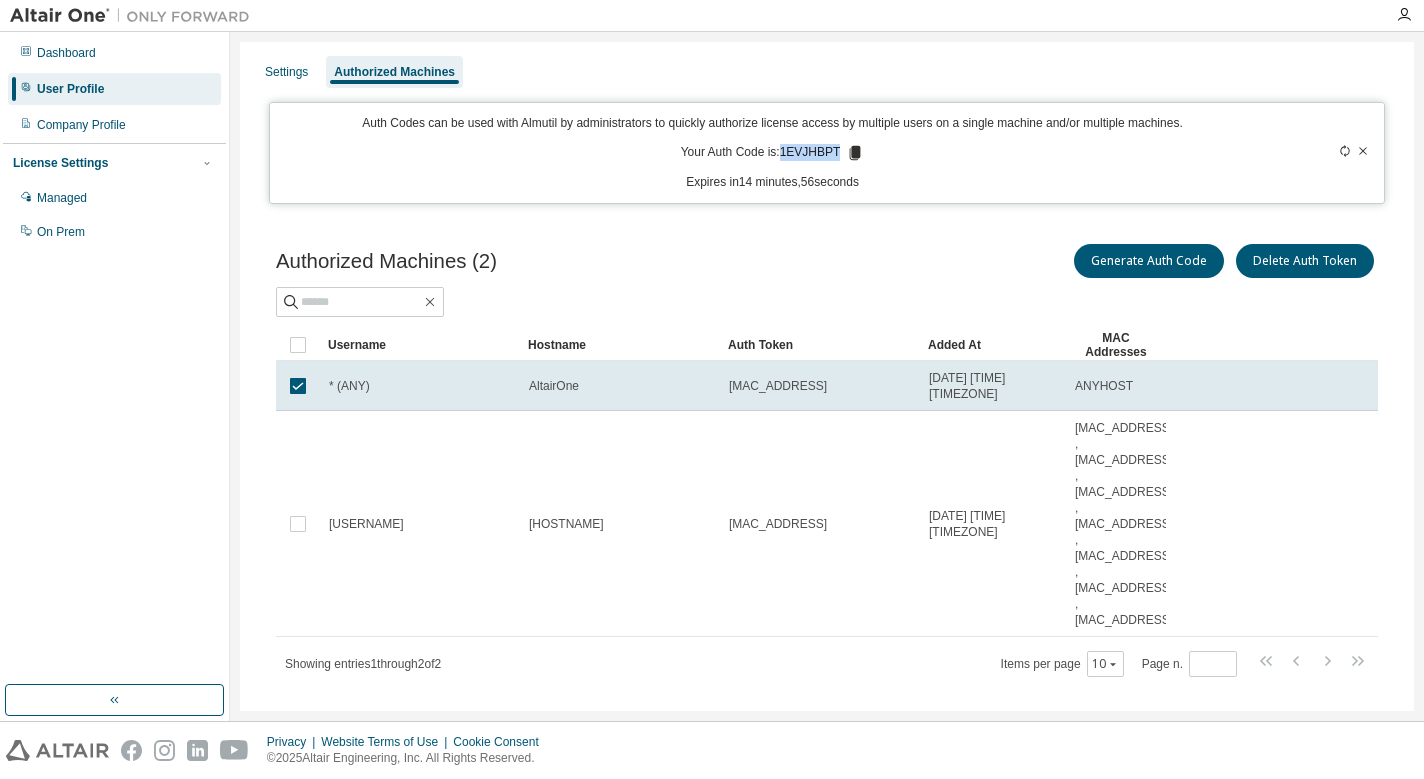 click on "Your Auth Code is:  1EVJHBPT" at bounding box center [773, 153] 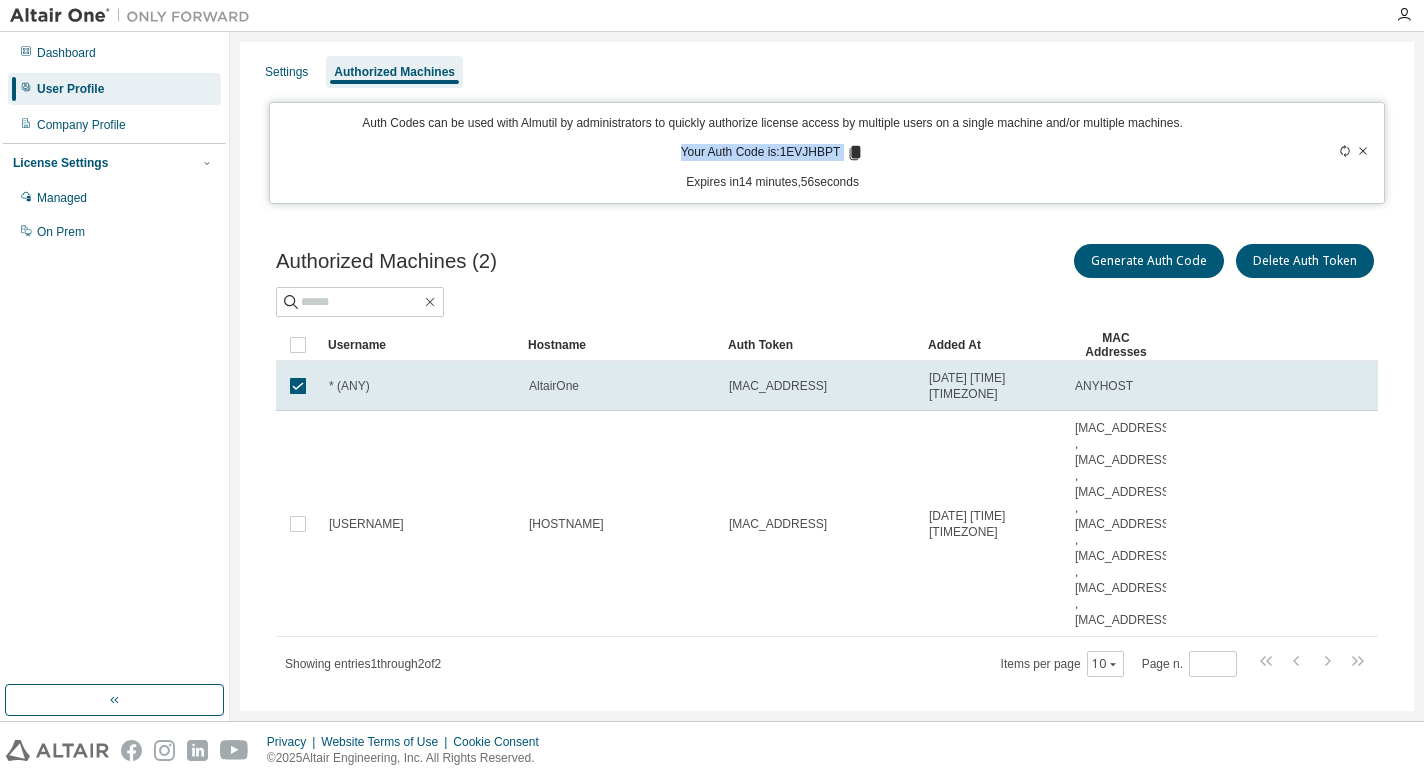 click on "Your Auth Code is:  1EVJHBPT" at bounding box center (773, 153) 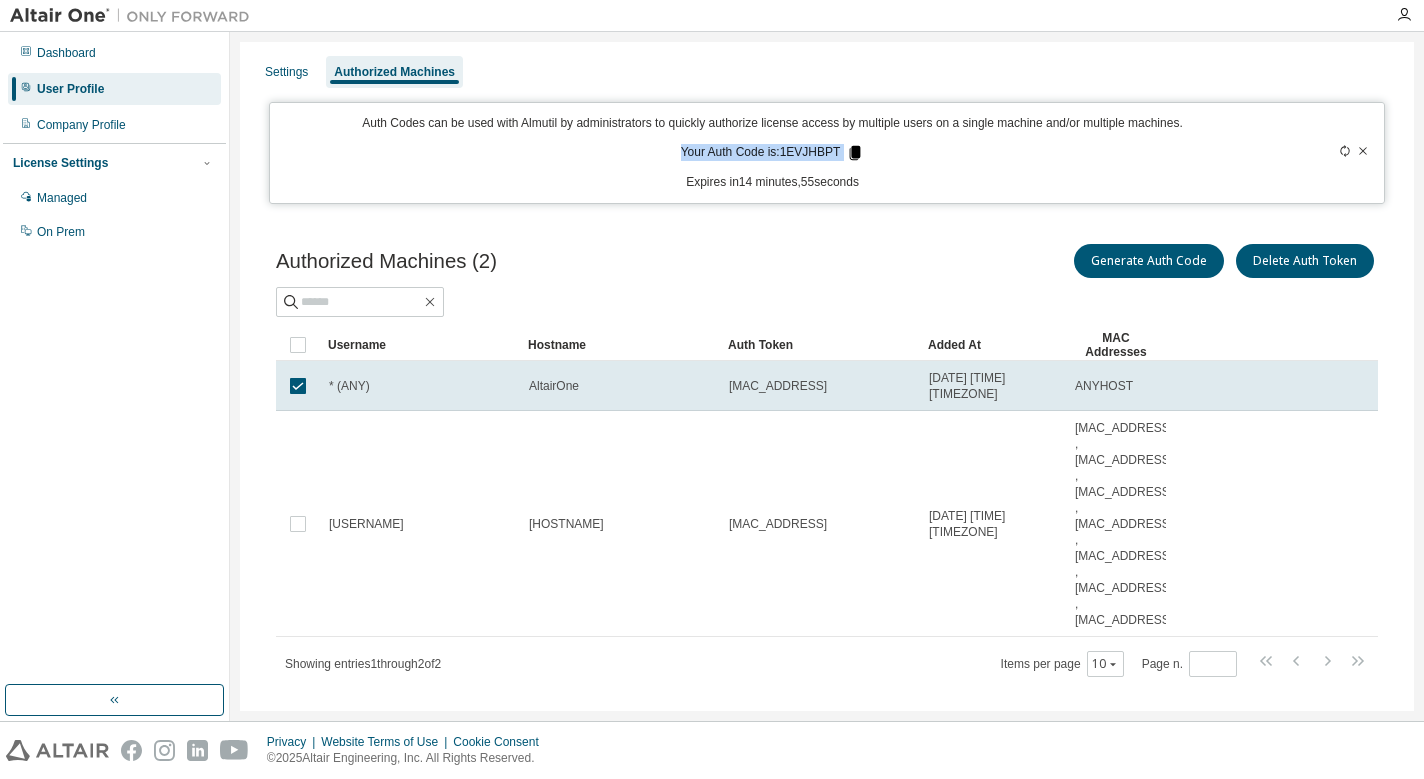 click 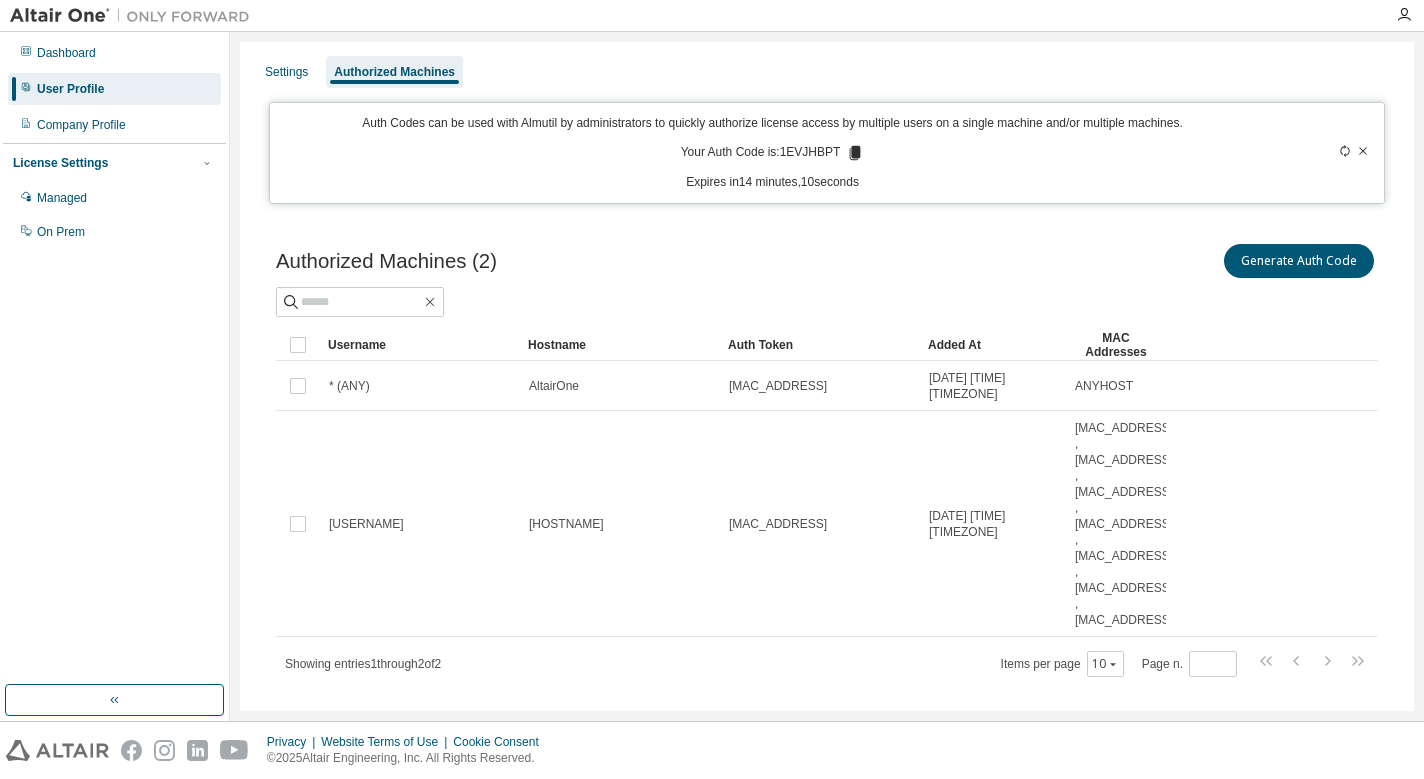 click at bounding box center (1317, 153) 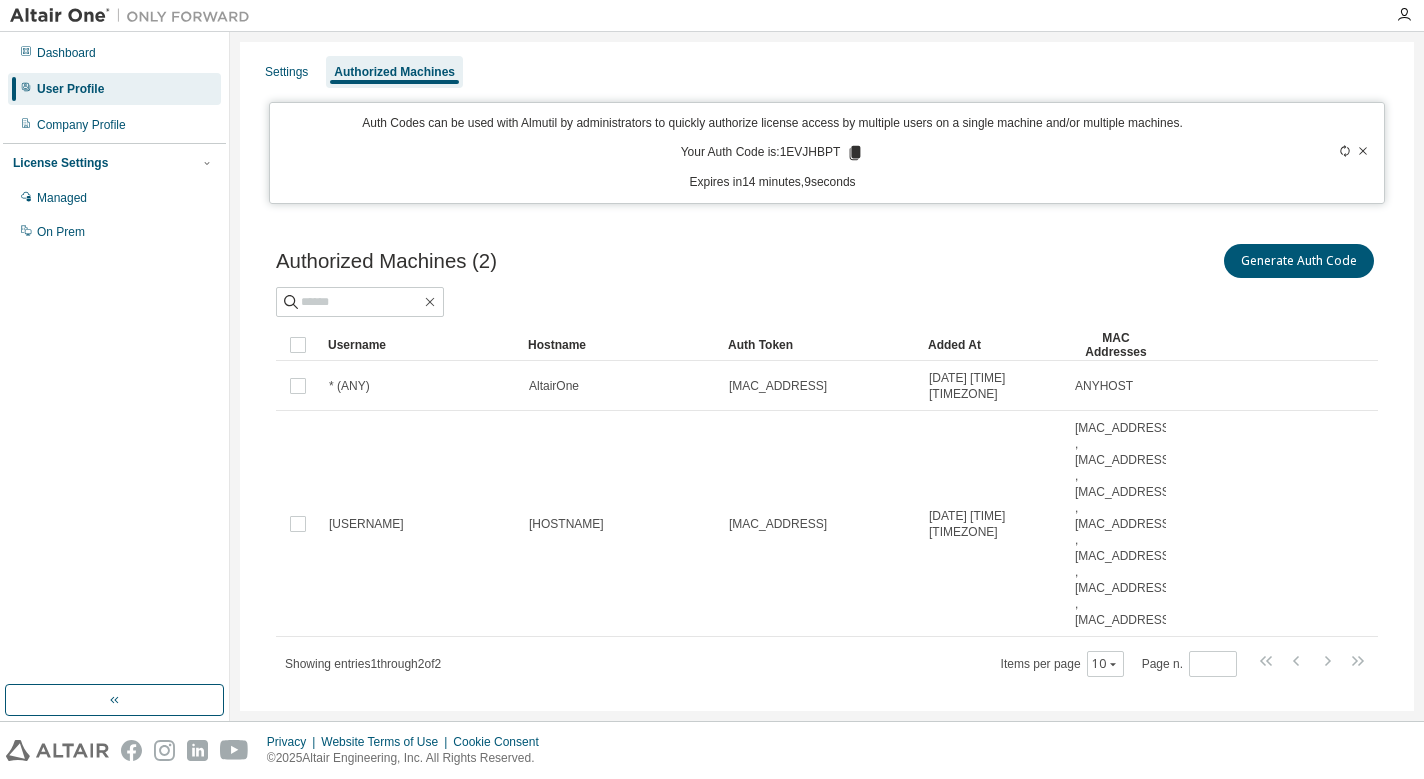 click 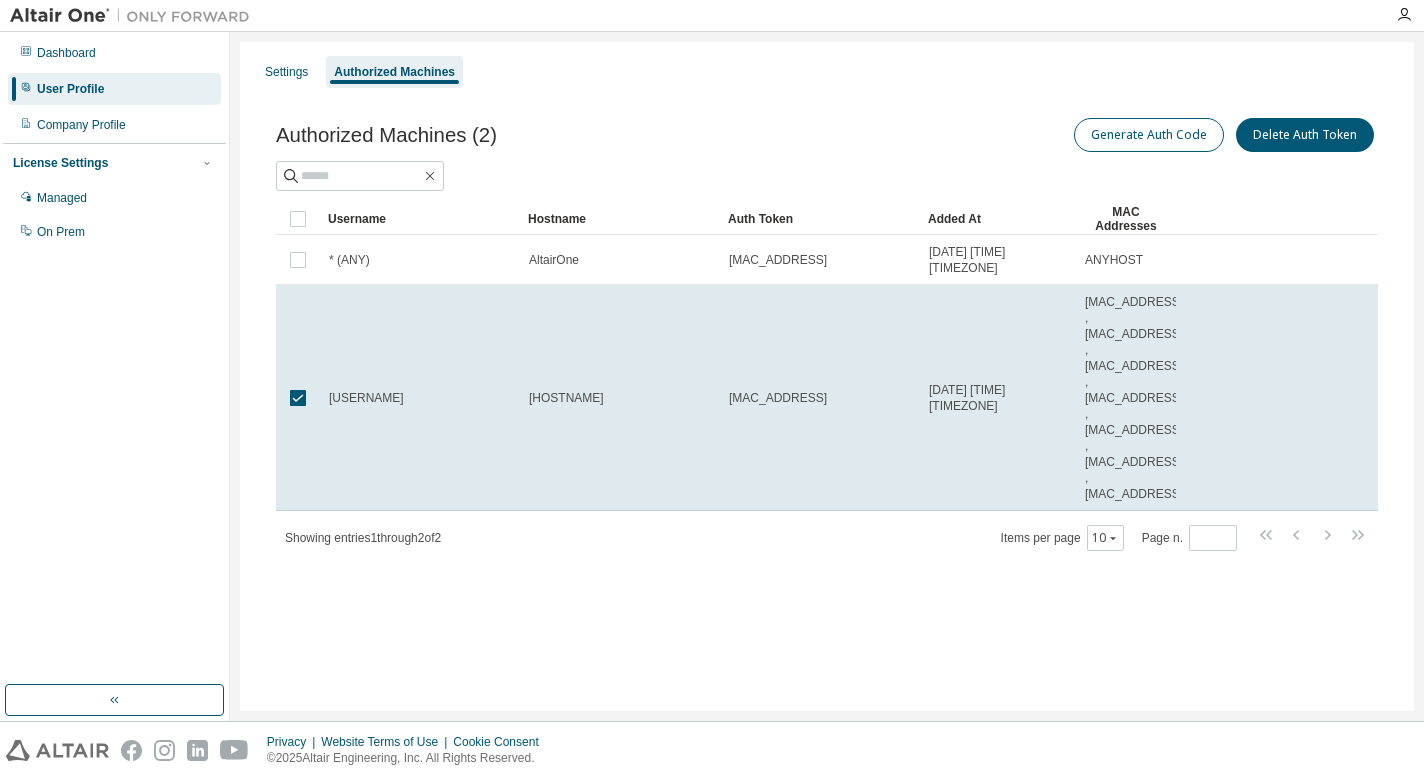click on "Generate Auth Code" at bounding box center [1149, 135] 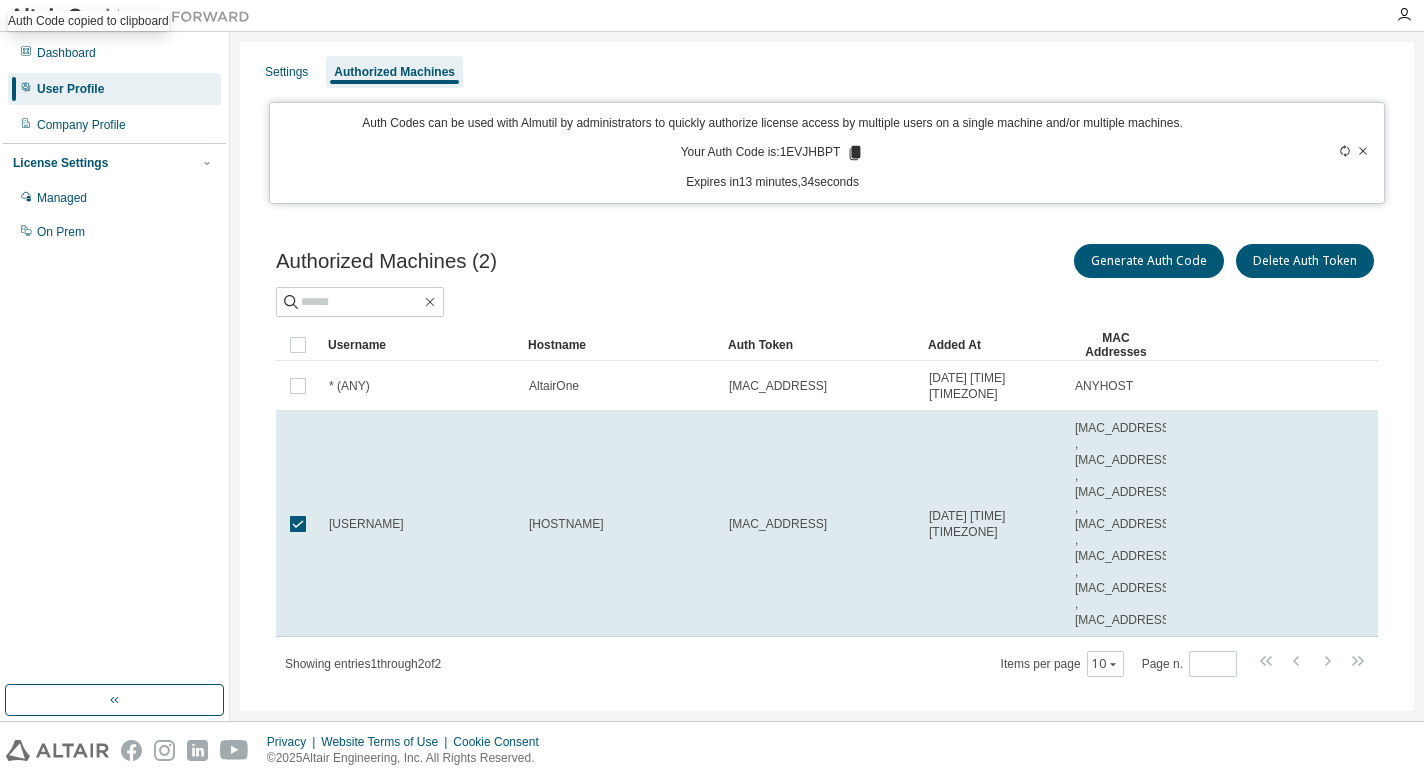 click on "Authorized Machines (2) Generate Auth Code Delete Auth Token" at bounding box center (827, 261) 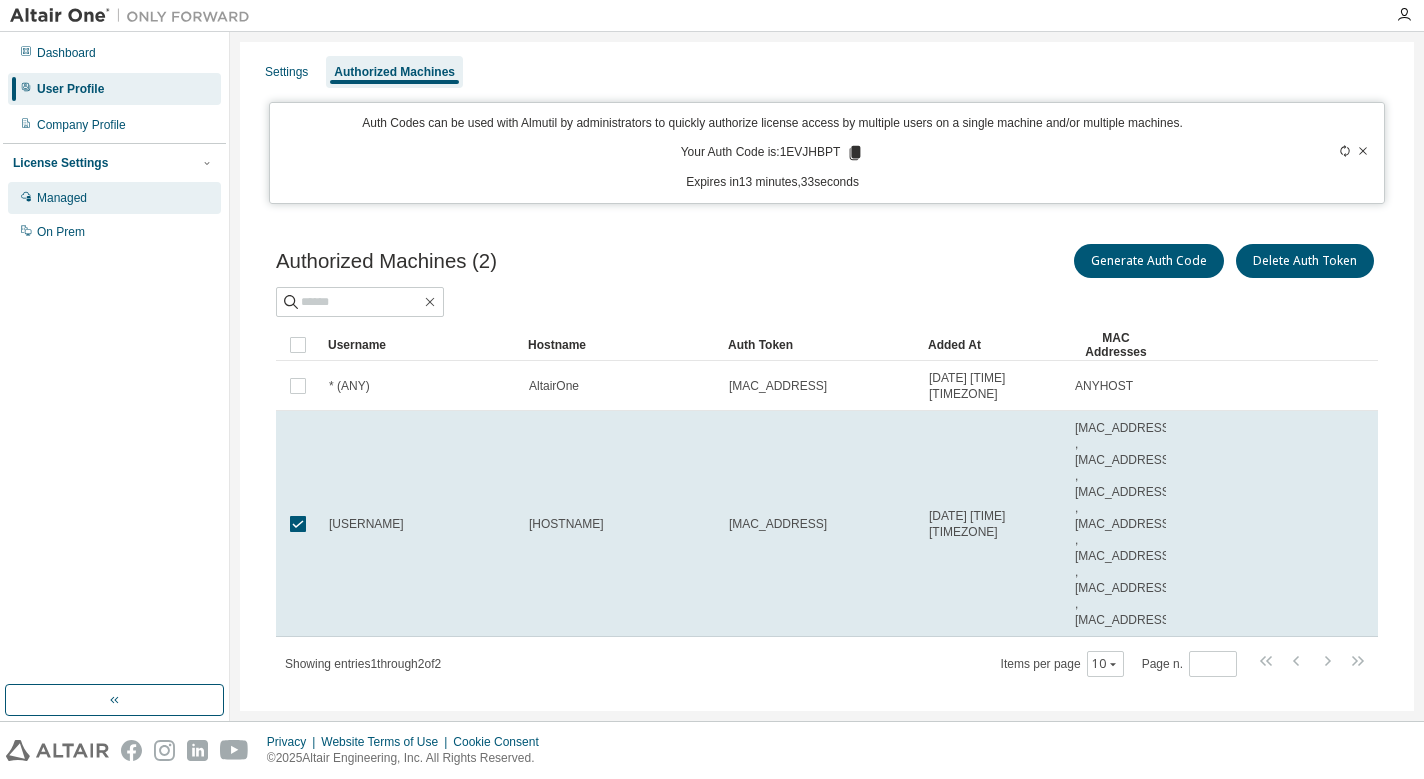 click on "Managed" at bounding box center [114, 198] 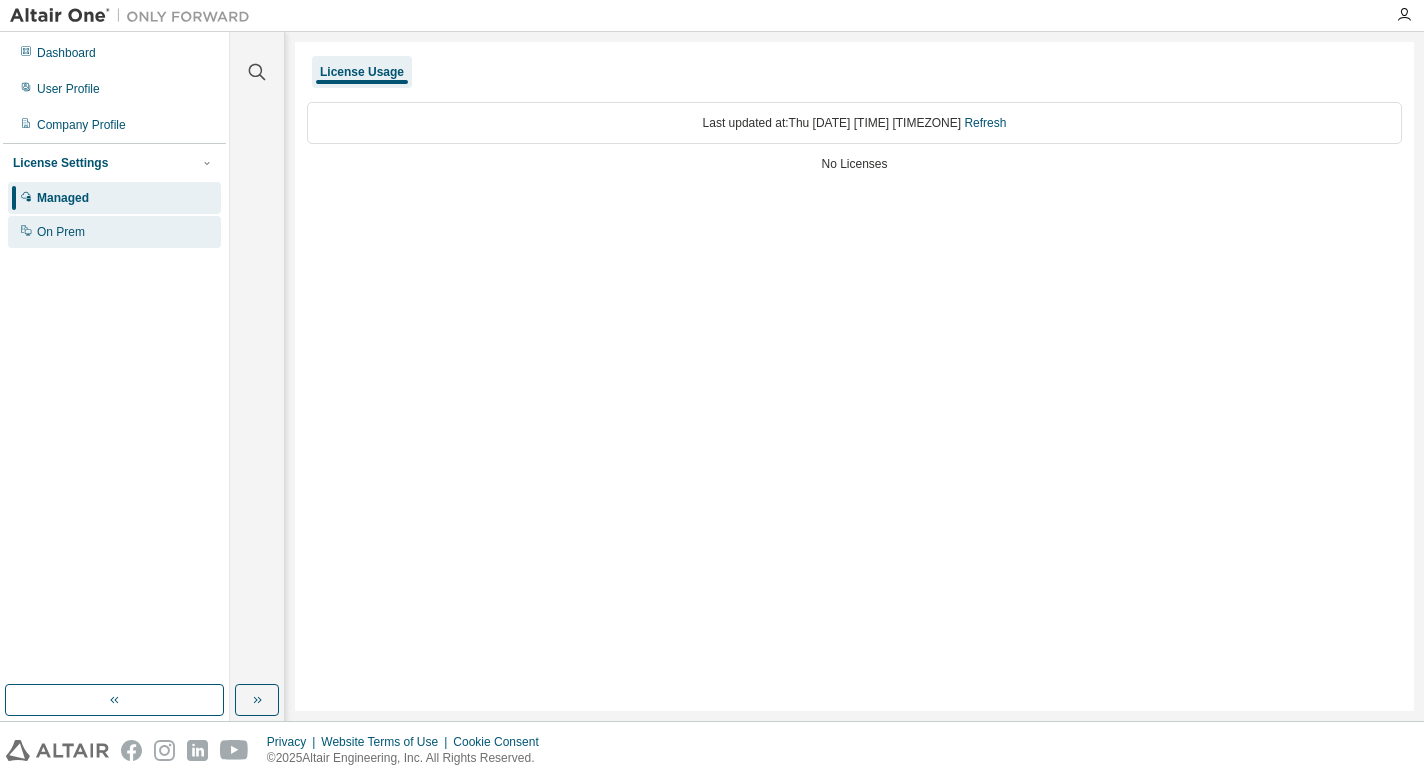 click on "On Prem" at bounding box center (114, 232) 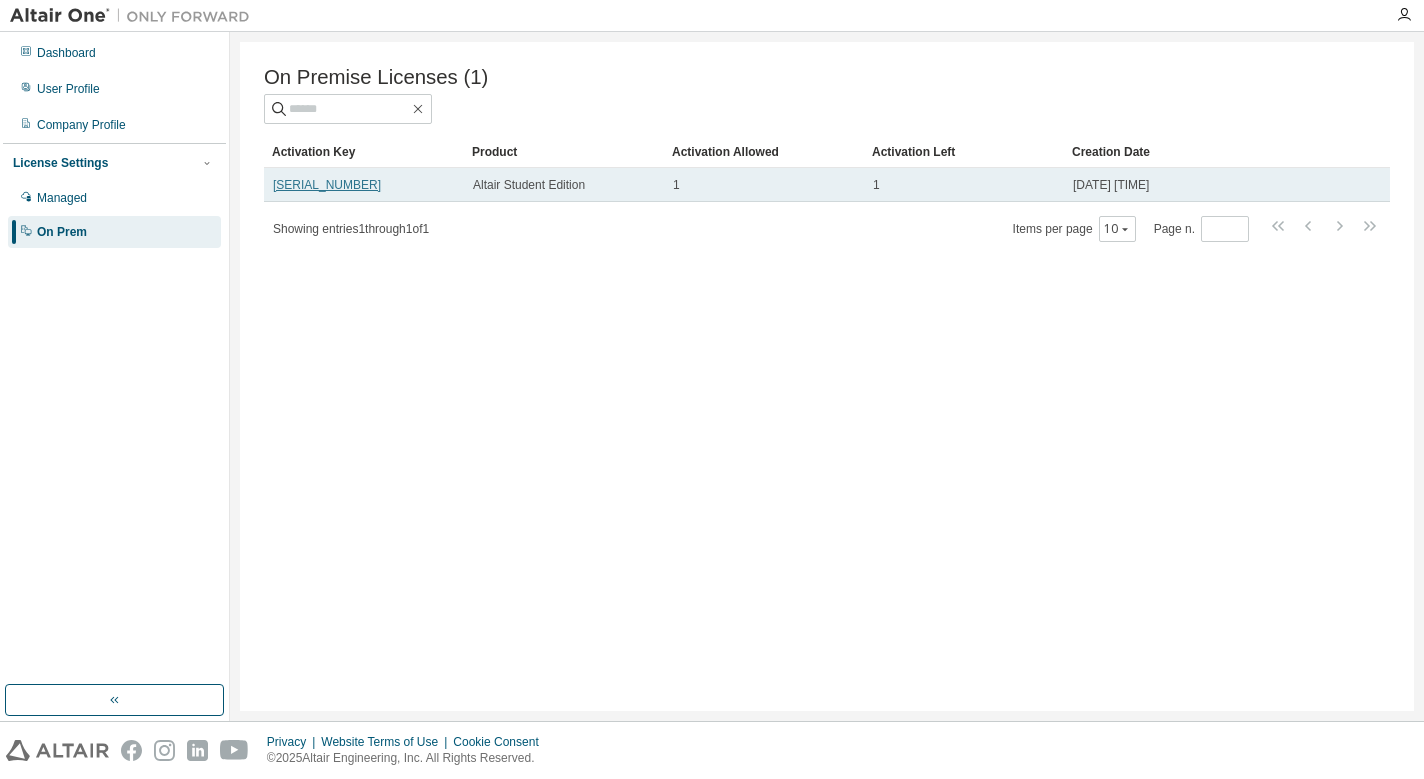 click on "LBB3L-902A4-BVUDD-B74TX" at bounding box center (327, 185) 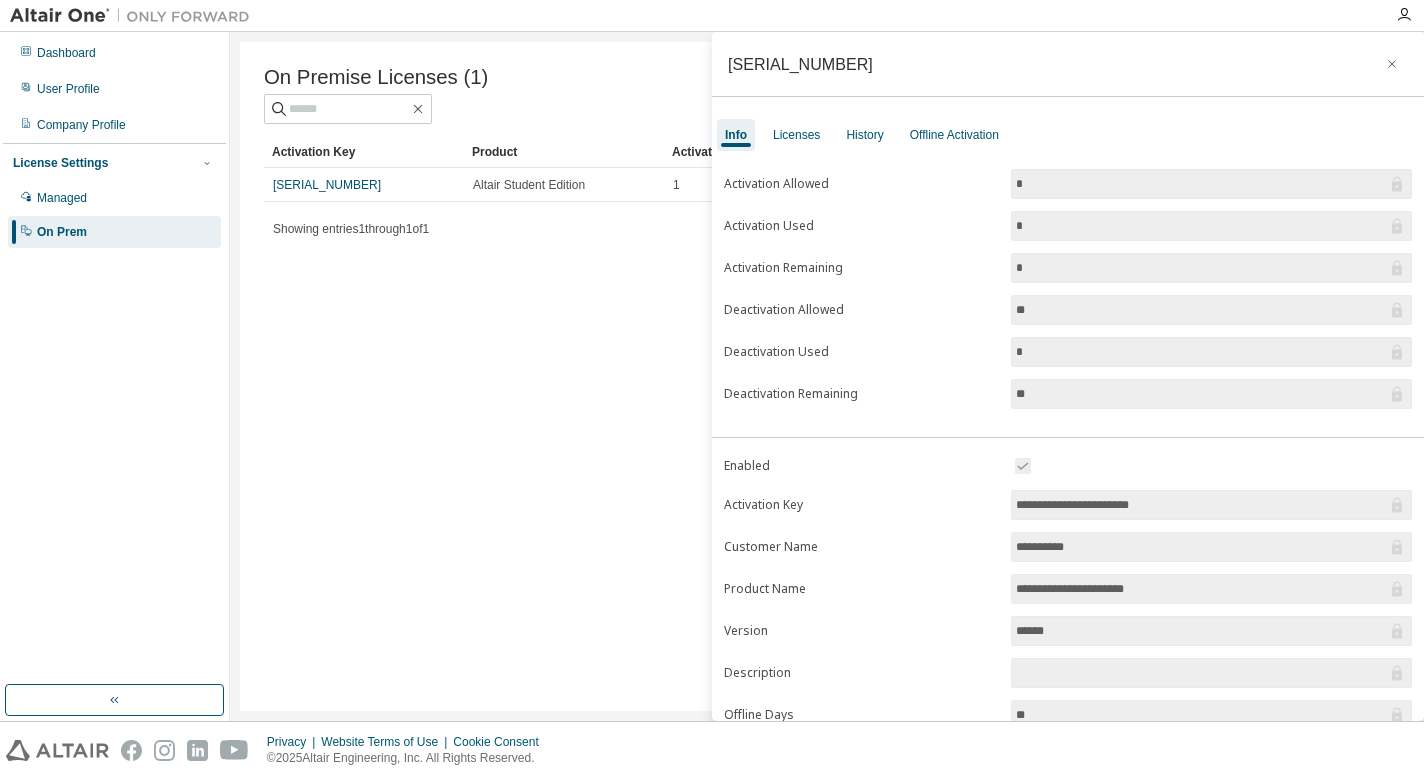 scroll, scrollTop: 0, scrollLeft: 0, axis: both 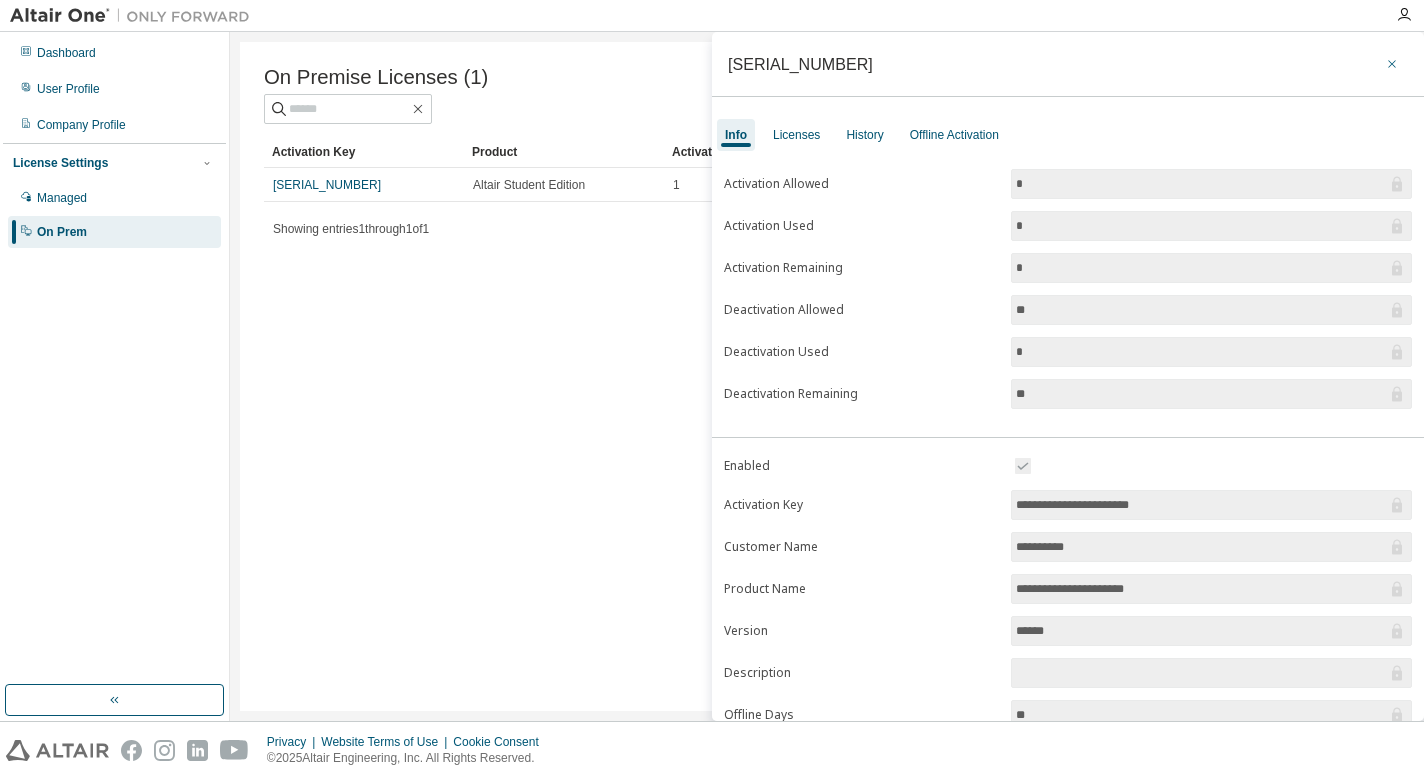 click at bounding box center (1392, 64) 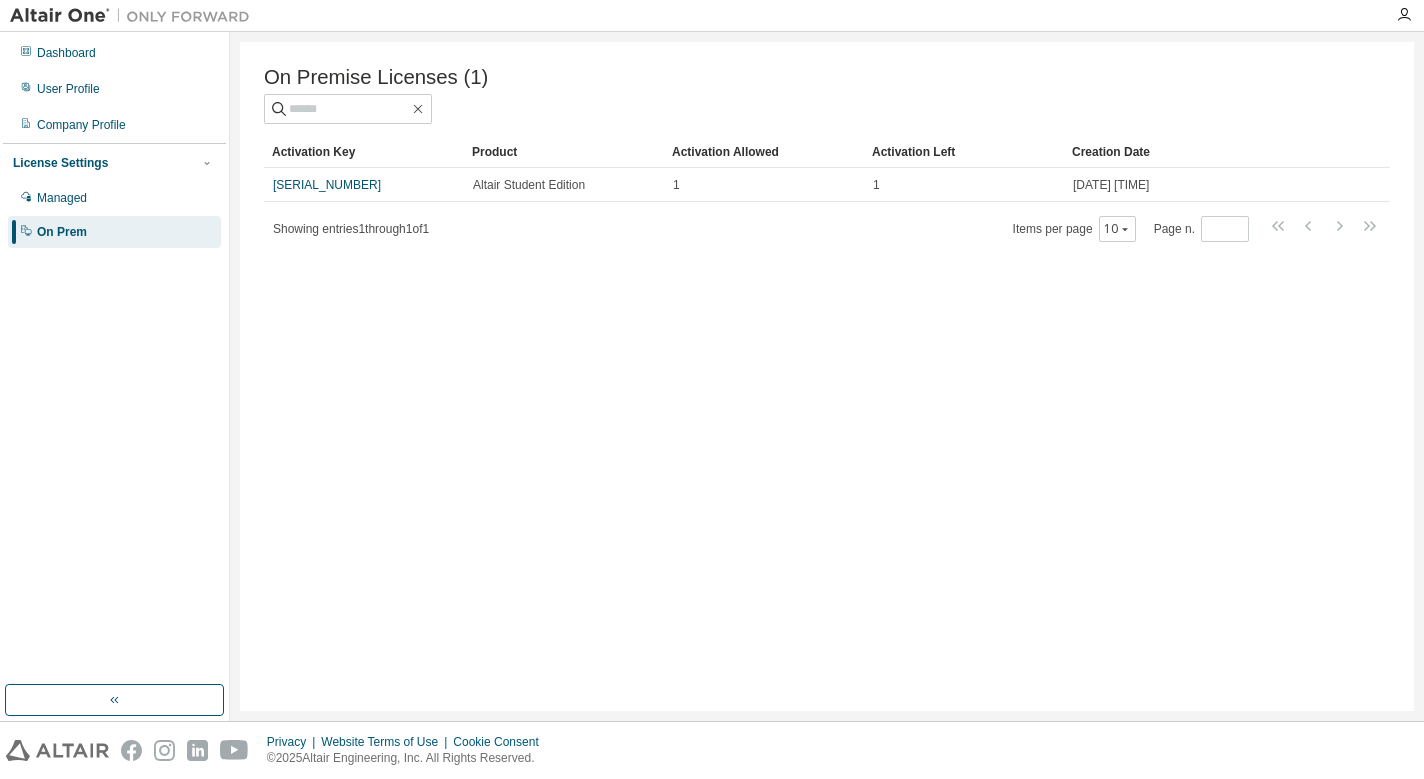 click on "On Prem" at bounding box center [114, 232] 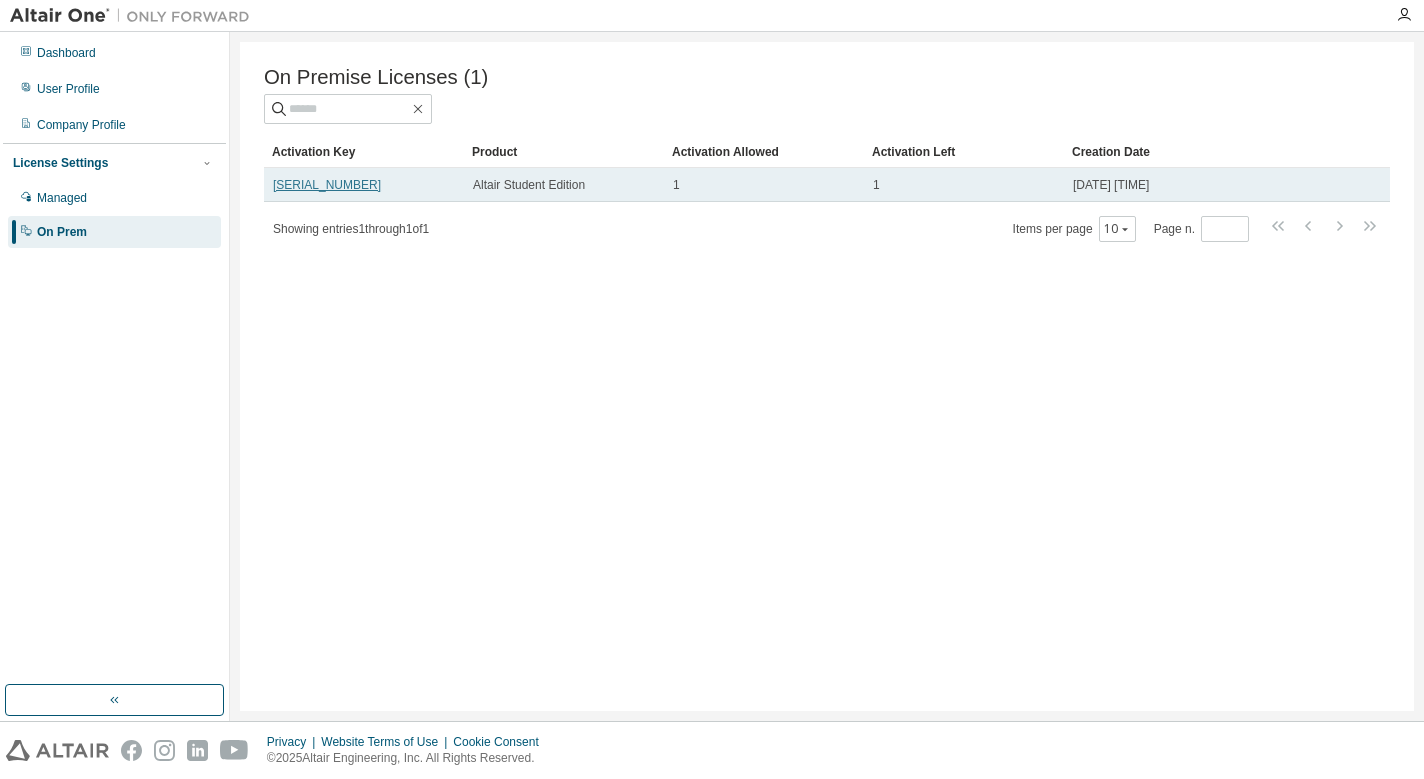 click on "LBB3L-902A4-BVUDD-B74TX" at bounding box center (327, 185) 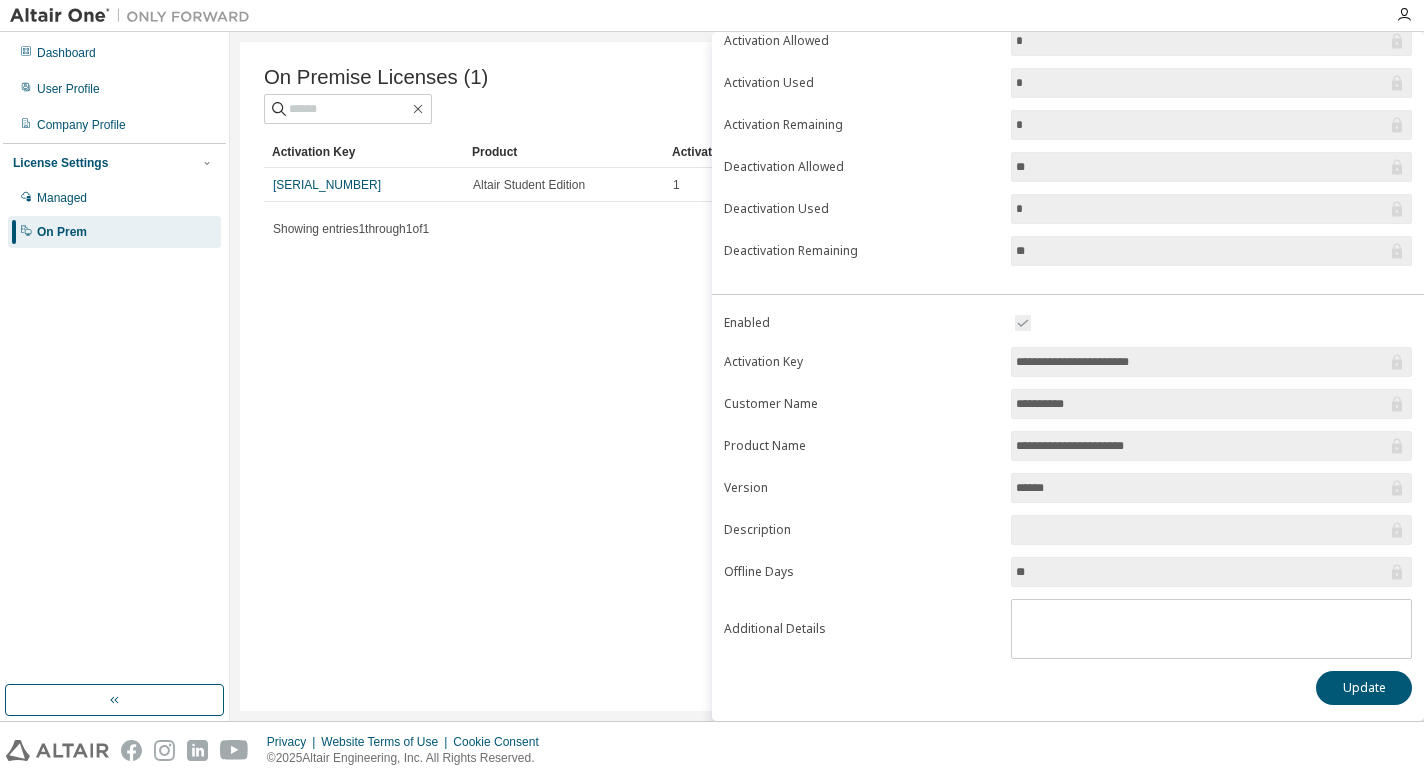 scroll, scrollTop: 143, scrollLeft: 0, axis: vertical 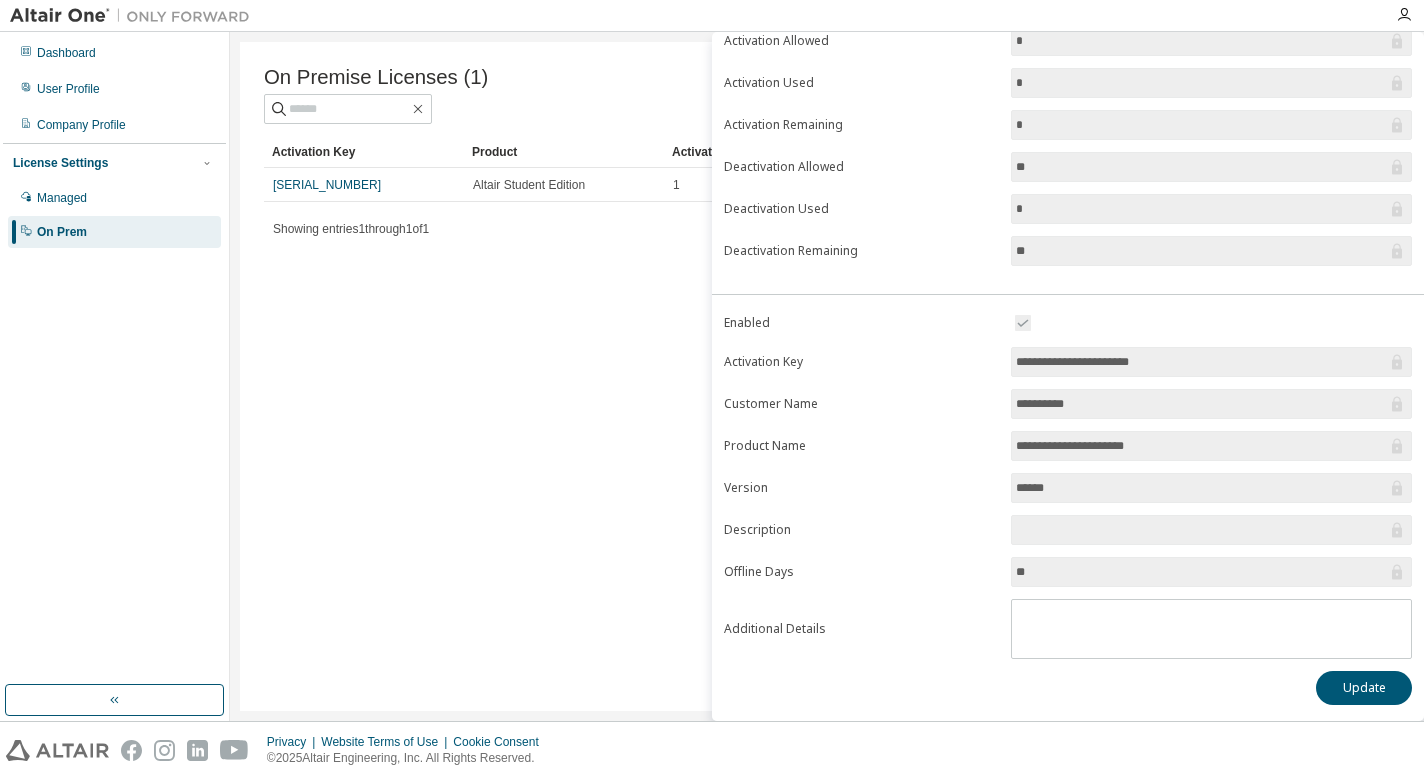 click on "******" at bounding box center [1201, 488] 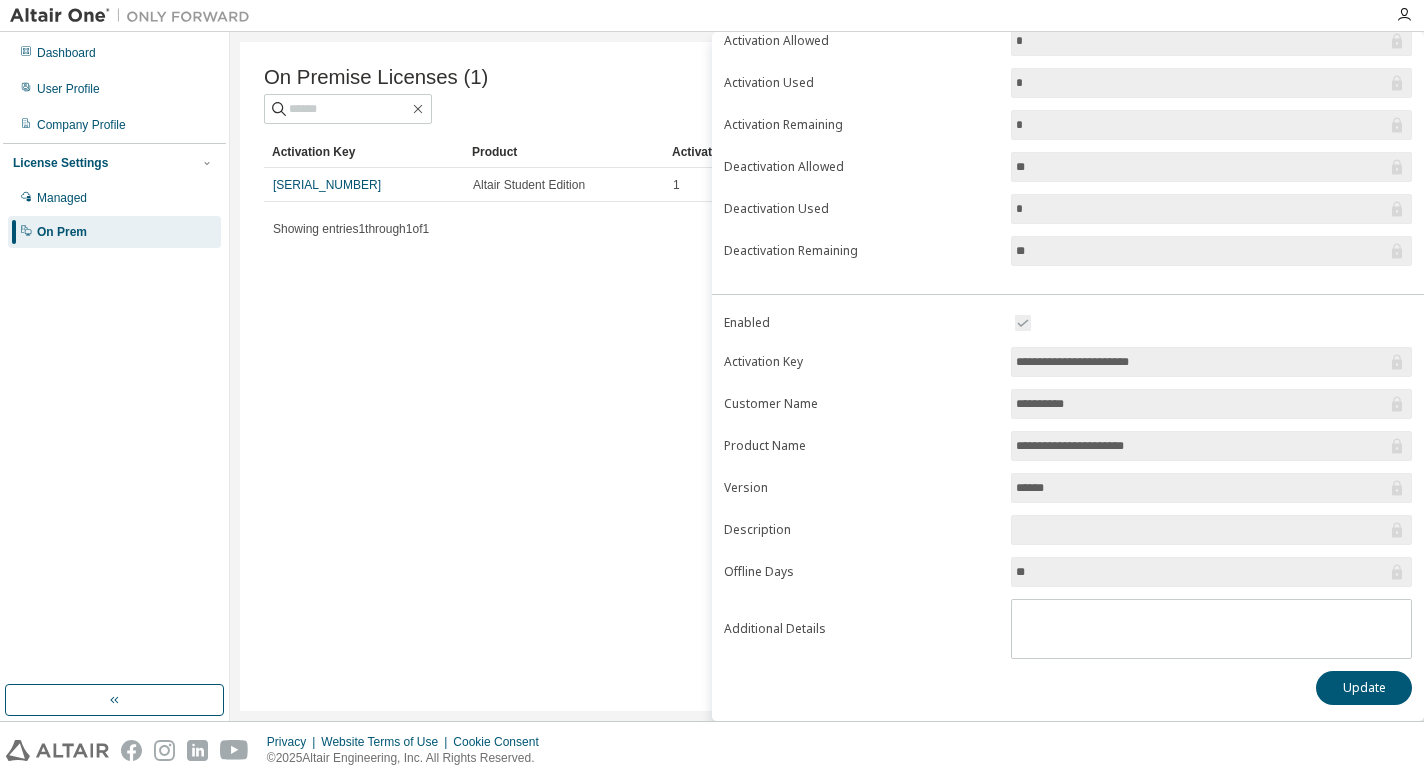 click at bounding box center (1211, 530) 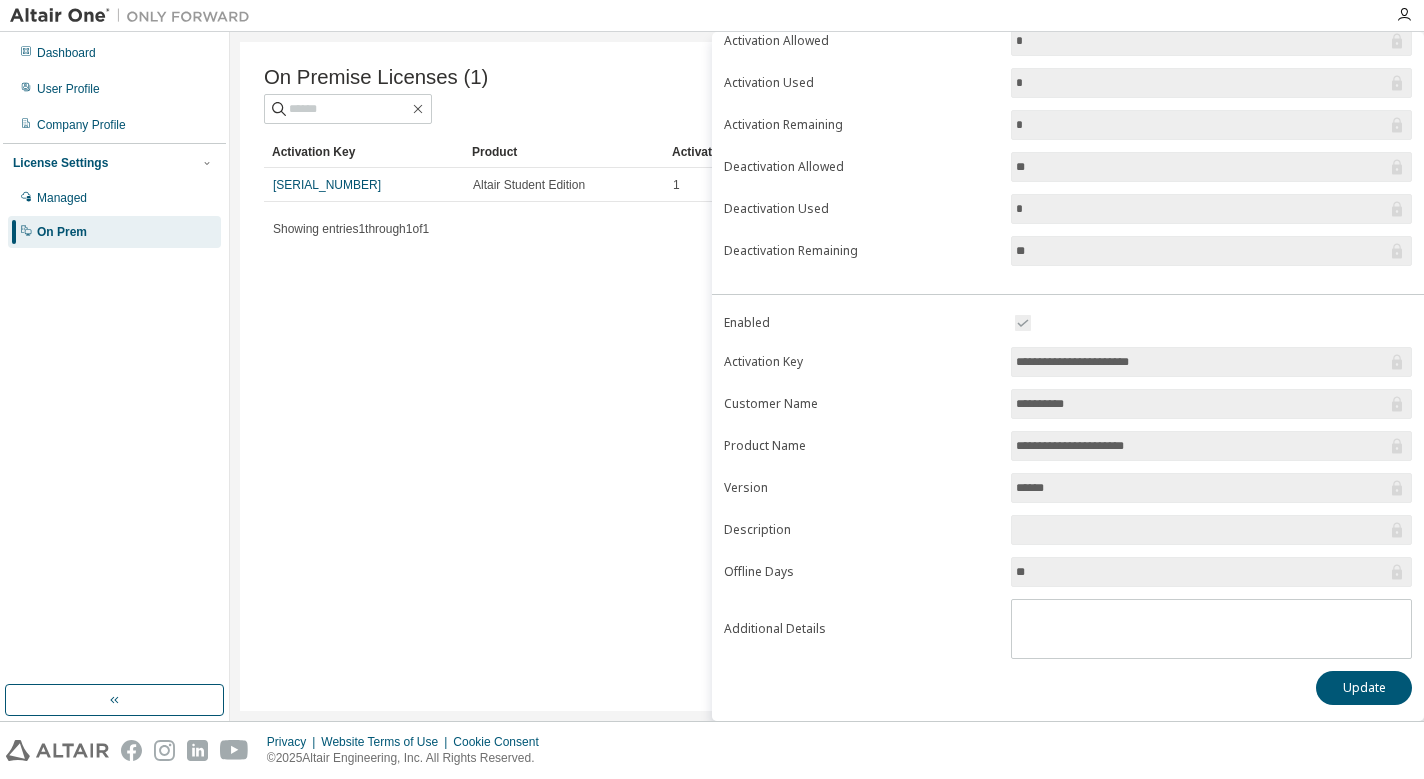 click on "**********" at bounding box center [1201, 362] 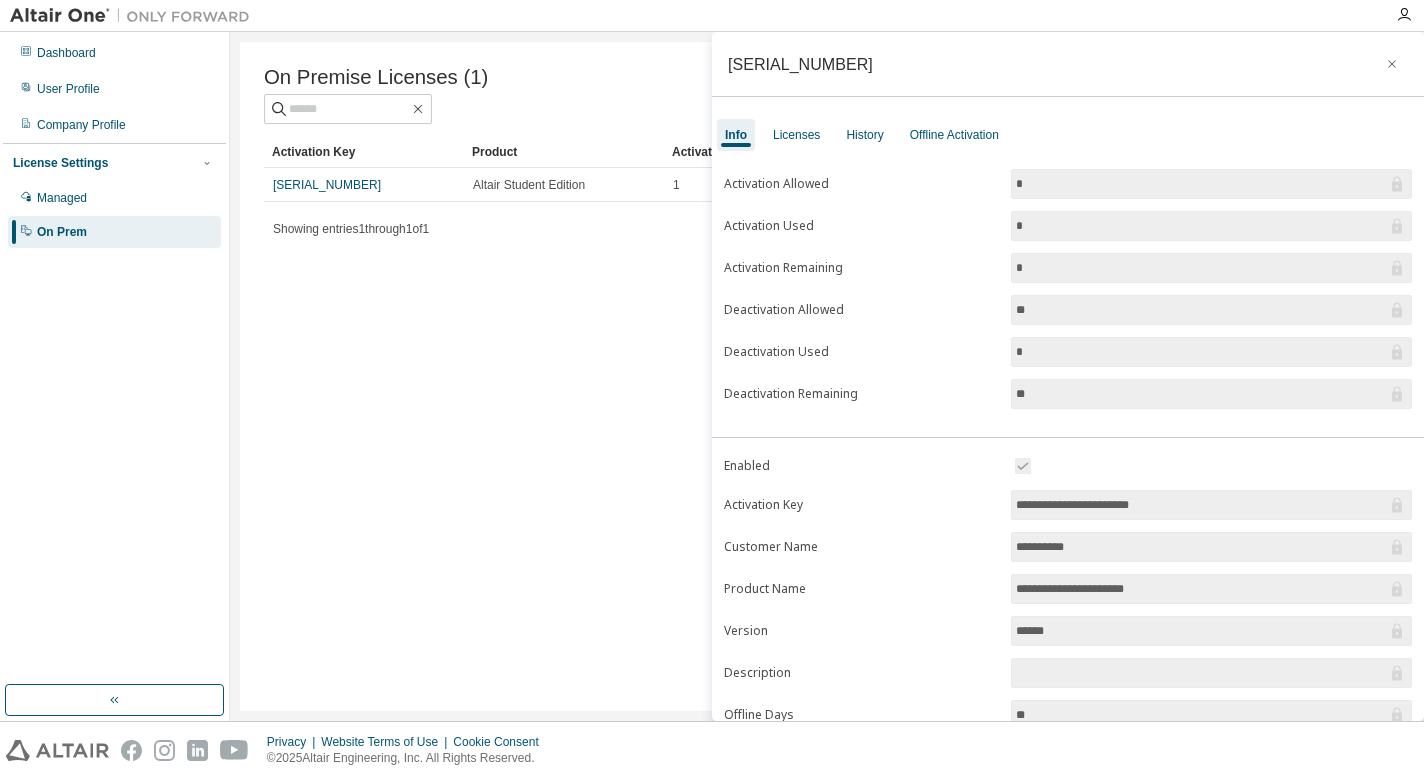 scroll, scrollTop: 0, scrollLeft: 0, axis: both 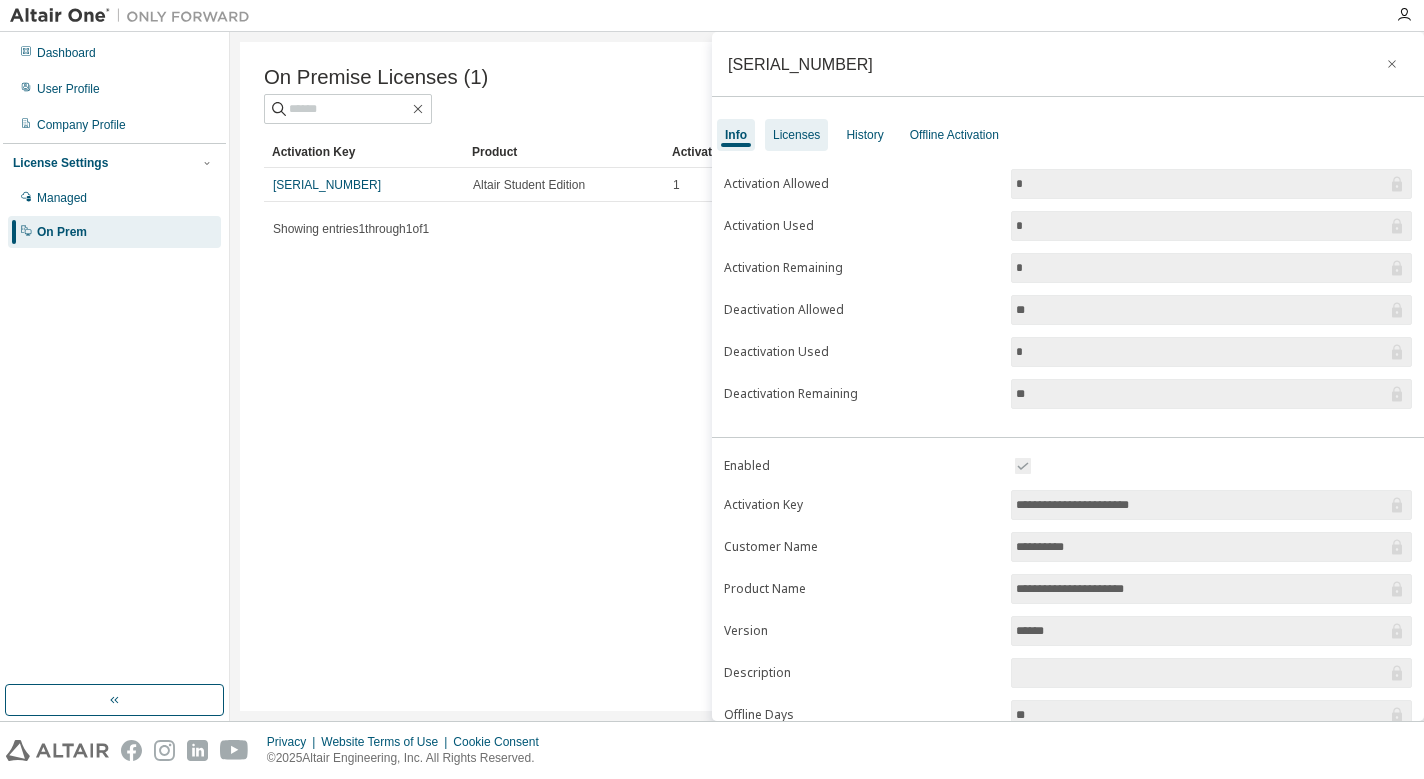 click on "Licenses" at bounding box center (796, 135) 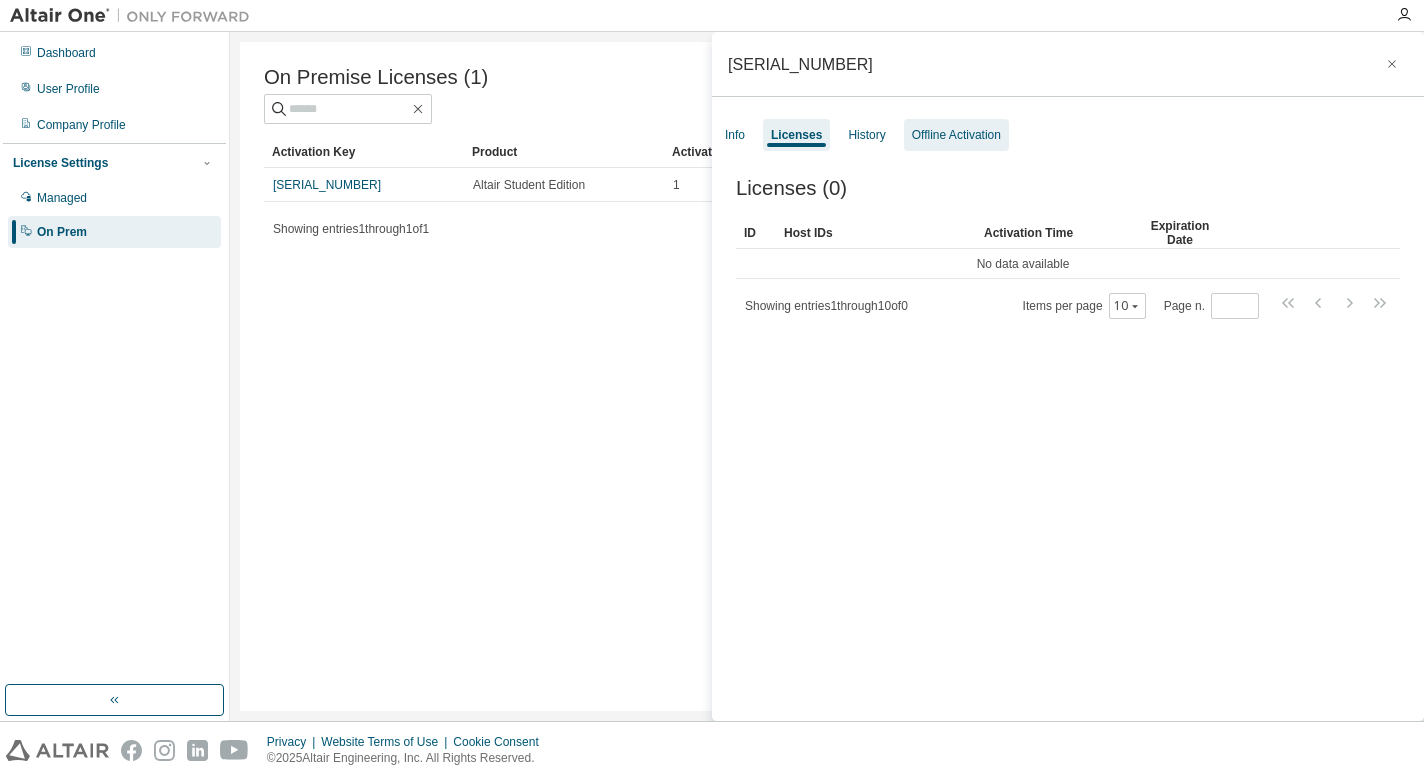 click on "Offline Activation" at bounding box center [956, 135] 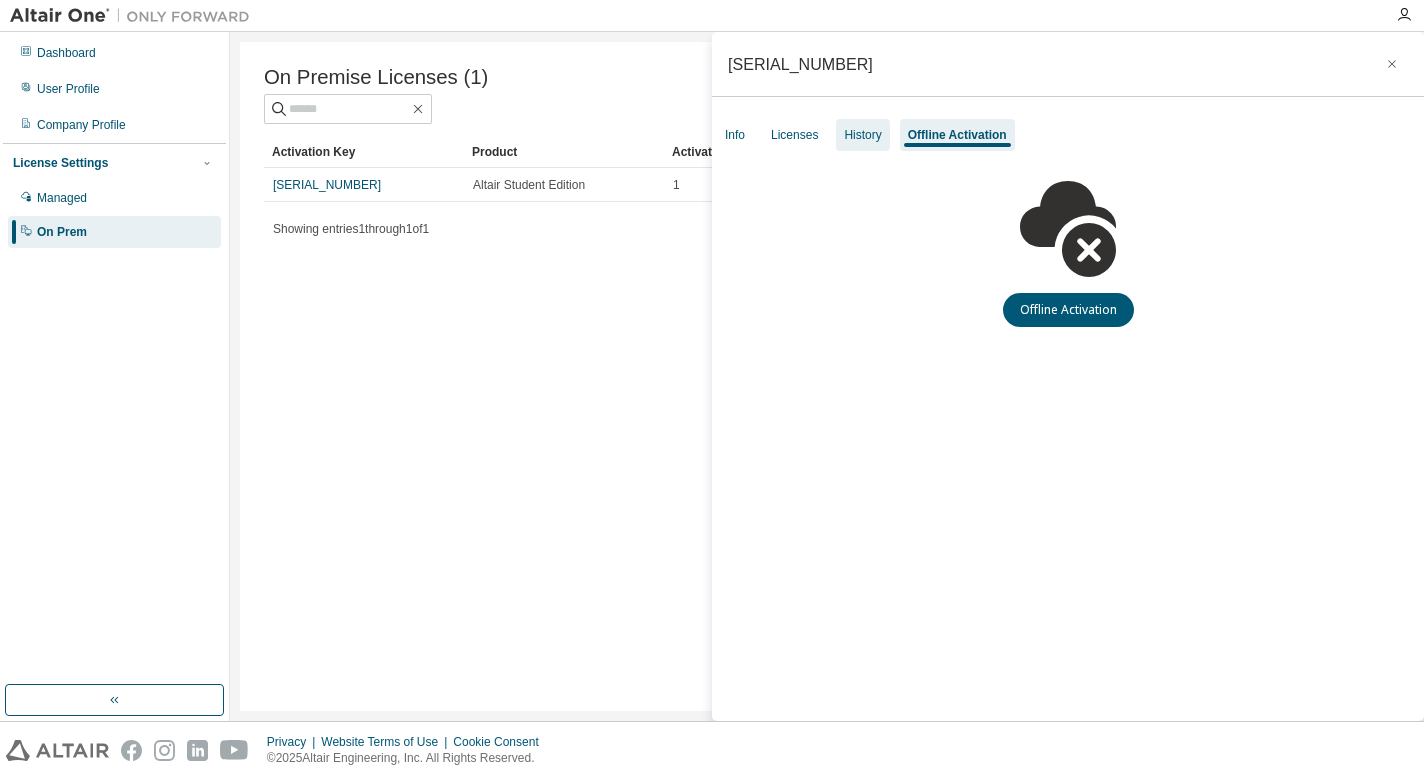 click on "History" at bounding box center (862, 135) 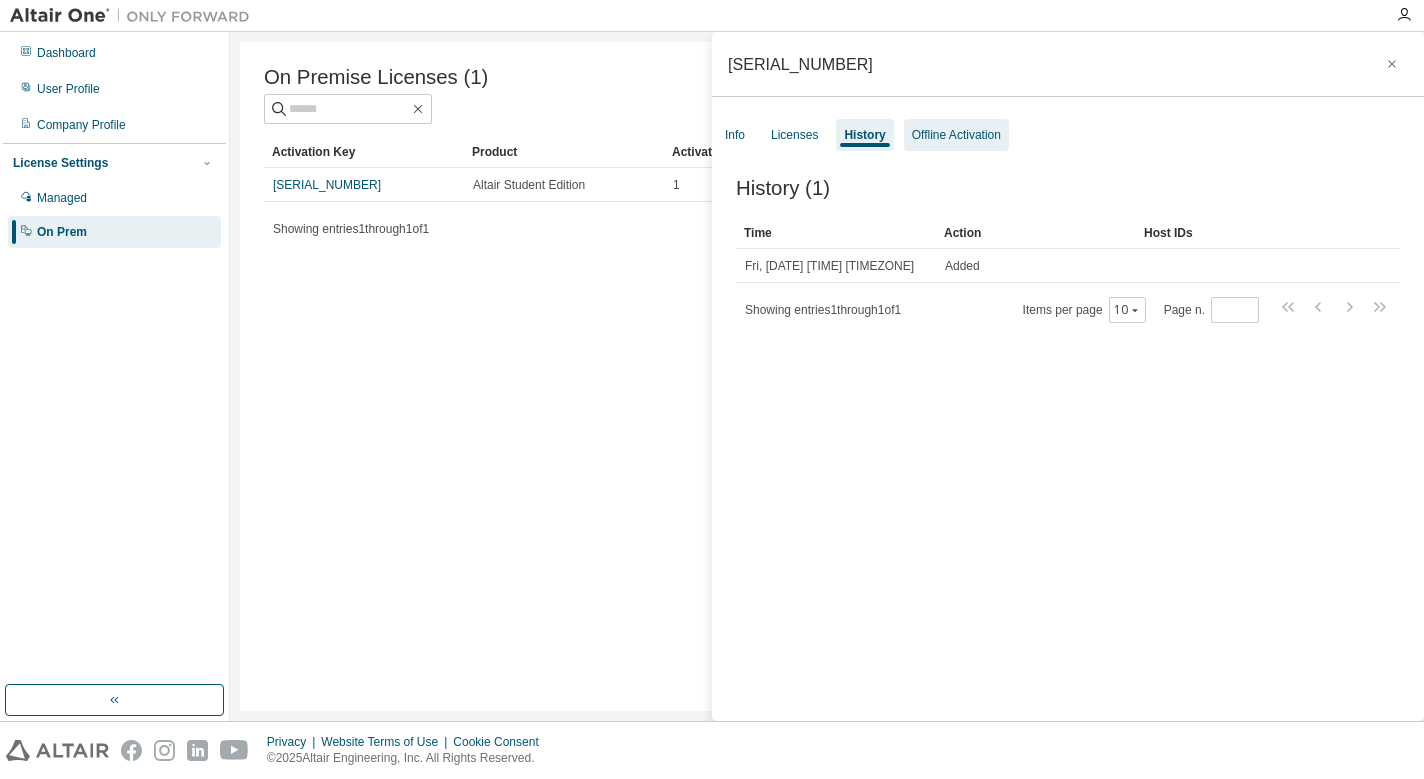 click on "Offline Activation" at bounding box center (956, 135) 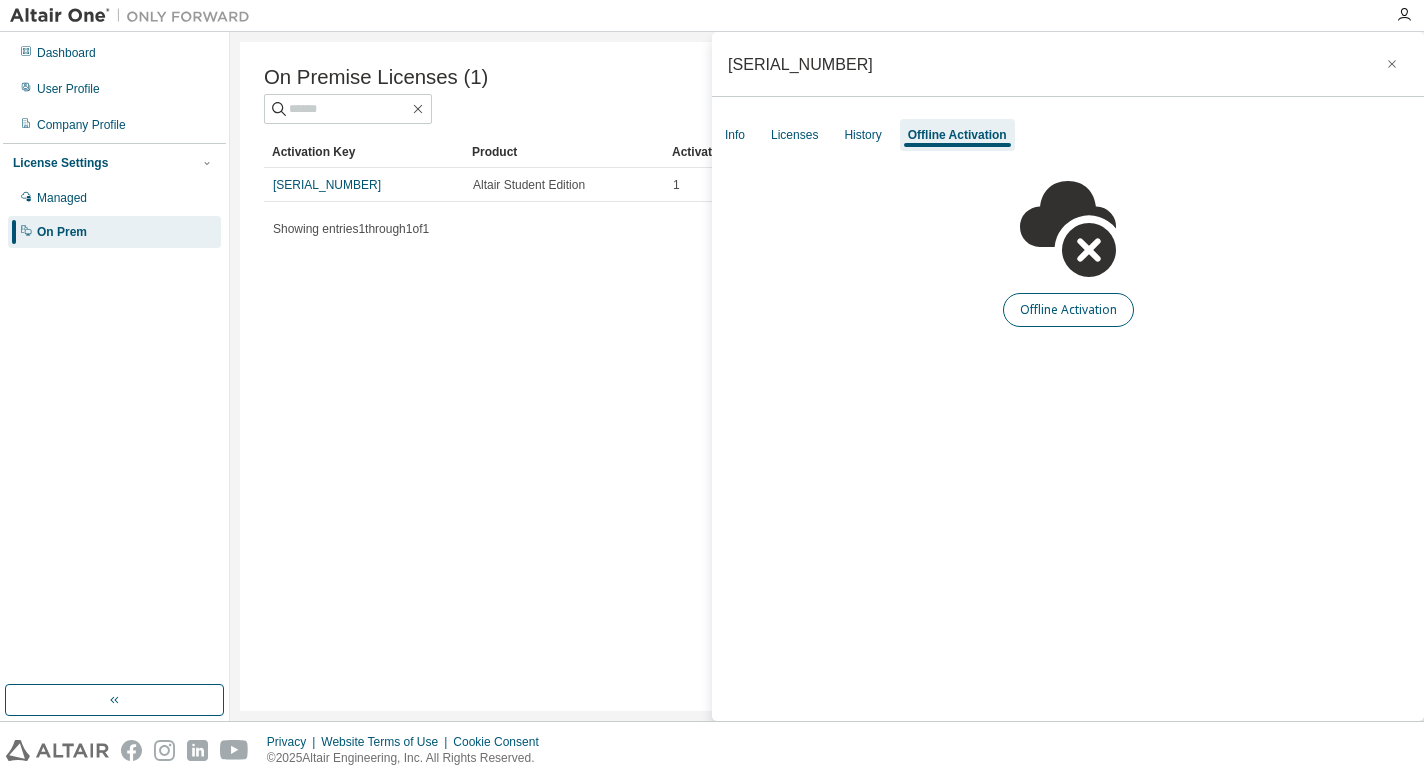 click on "Offline Activation" at bounding box center (1068, 310) 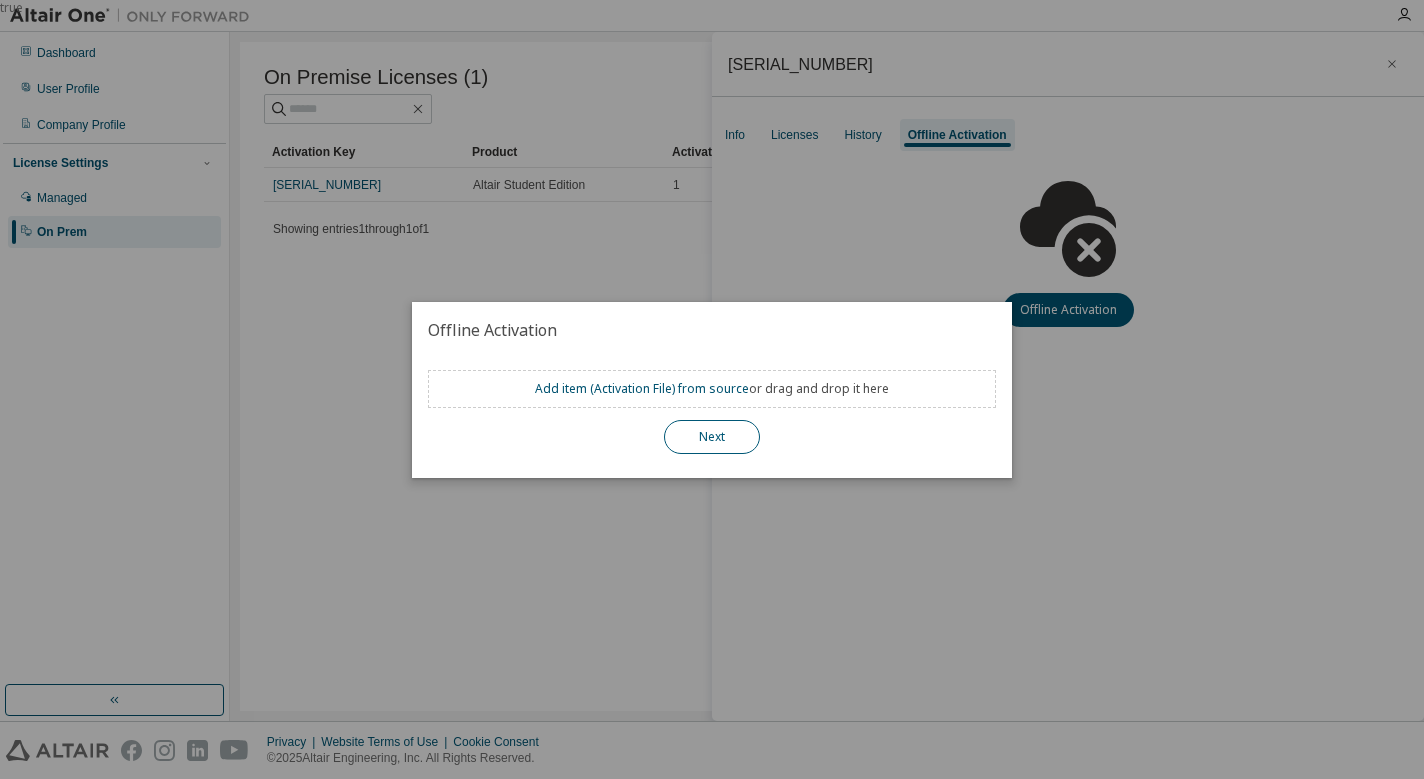 click on "Next" at bounding box center (712, 437) 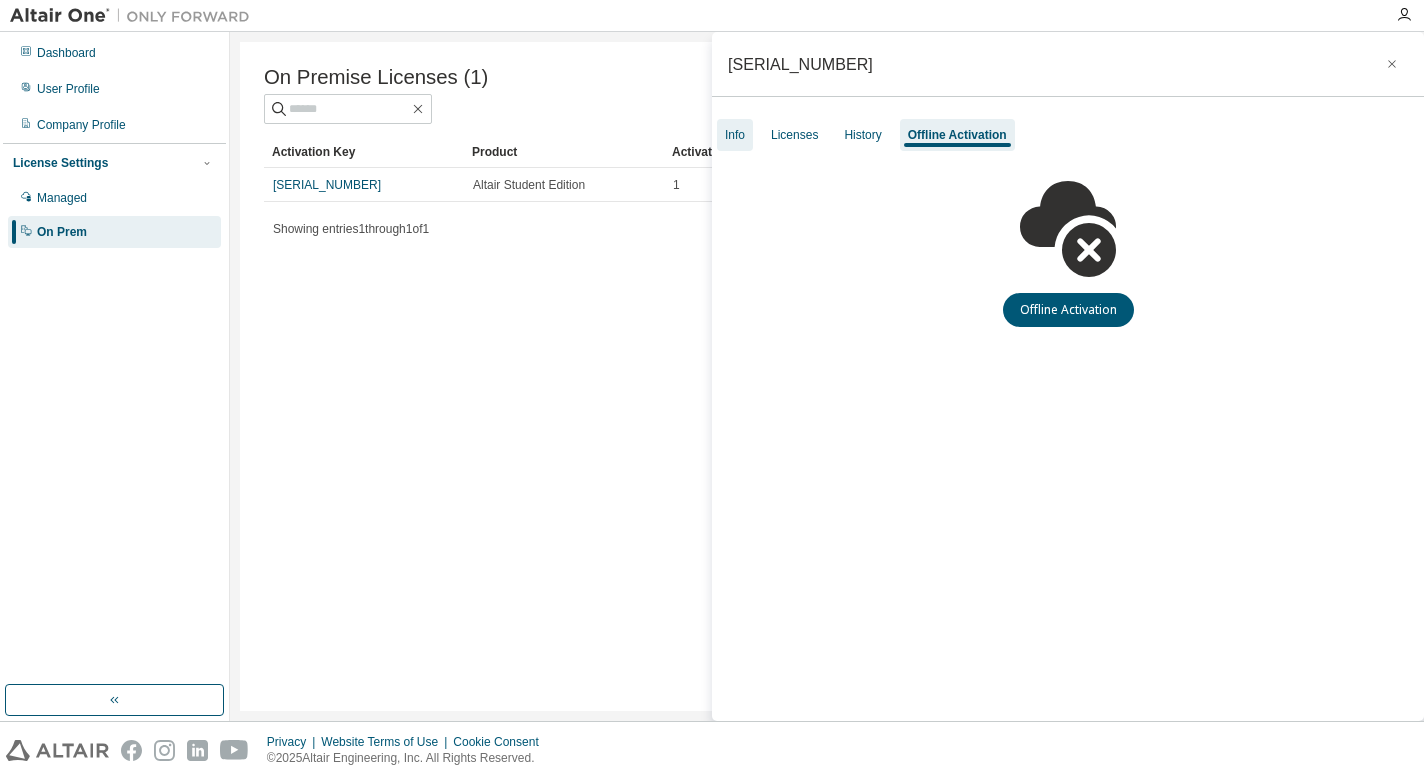 click on "Info" at bounding box center (735, 135) 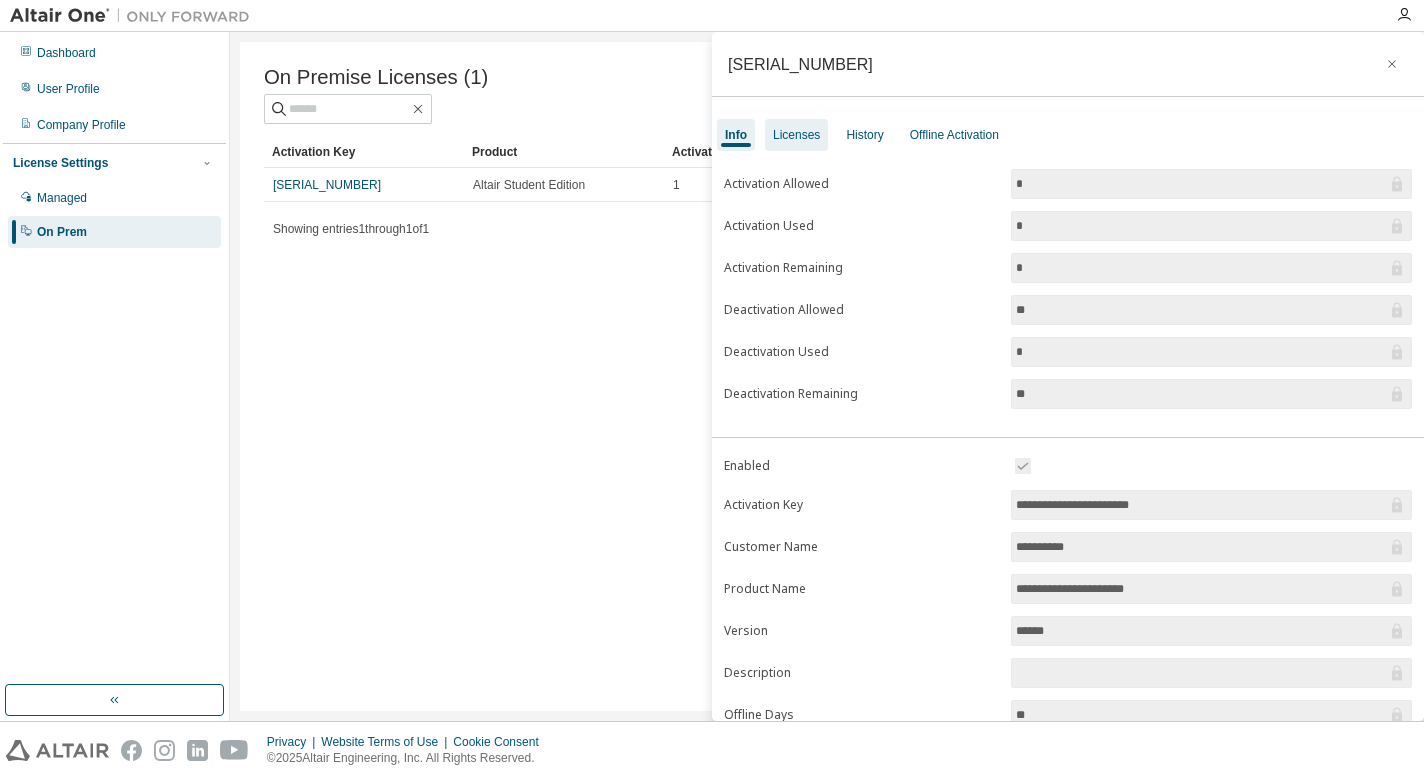 click on "Licenses" at bounding box center [796, 135] 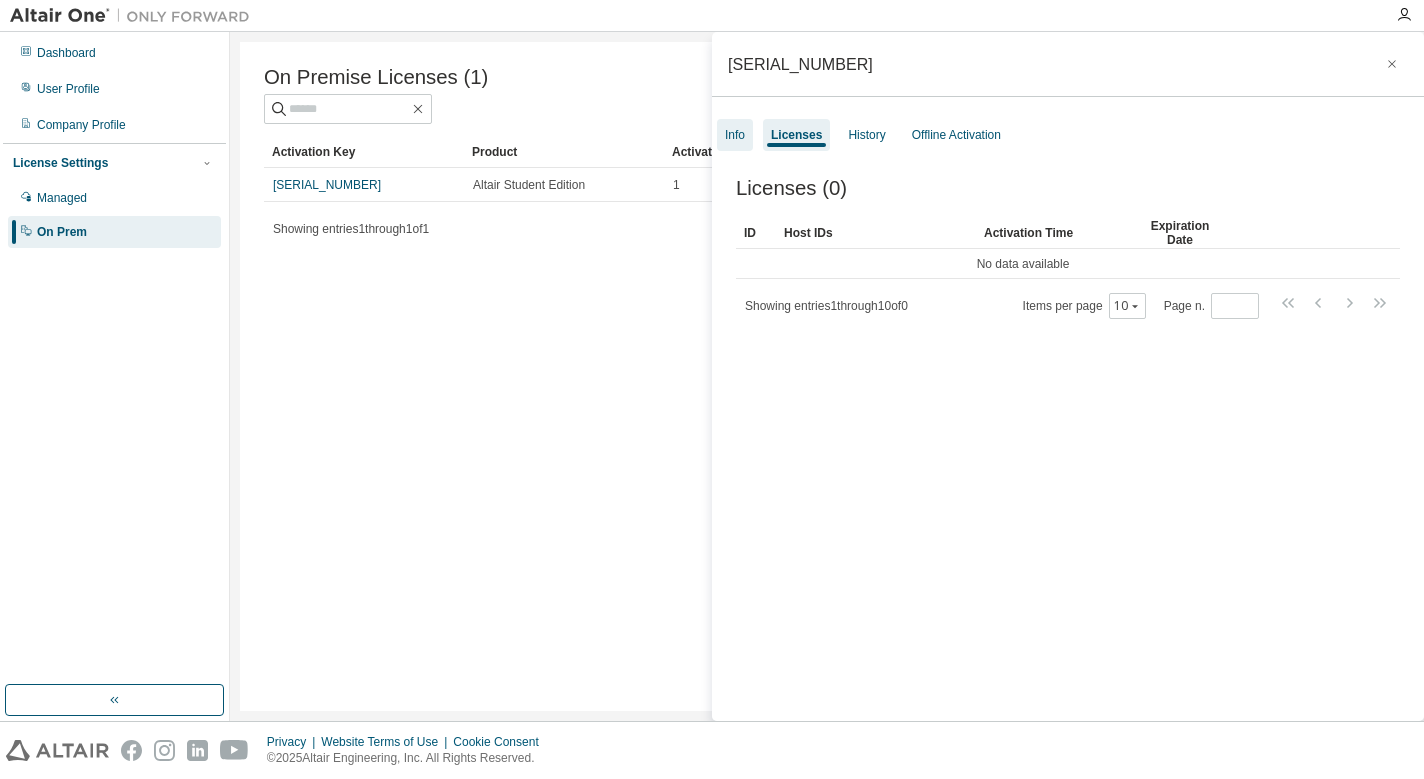 click on "Info" at bounding box center [735, 135] 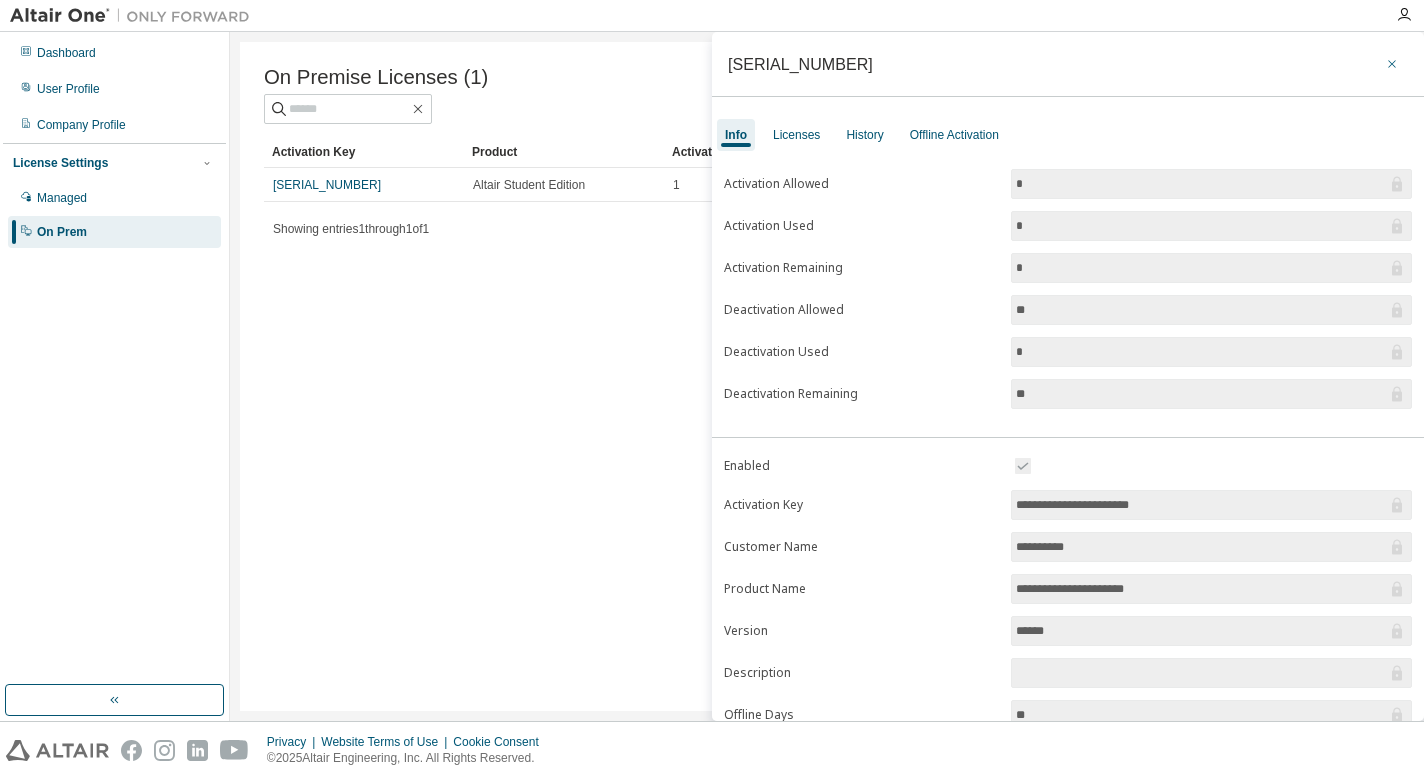 click 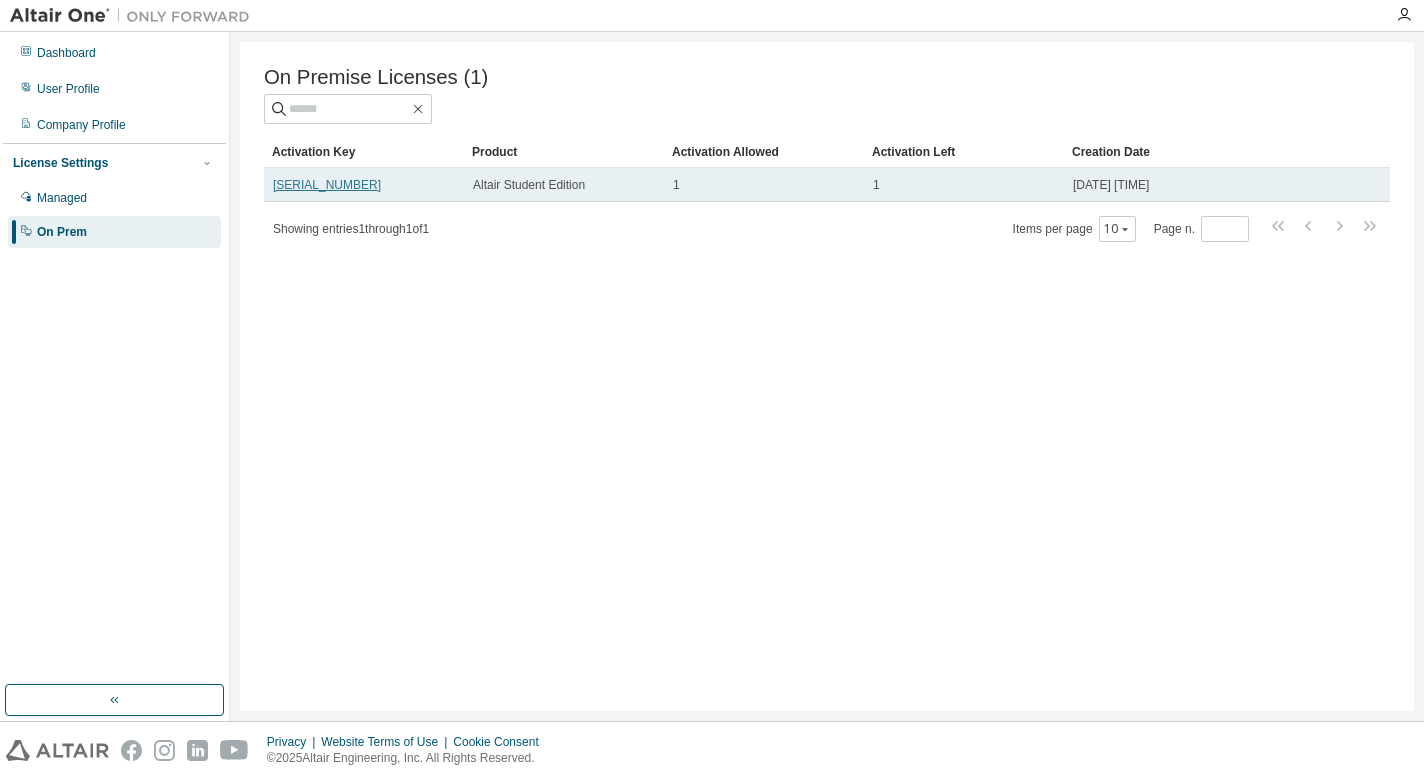 click on "LBB3L-902A4-BVUDD-B74TX" at bounding box center [327, 185] 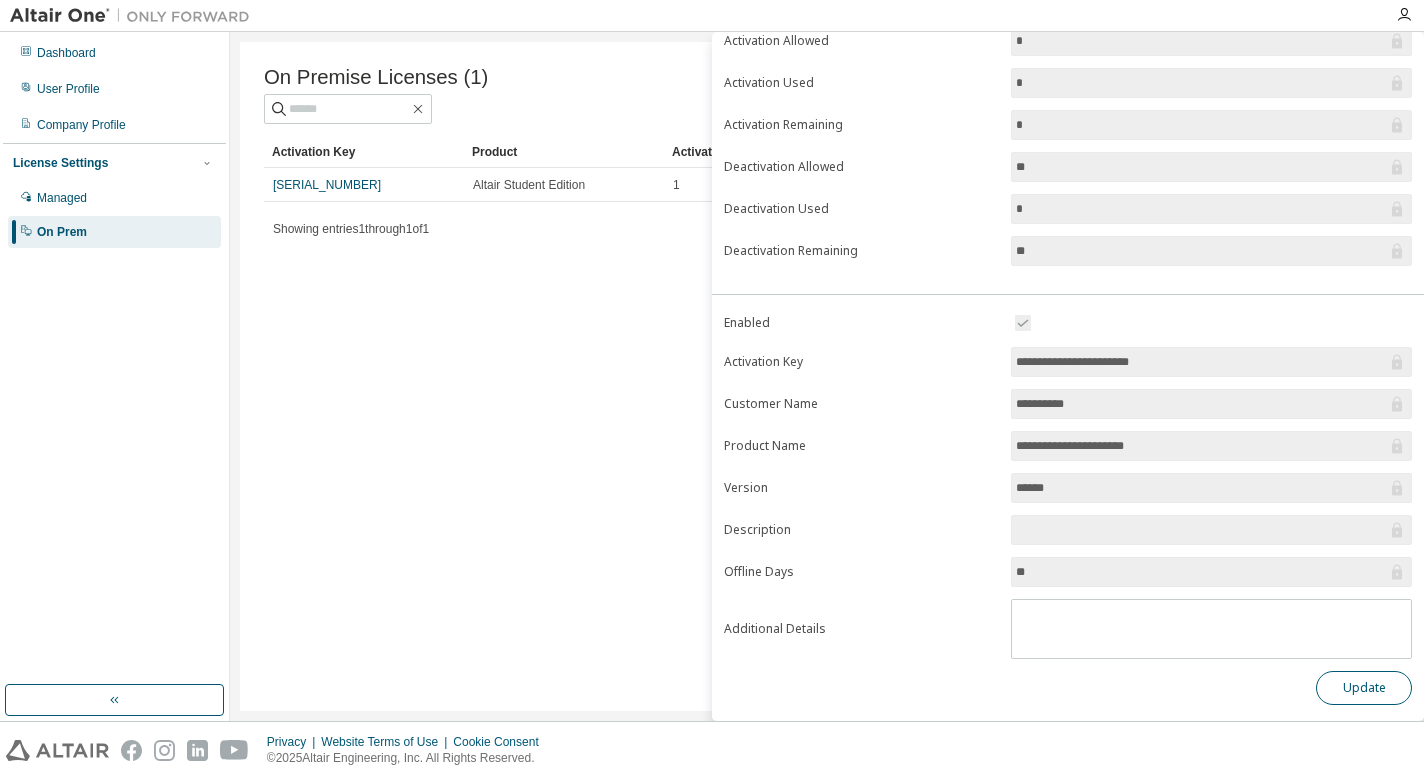 scroll, scrollTop: 143, scrollLeft: 0, axis: vertical 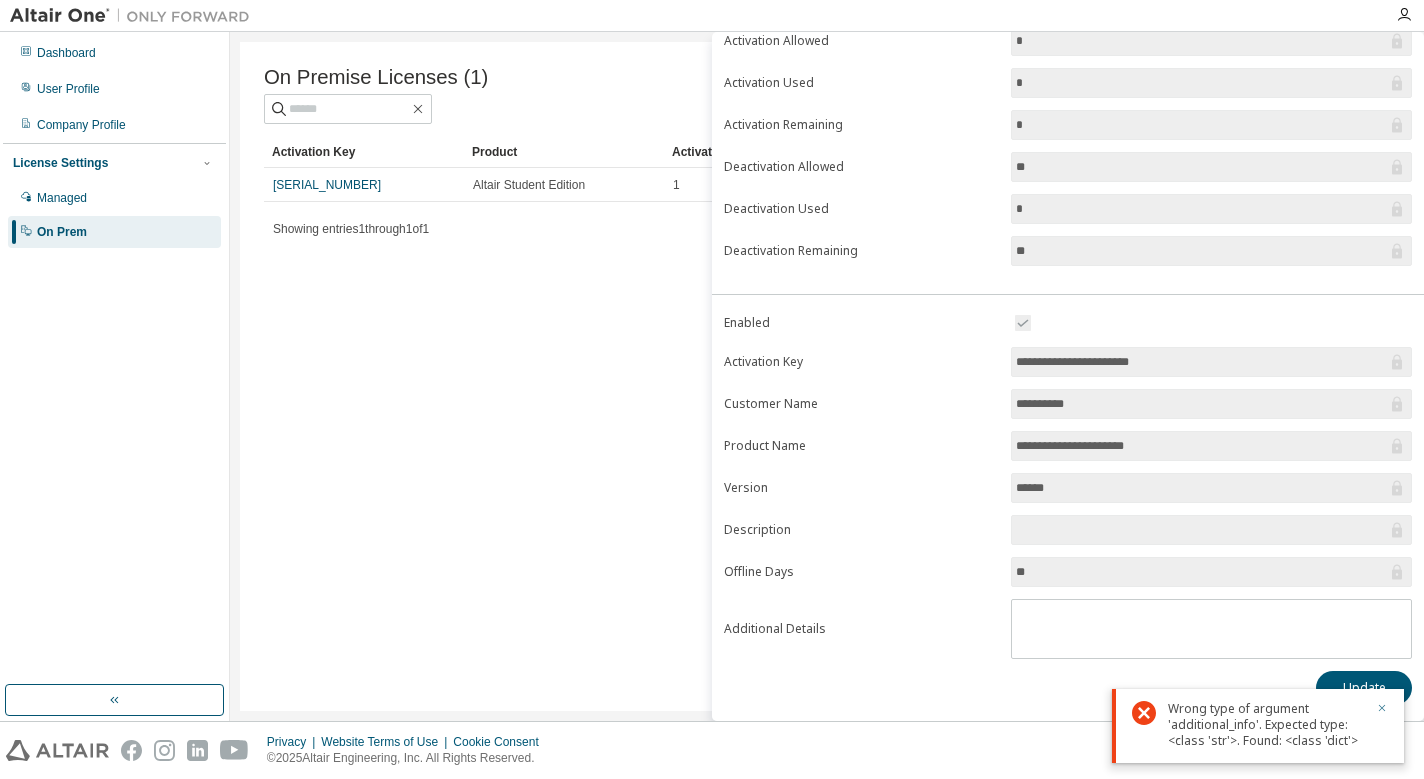 click 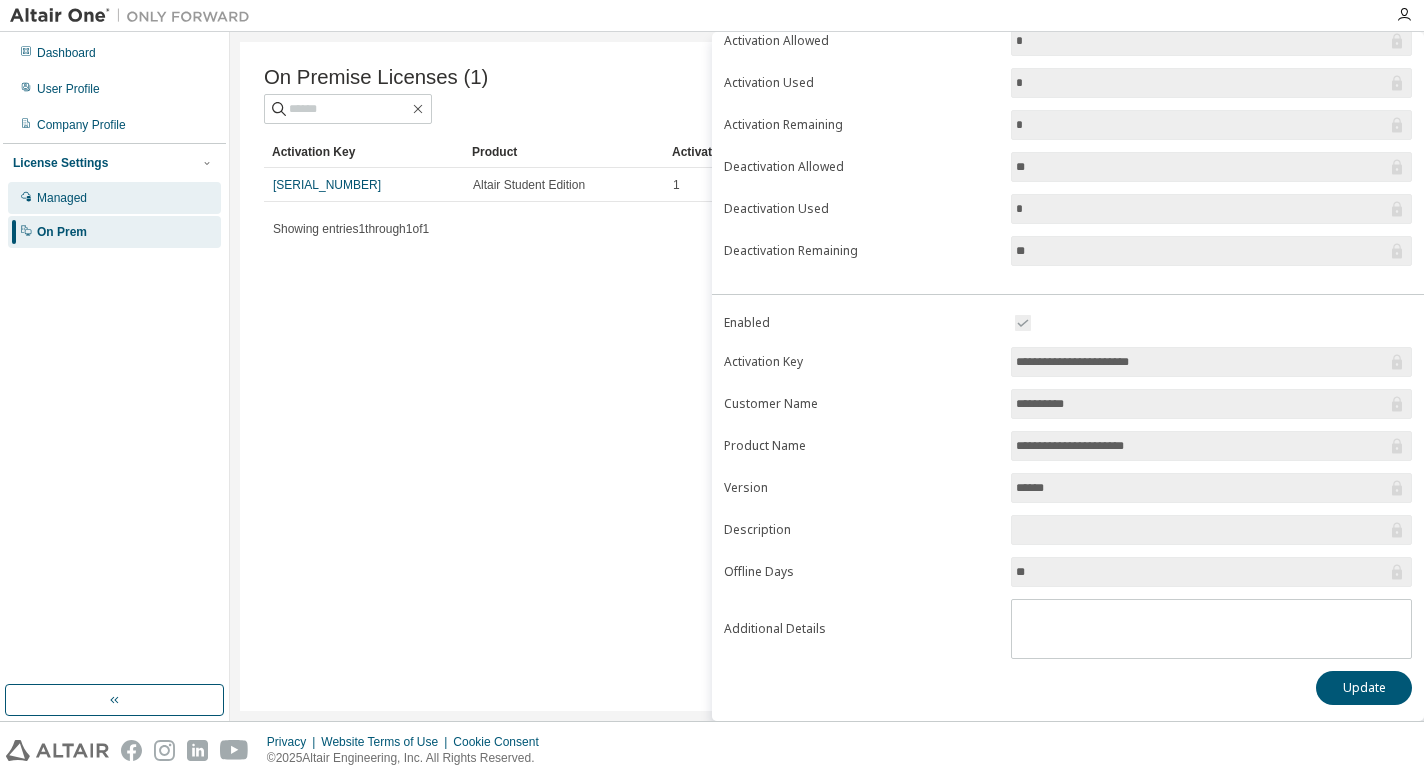 click on "Managed" at bounding box center [114, 198] 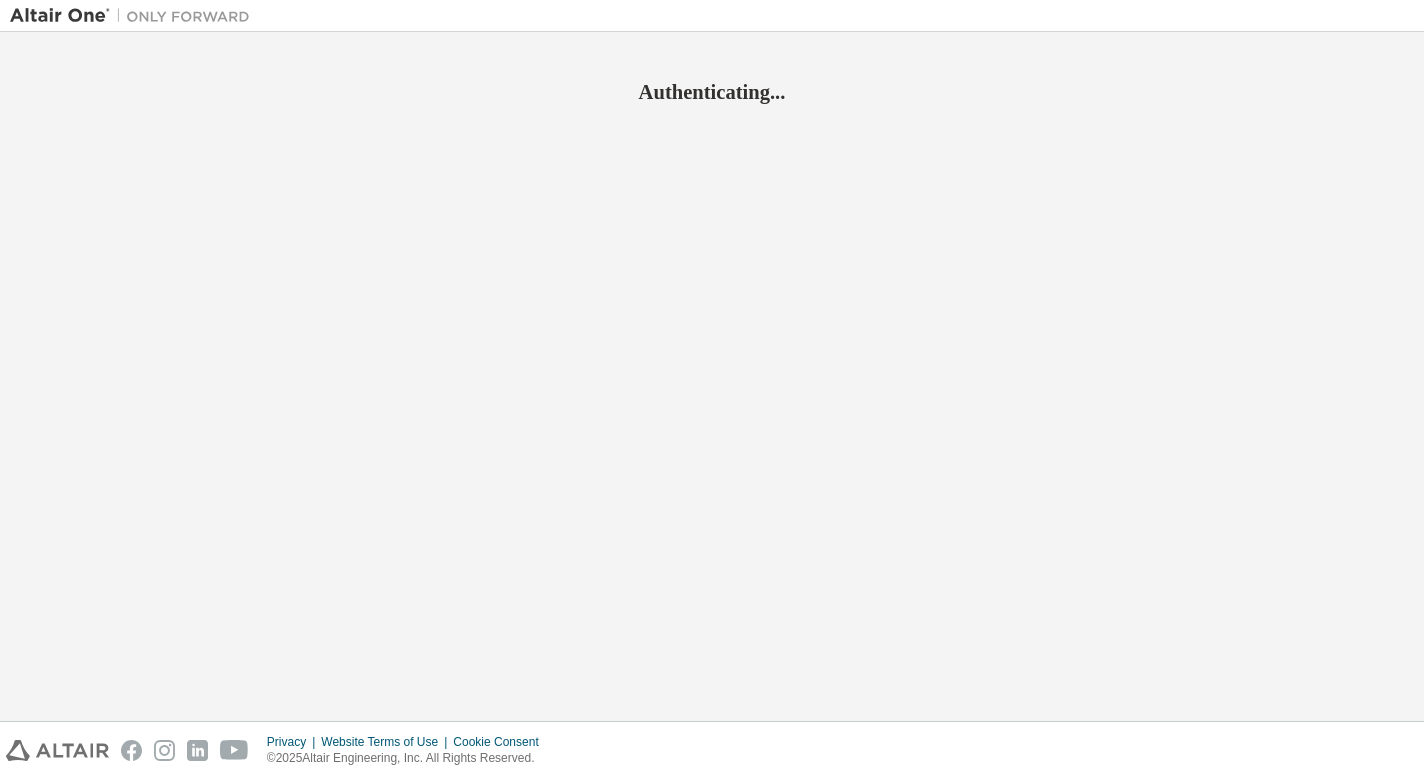 scroll, scrollTop: 0, scrollLeft: 0, axis: both 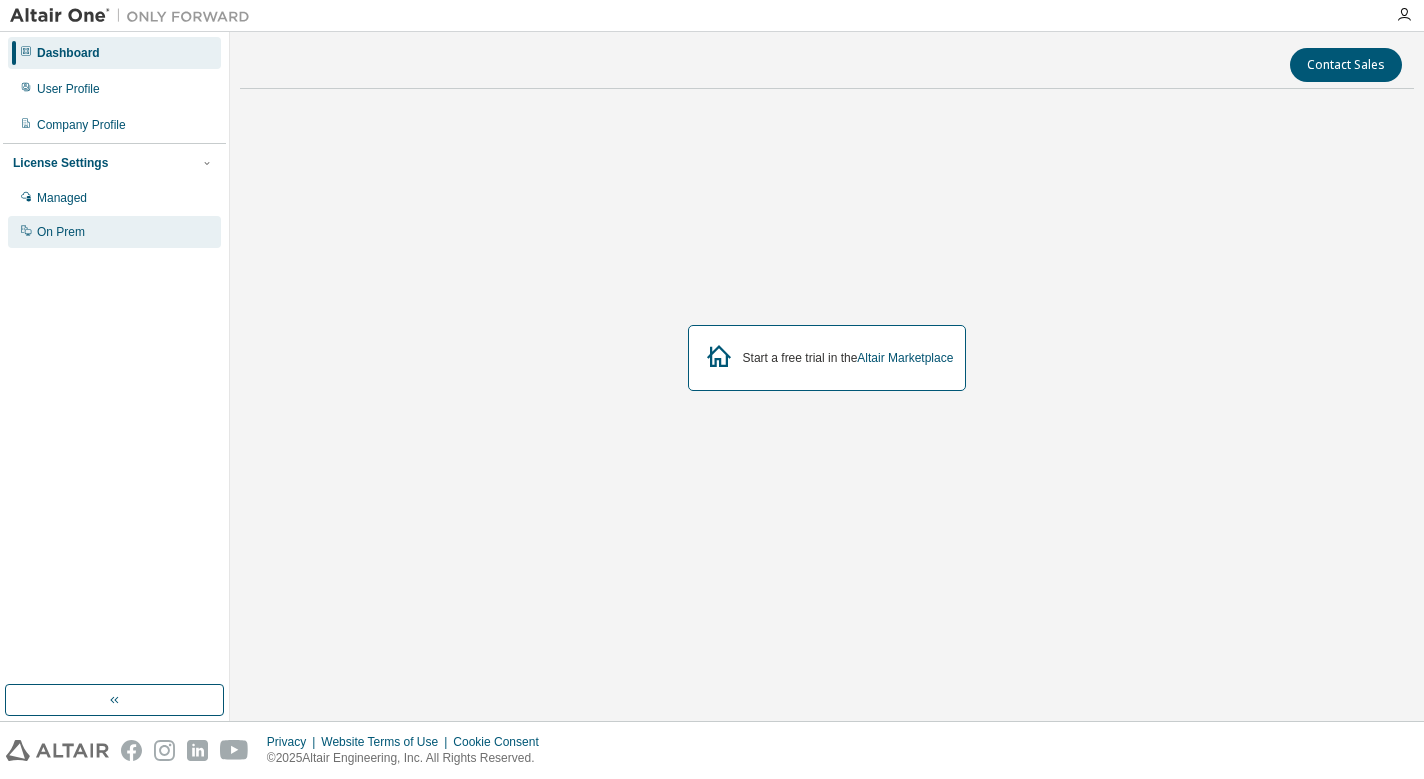 click on "On Prem" at bounding box center [114, 232] 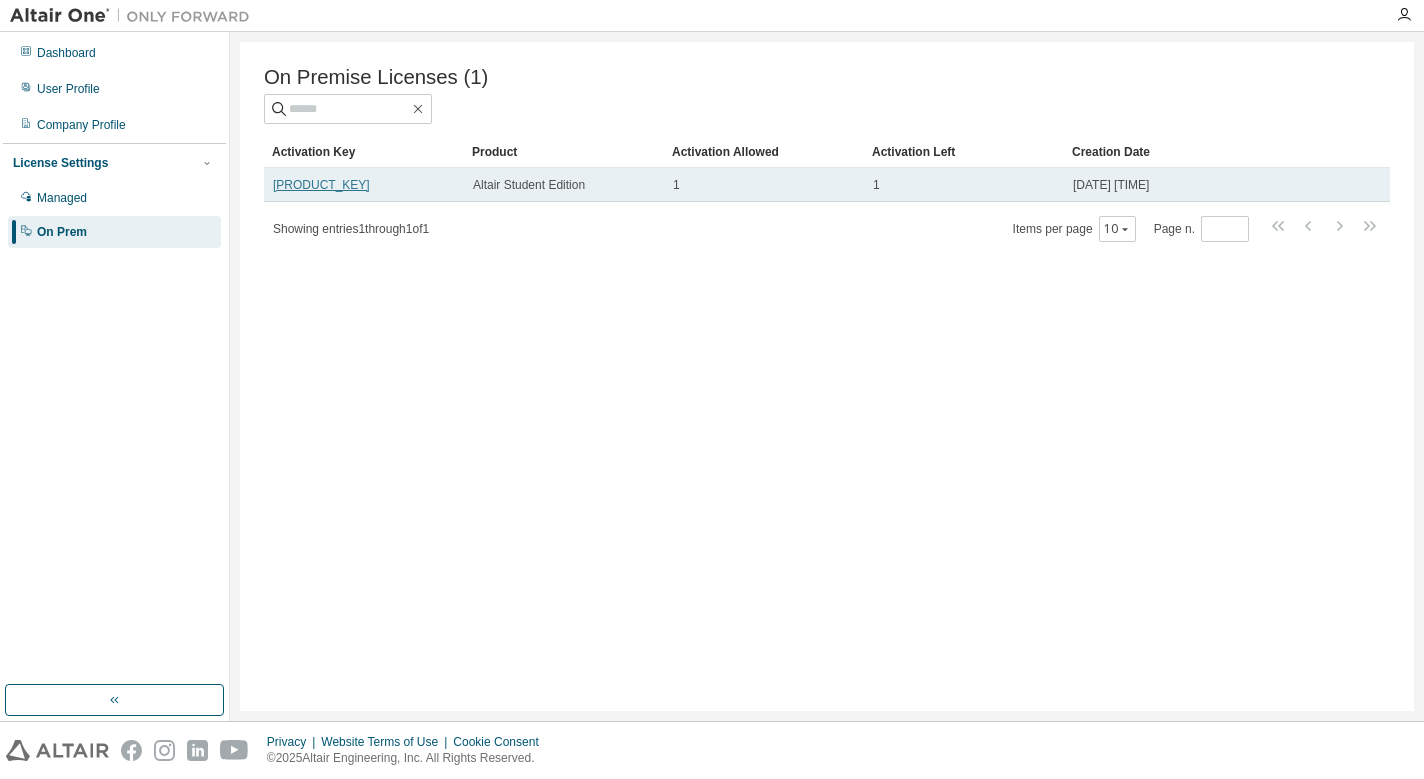 click on "LBB3L-902A4-BVUDD-B74TX" at bounding box center (321, 185) 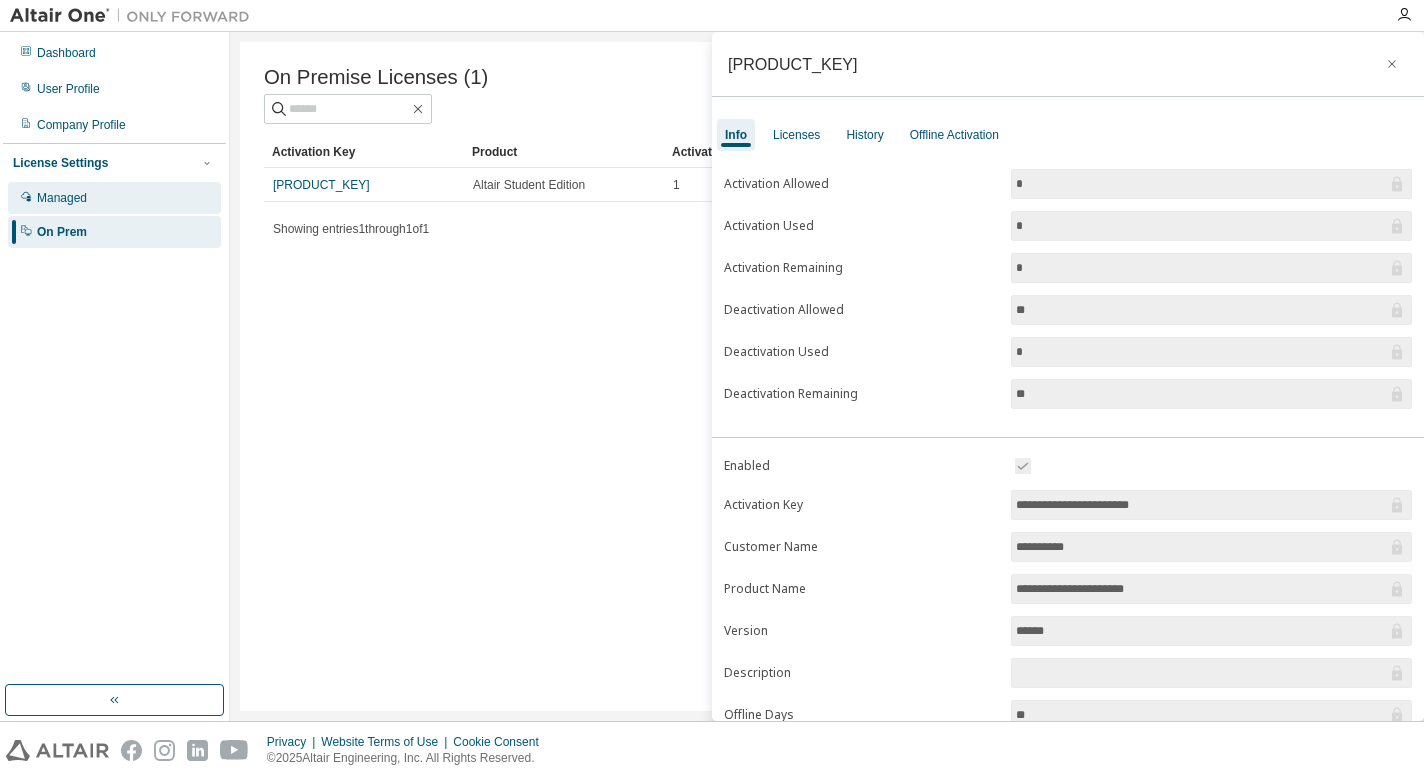 click on "Managed" at bounding box center [114, 198] 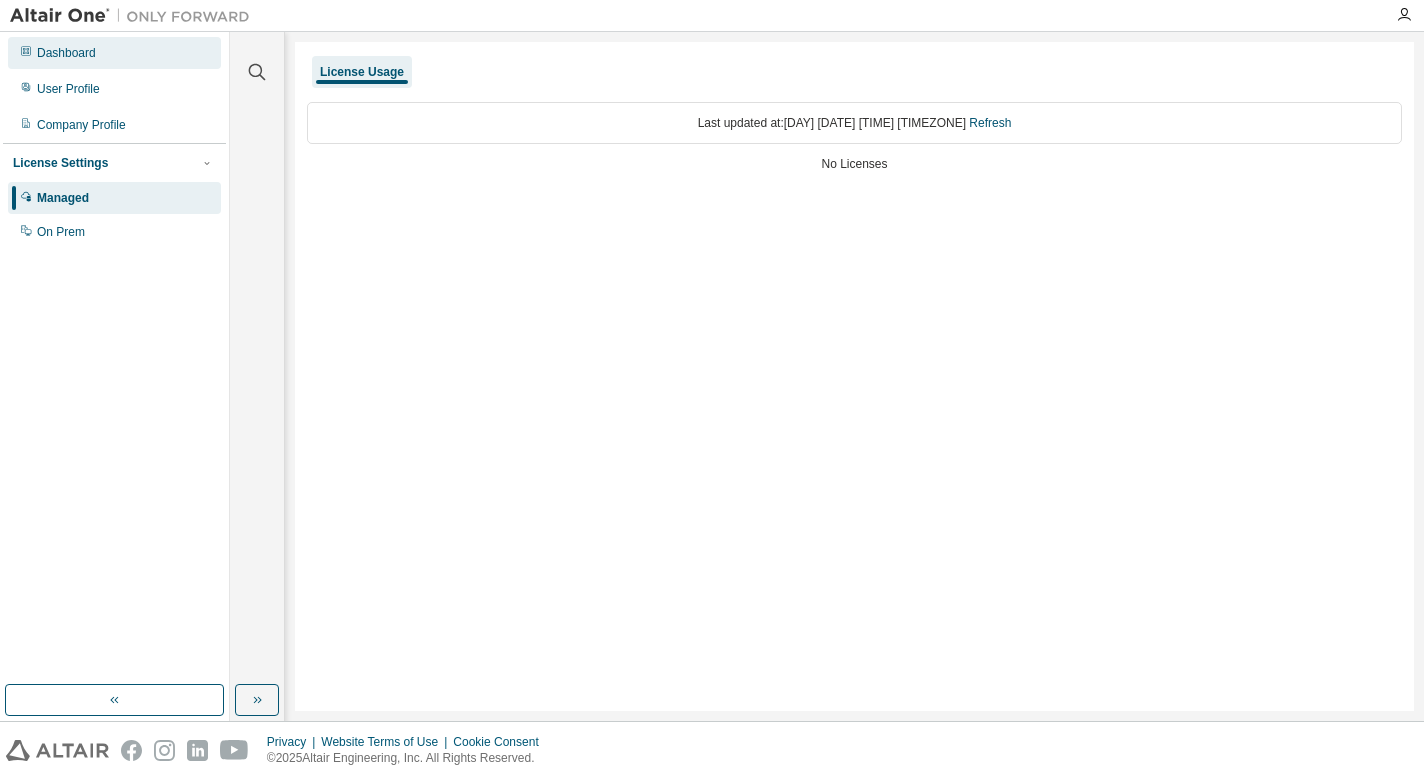 click on "Dashboard" at bounding box center [114, 53] 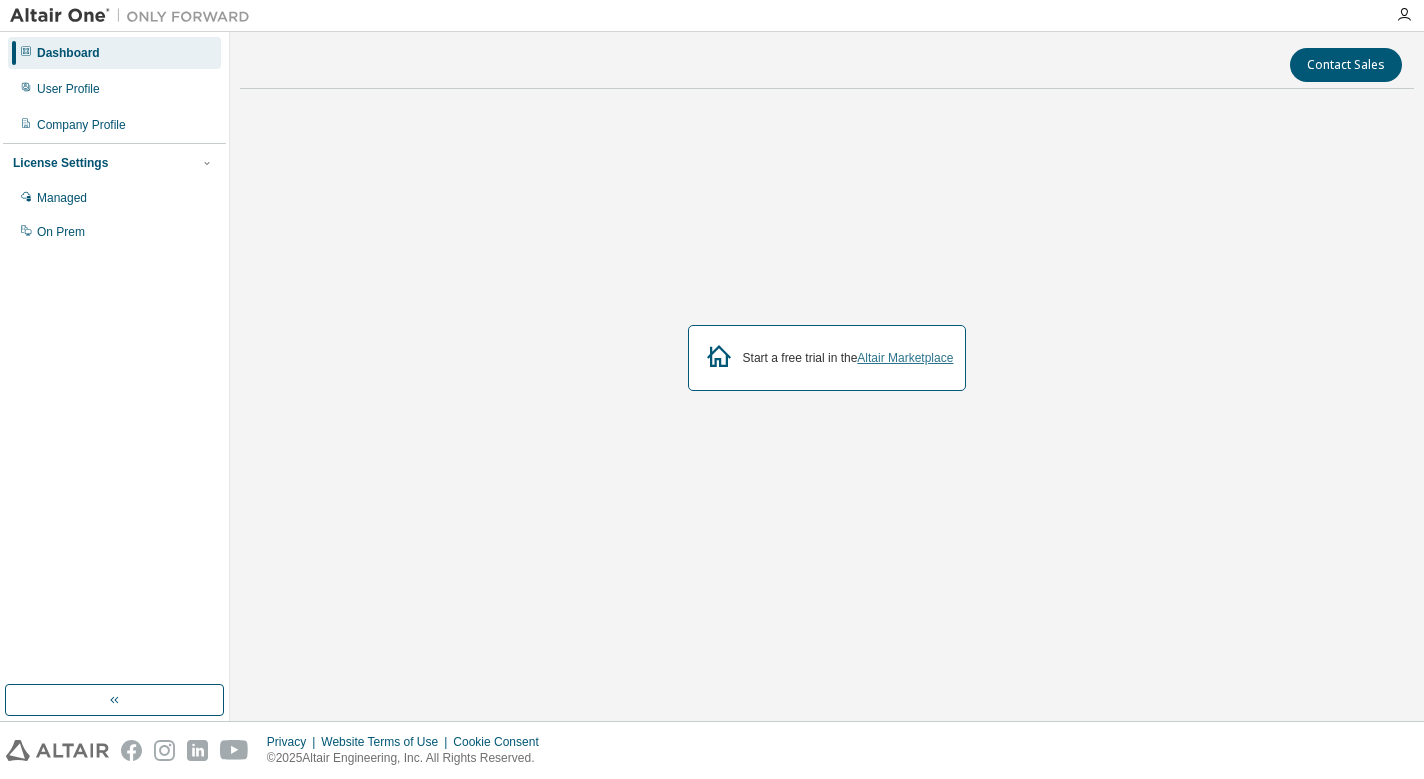 click on "Altair Marketplace" at bounding box center [905, 358] 